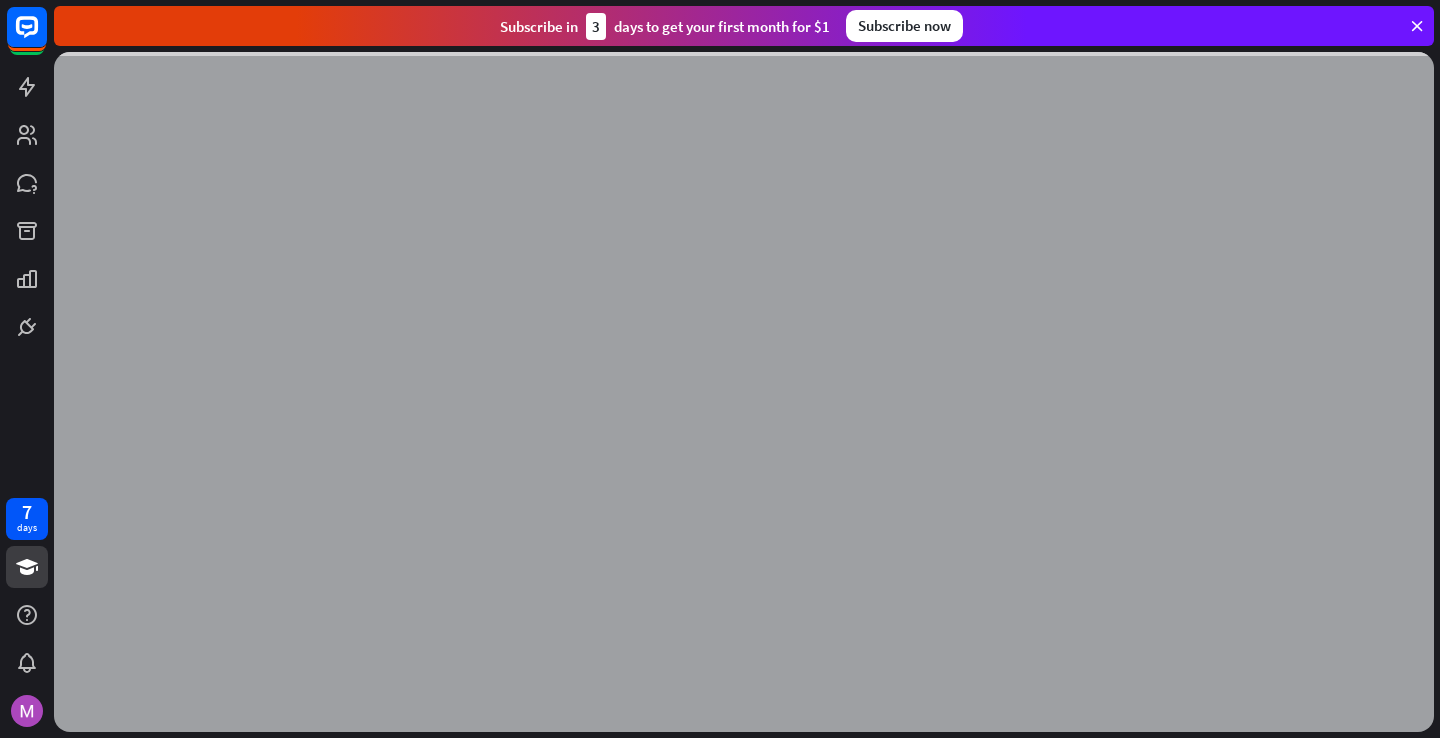 scroll, scrollTop: 0, scrollLeft: 0, axis: both 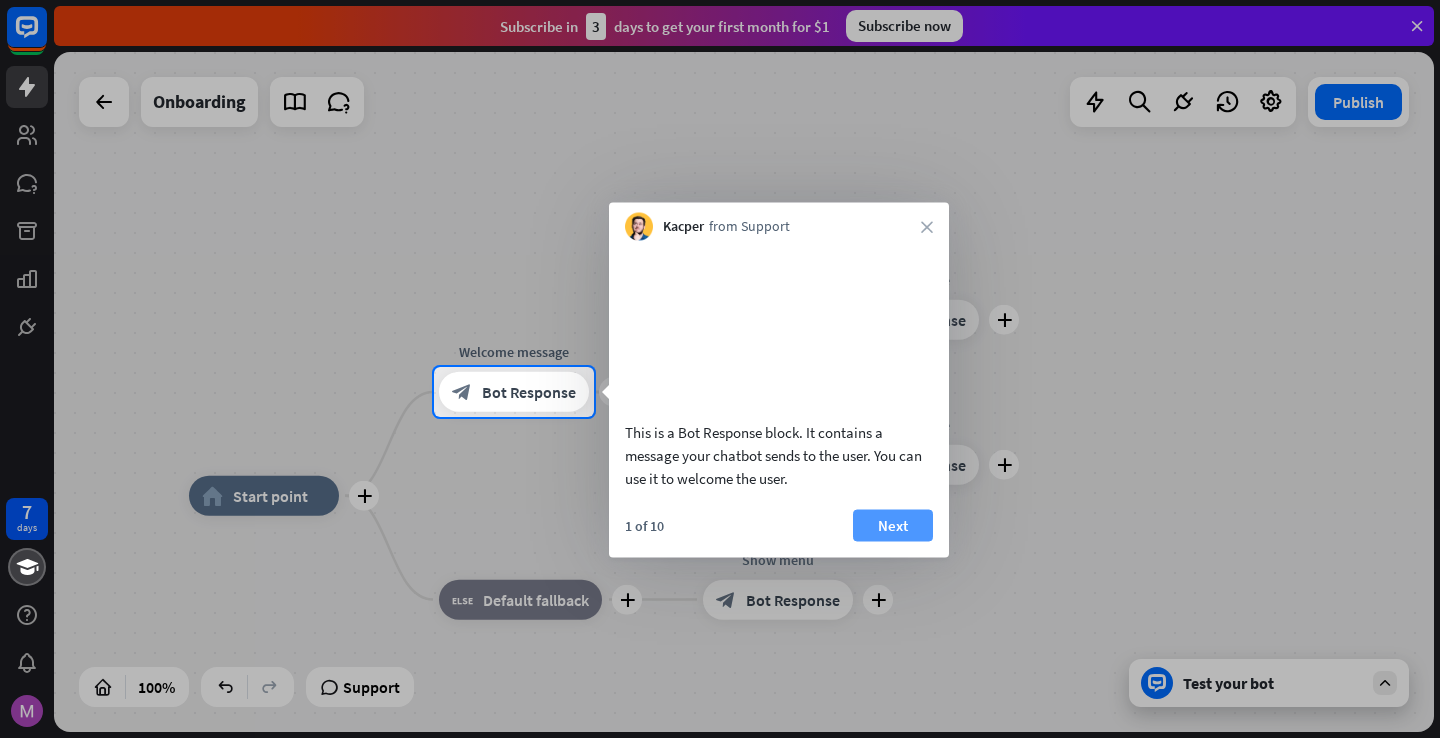click on "Next" at bounding box center (893, 525) 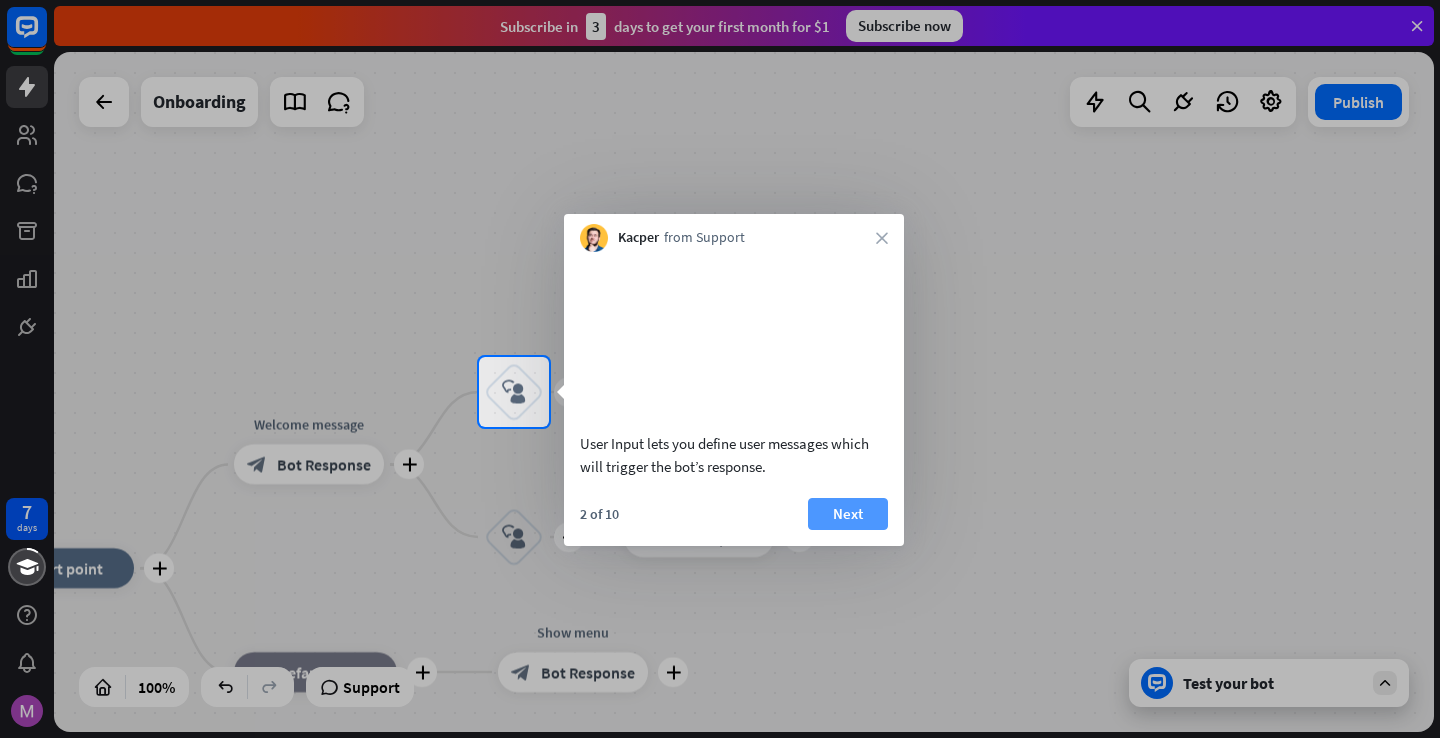 click on "Next" at bounding box center (848, 514) 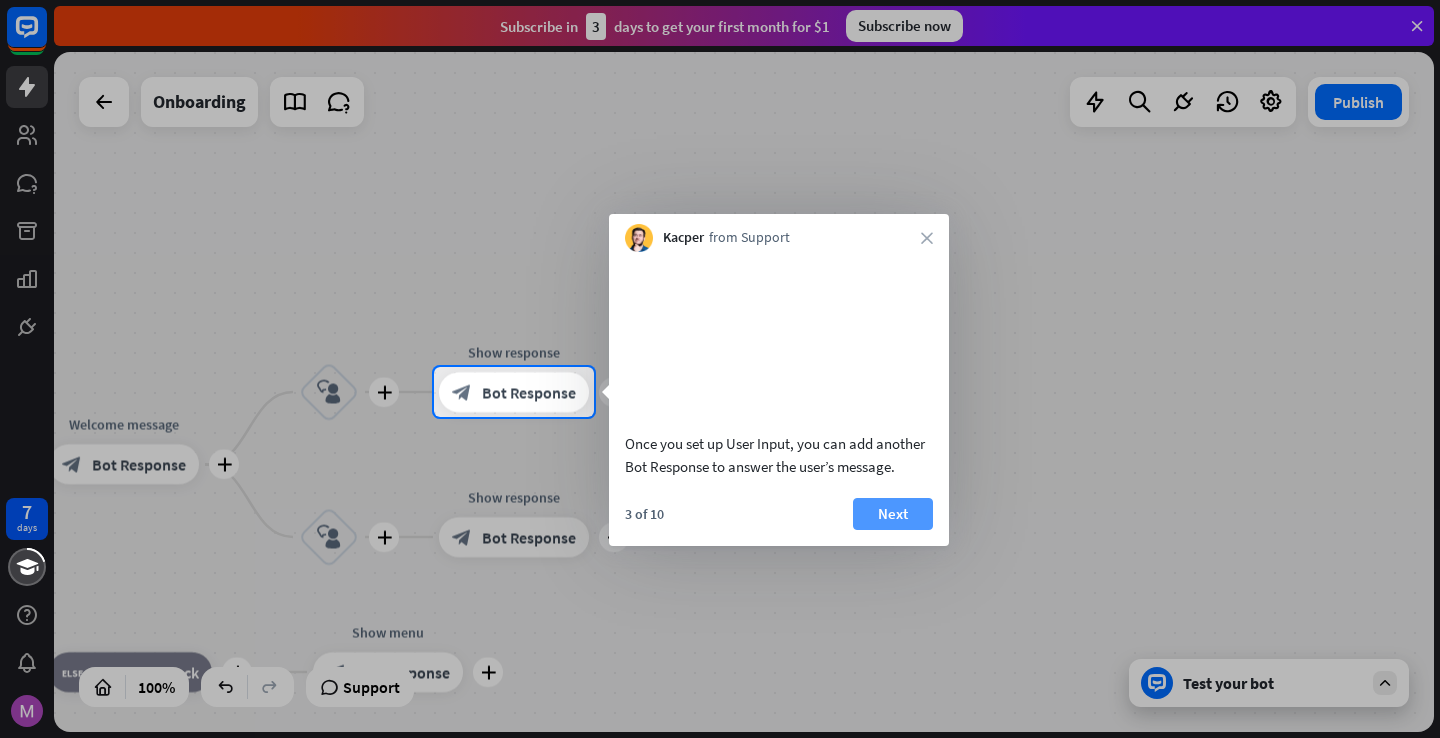 click on "Next" at bounding box center (893, 514) 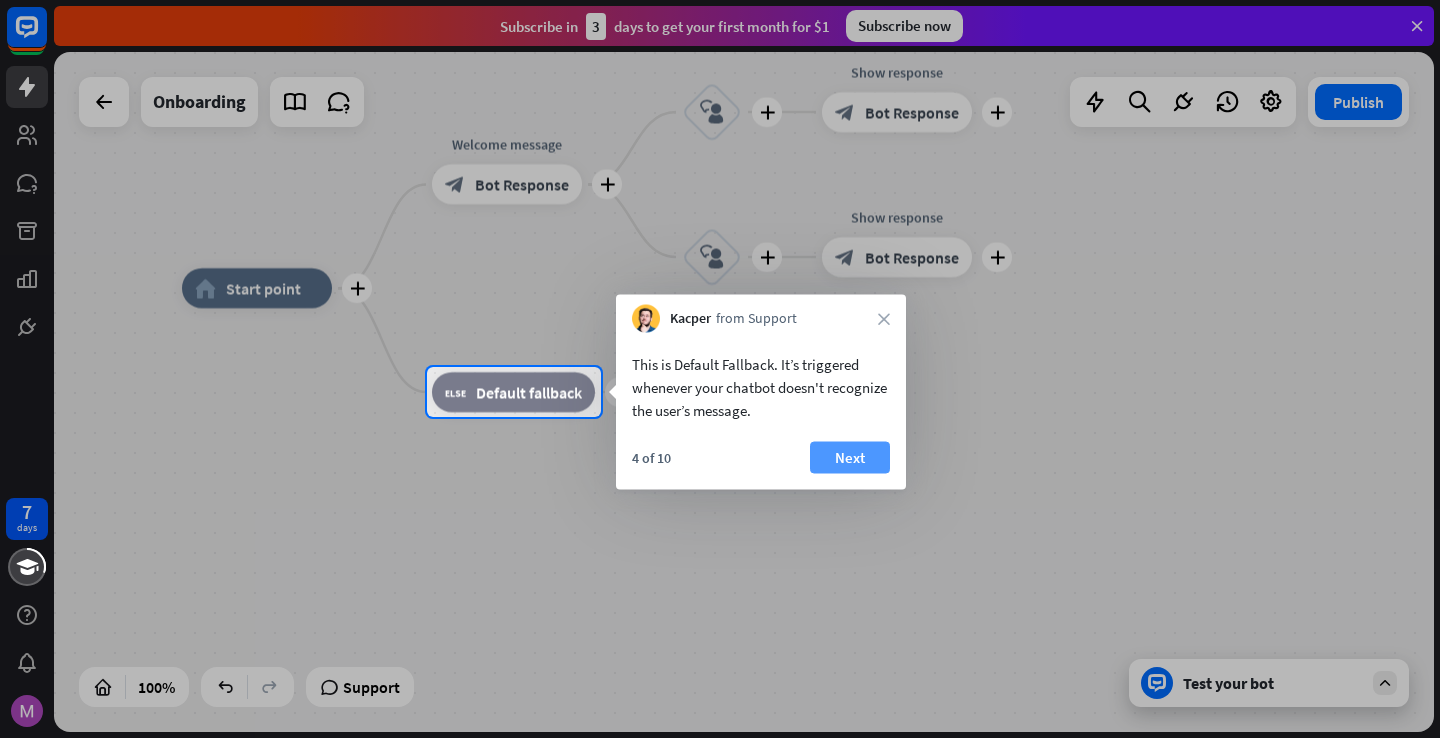 click on "Next" at bounding box center [850, 458] 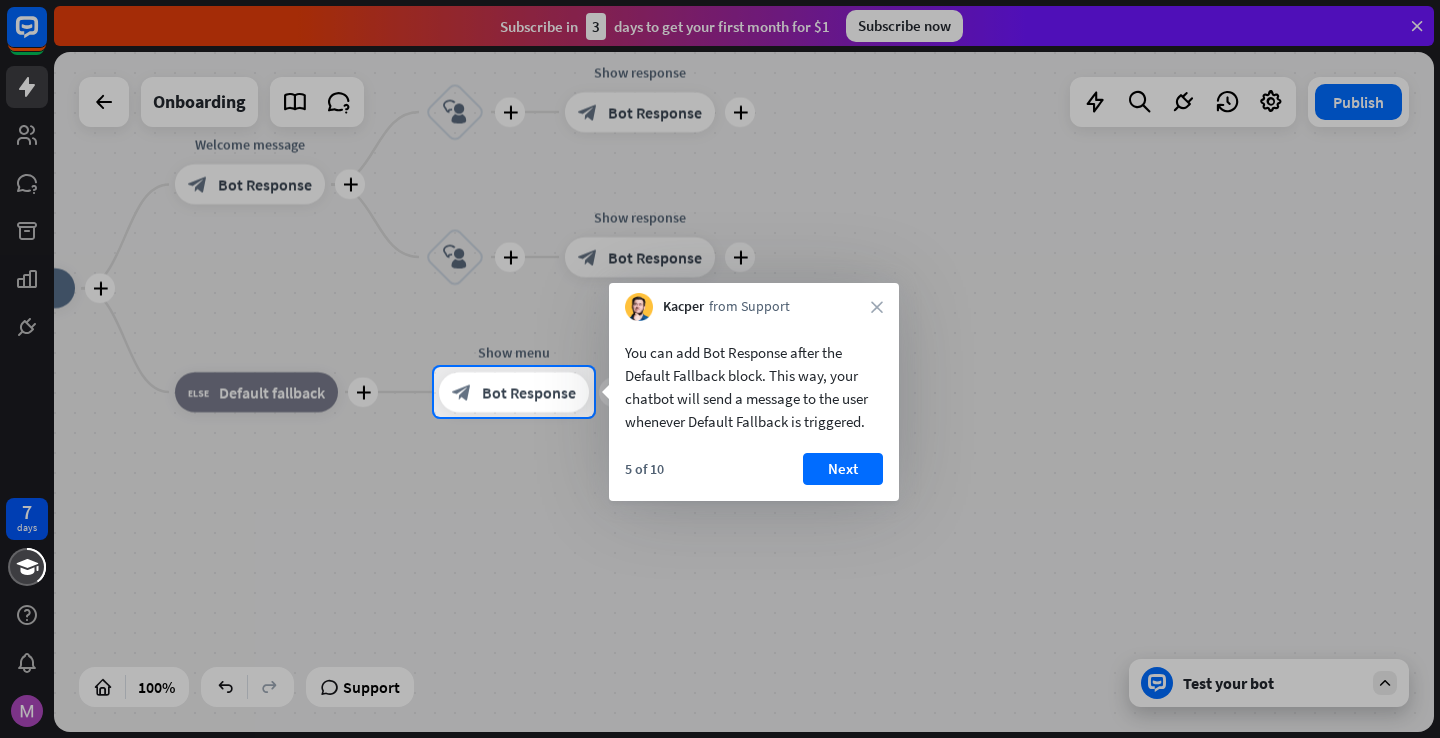 click on "Next" at bounding box center [843, 469] 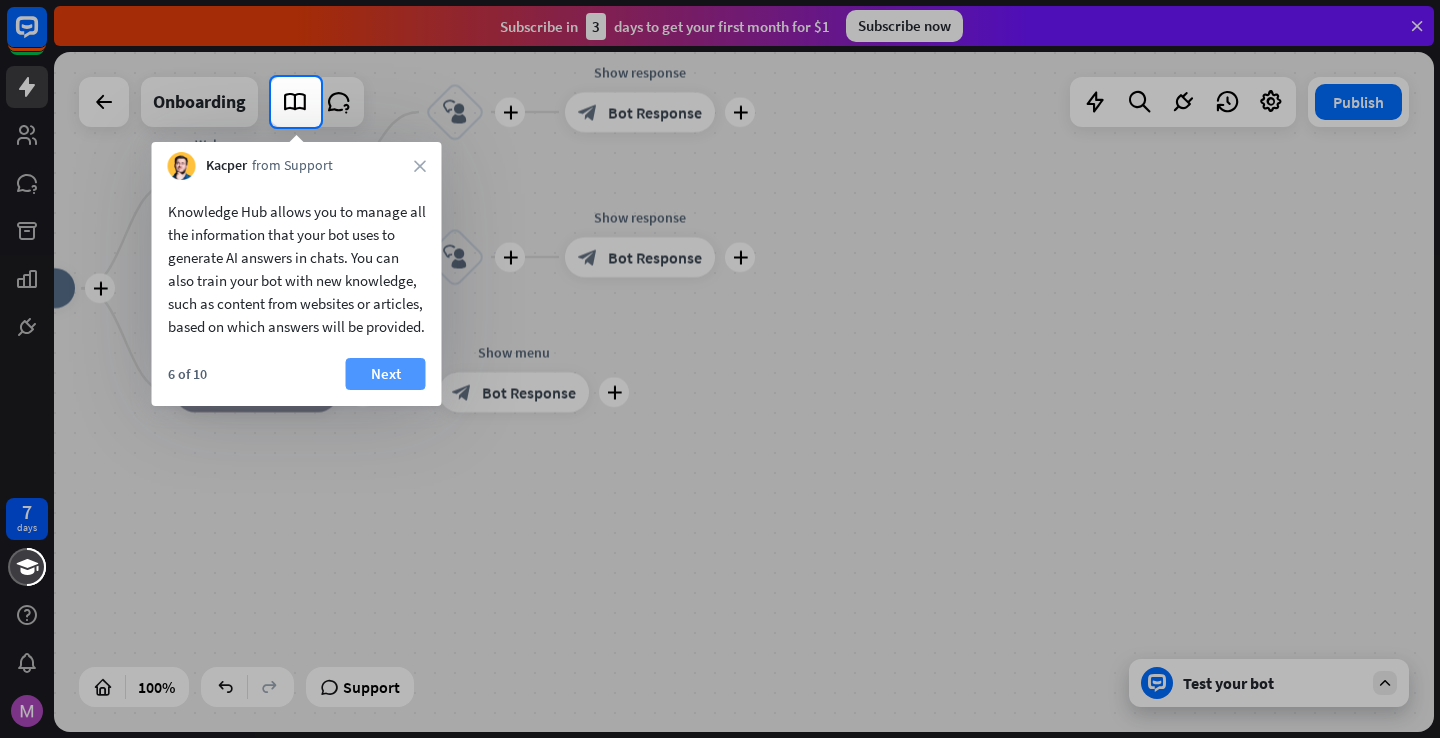 click on "Next" at bounding box center (386, 374) 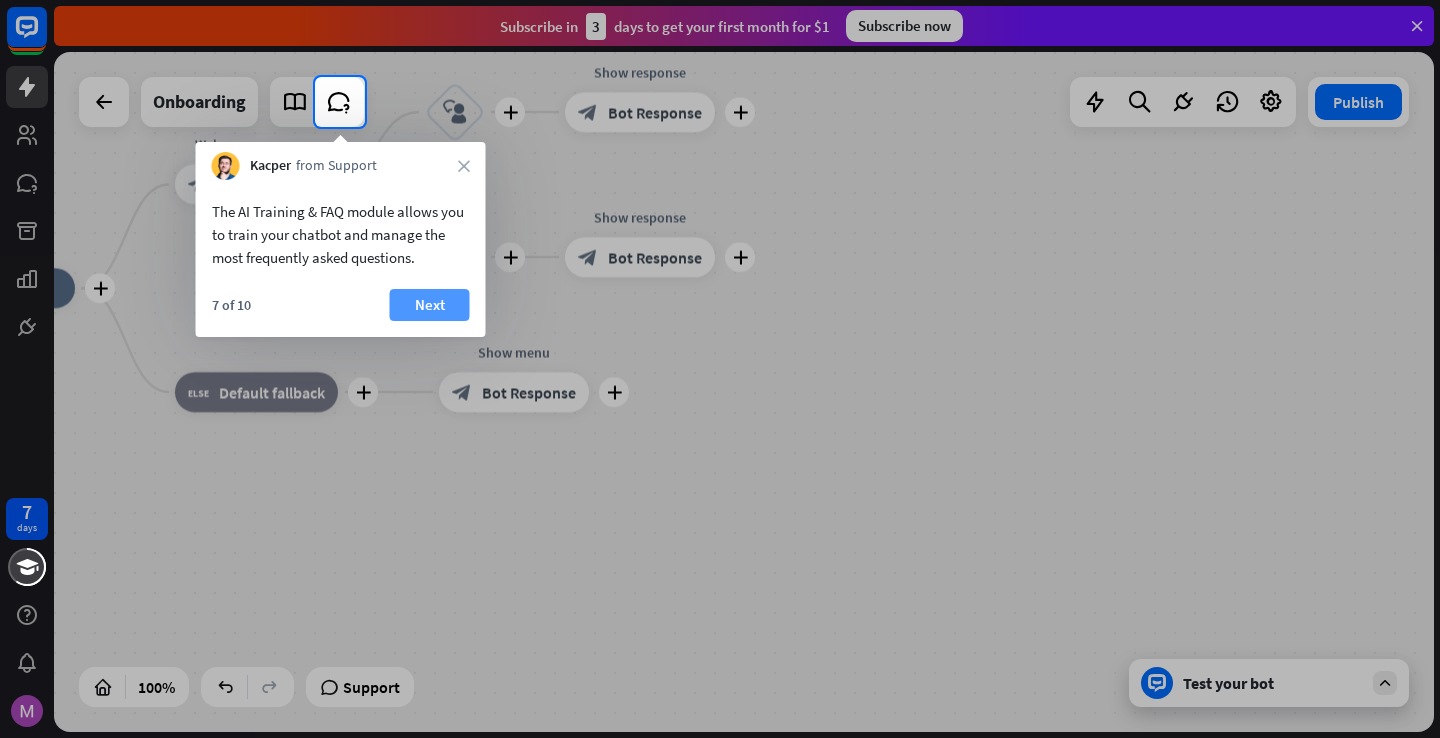 click on "Next" at bounding box center (430, 305) 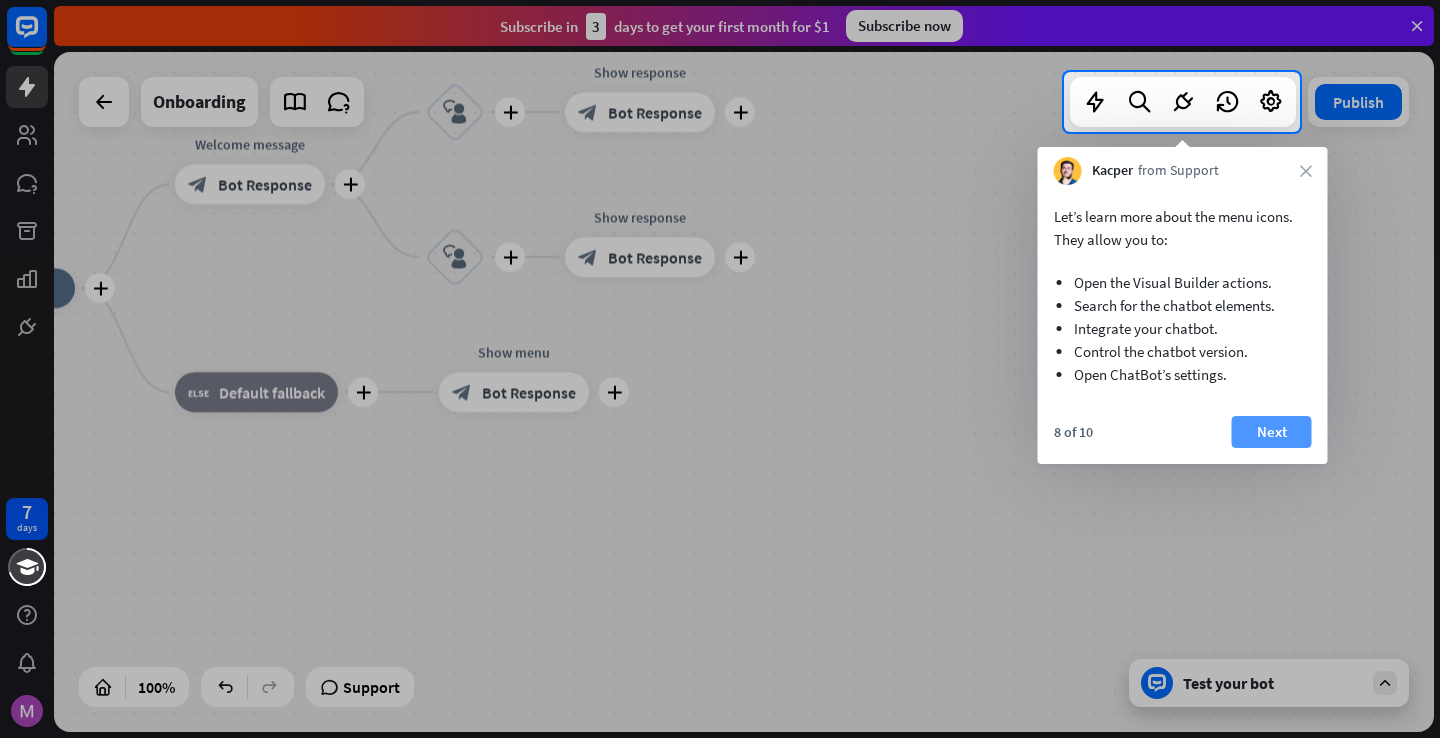 click on "Next" at bounding box center [1272, 432] 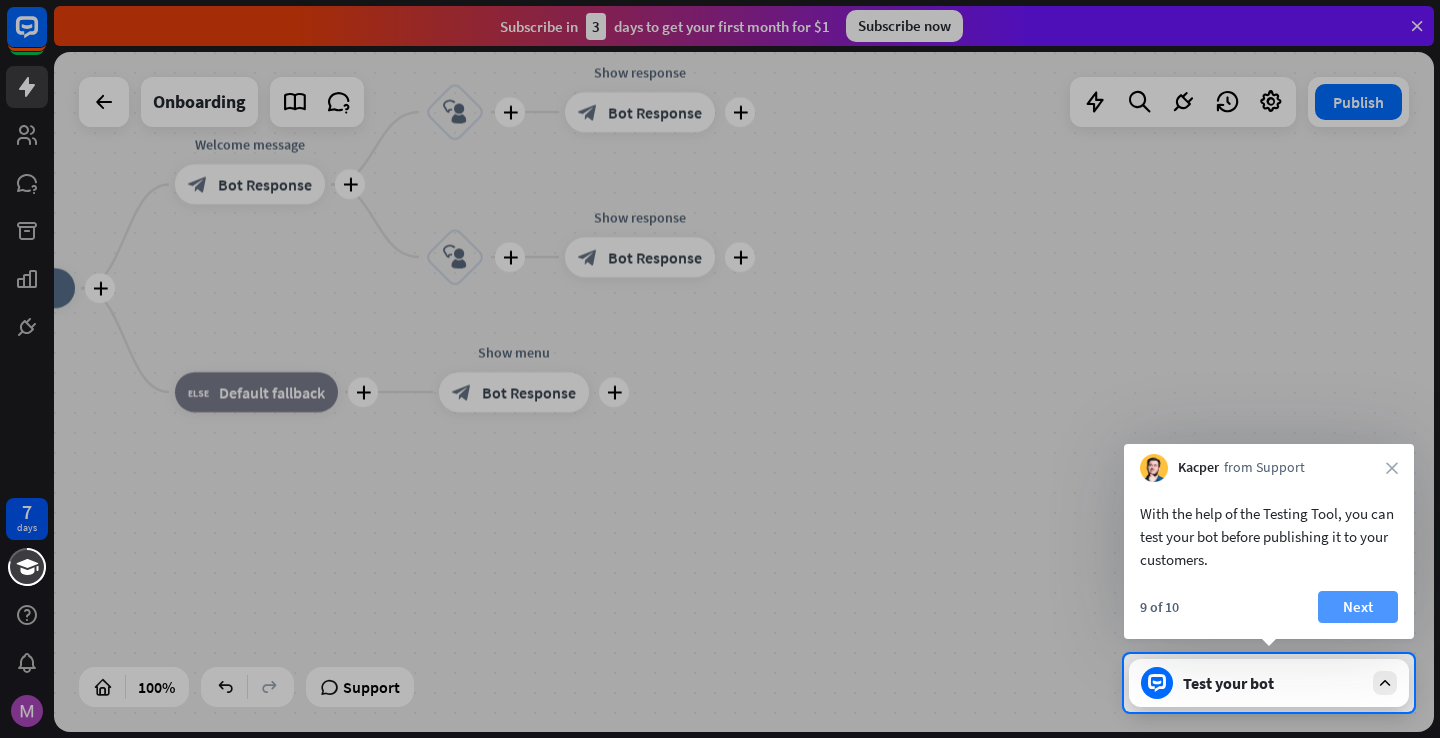 click on "Next" at bounding box center (1358, 607) 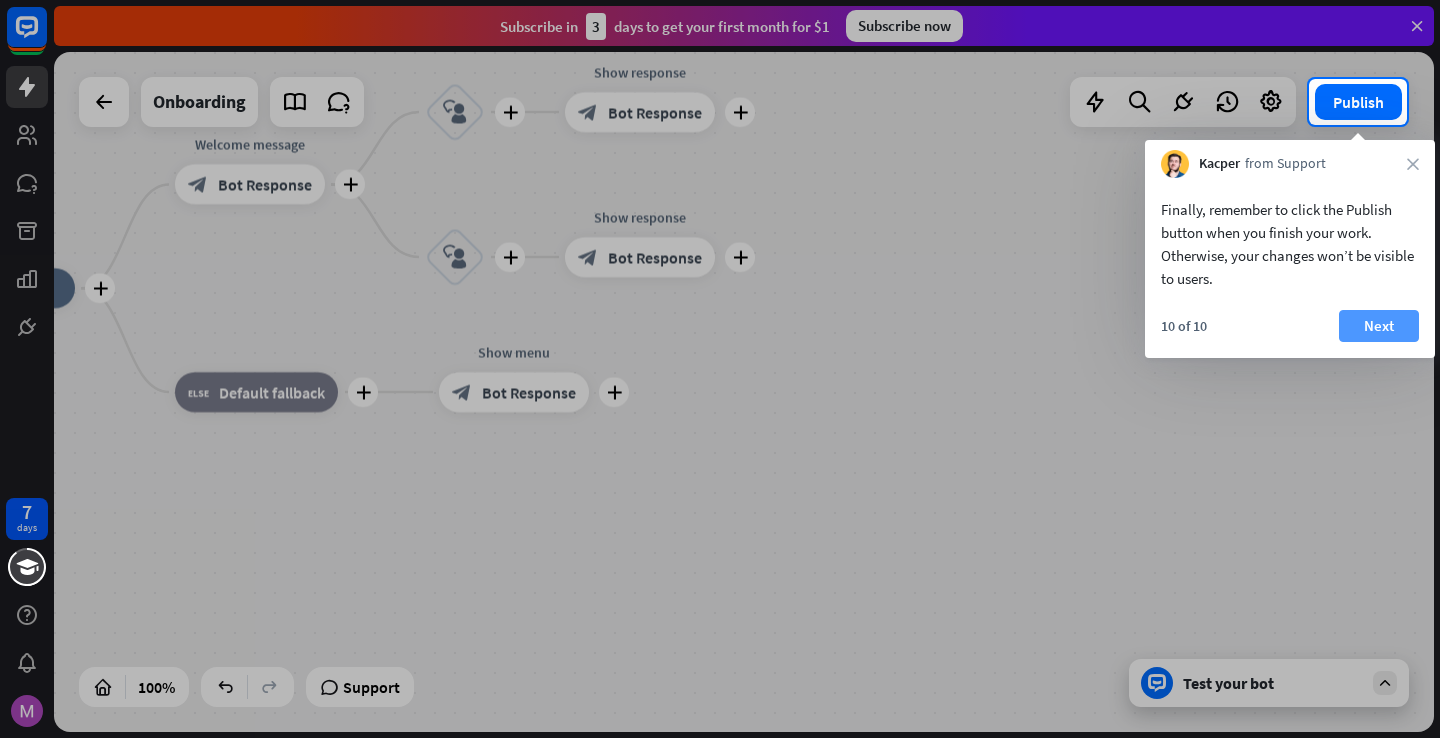 click on "Next" at bounding box center (1379, 326) 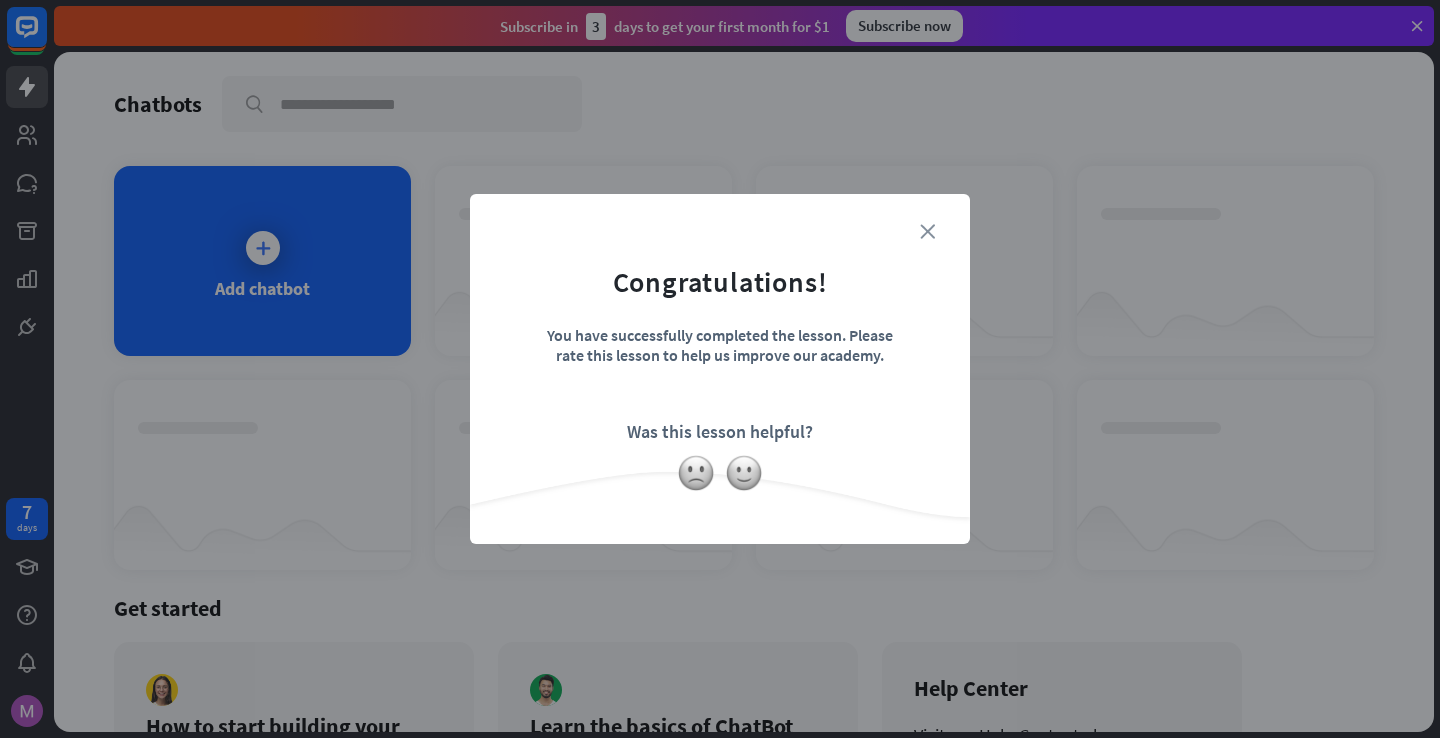 click on "close" at bounding box center [927, 231] 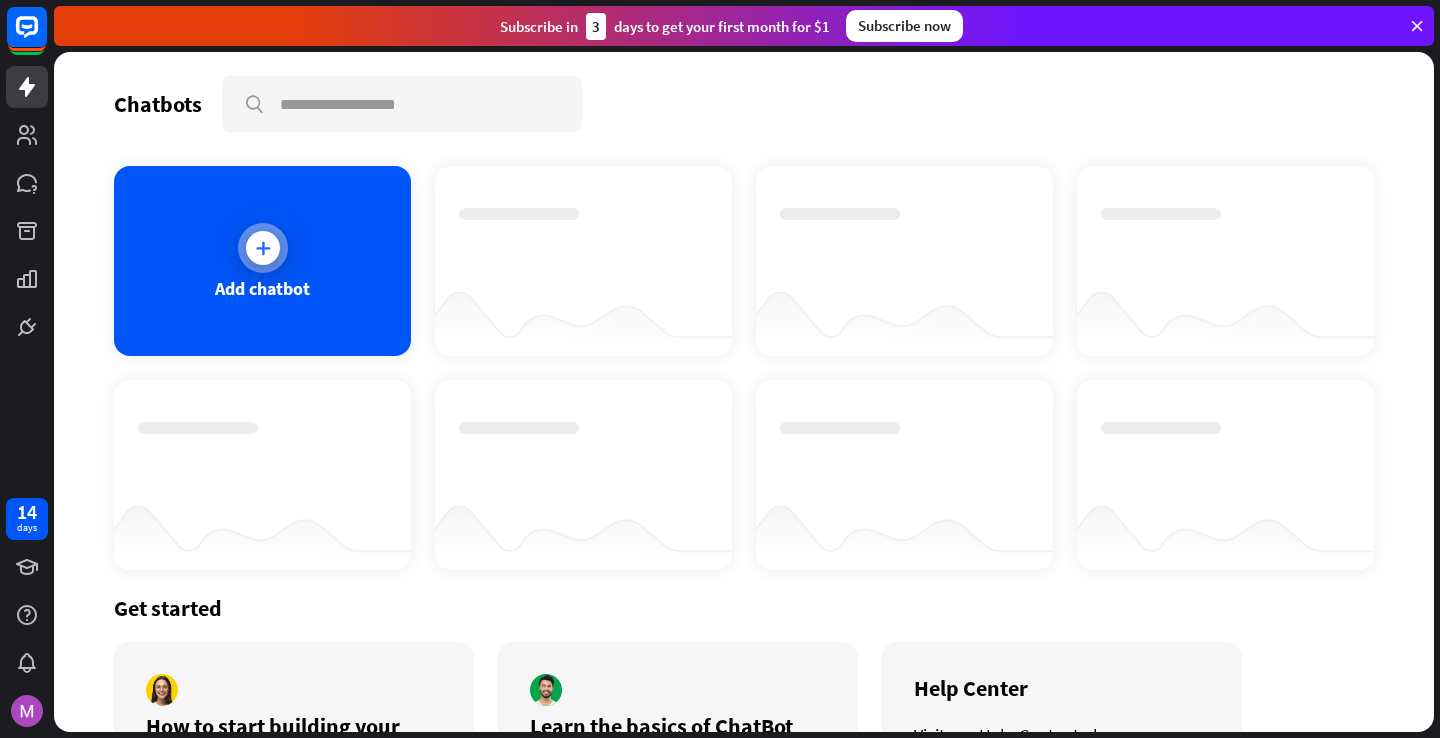 click on "Add chatbot" at bounding box center [262, 288] 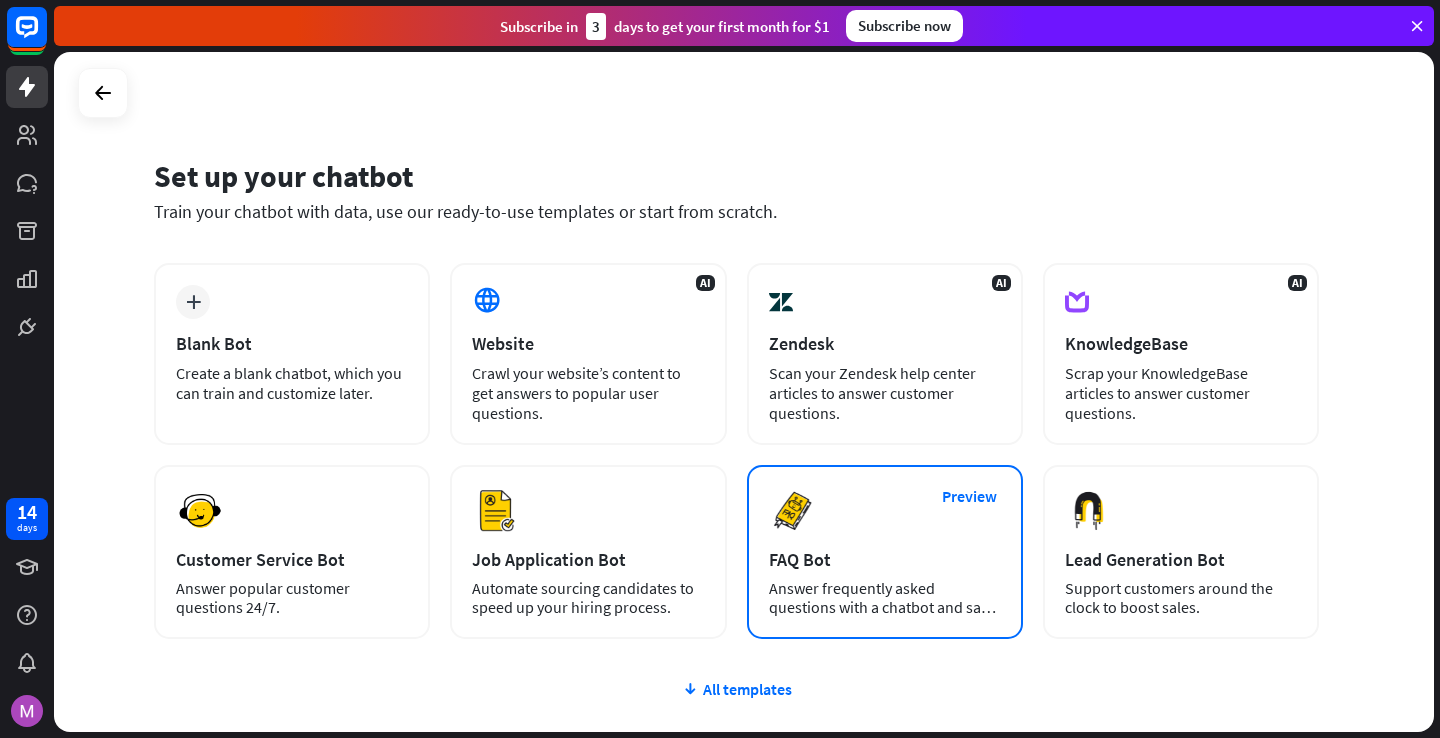 click on "FAQ Bot" at bounding box center (885, 559) 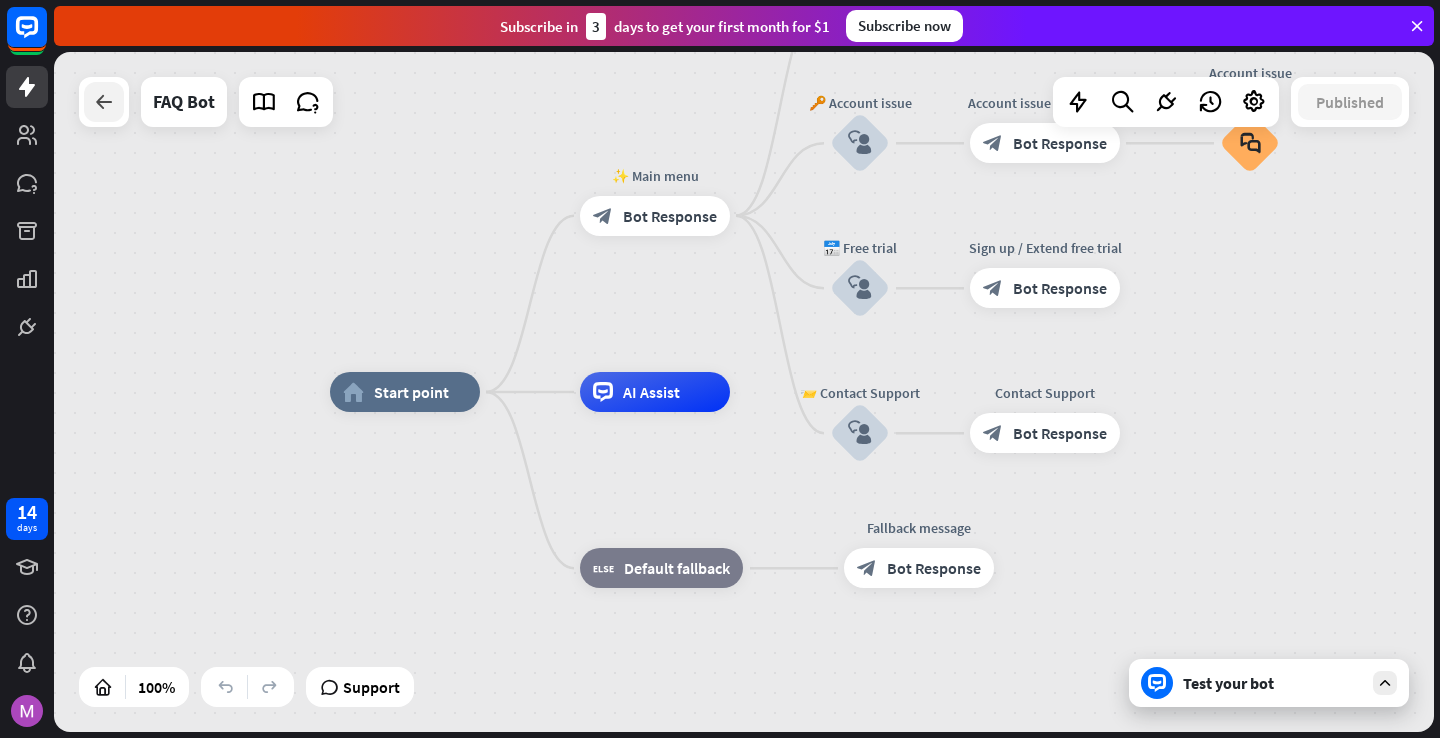 click at bounding box center (104, 102) 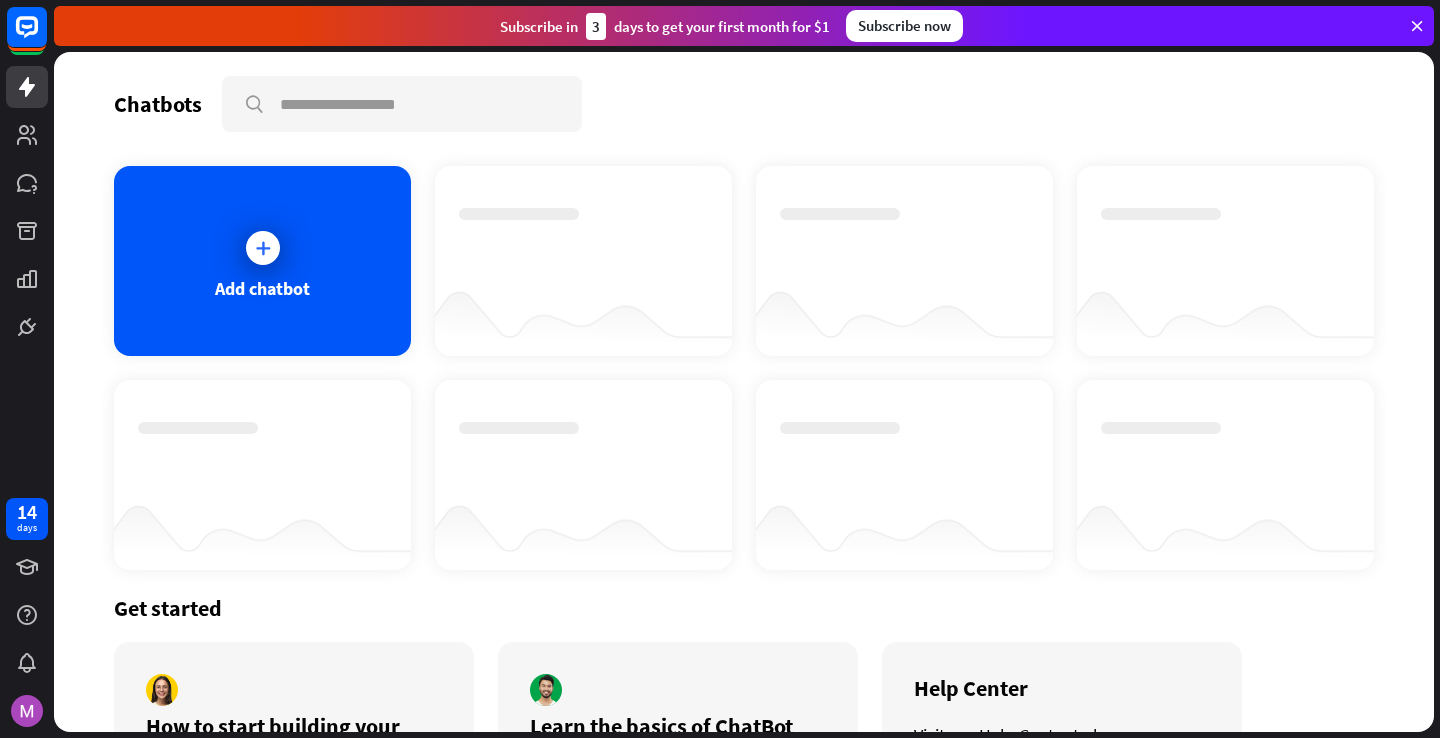 scroll, scrollTop: 0, scrollLeft: 0, axis: both 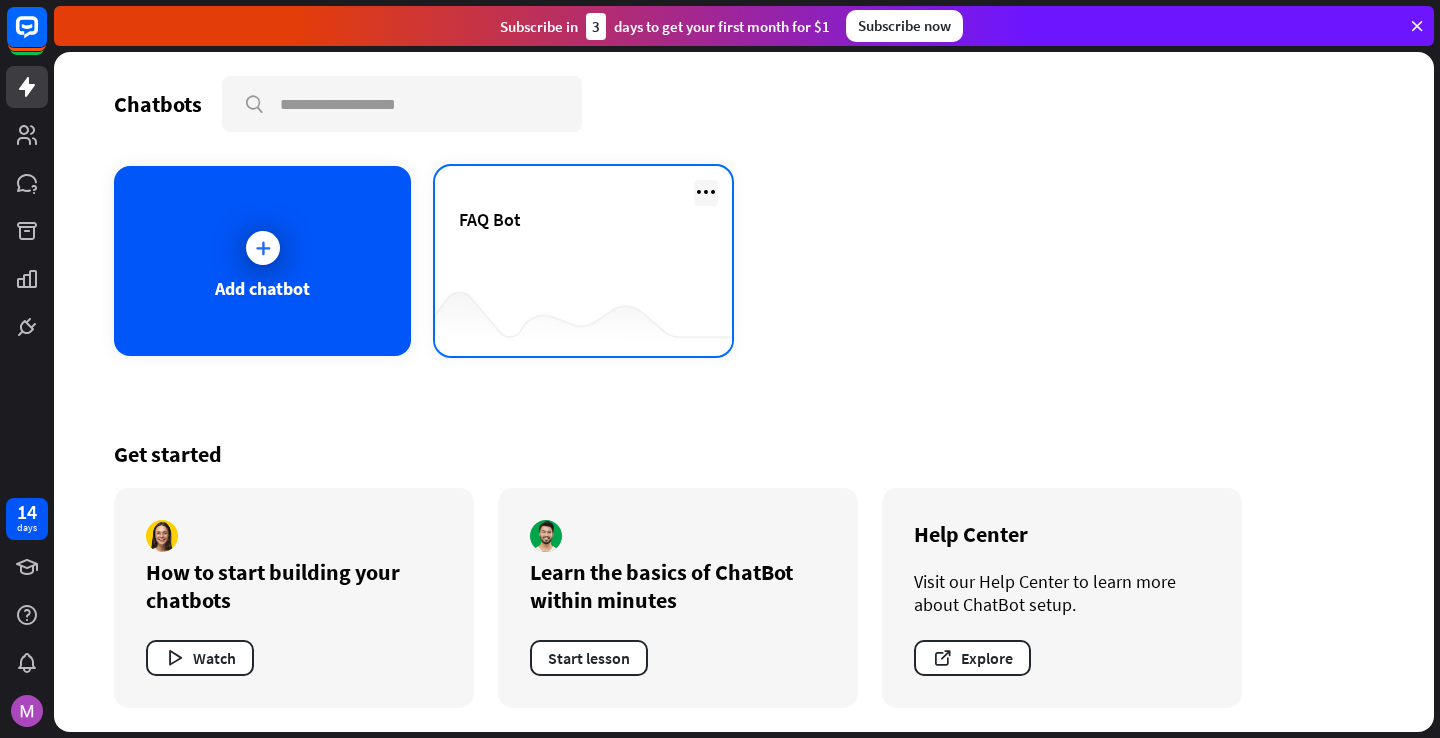 click at bounding box center [706, 192] 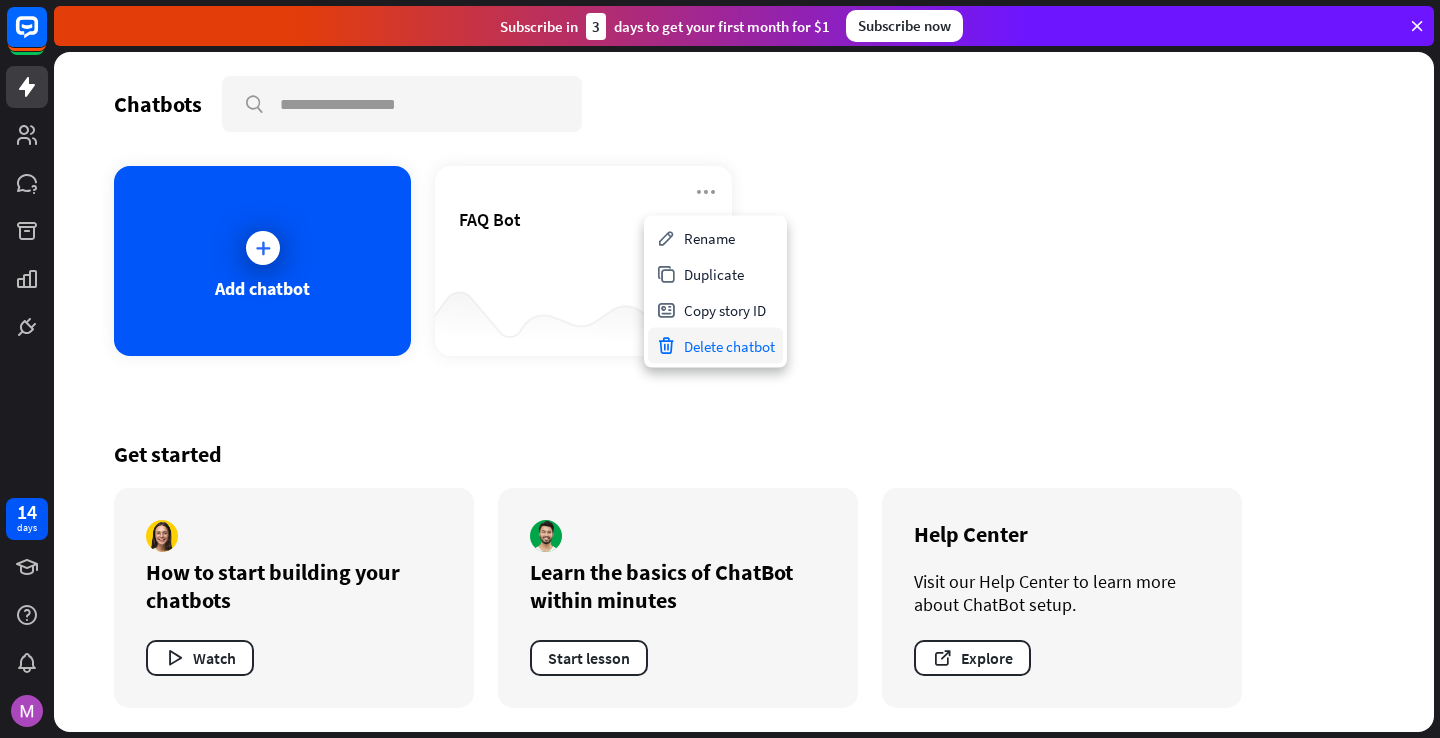 click on "Delete chatbot" at bounding box center [715, 346] 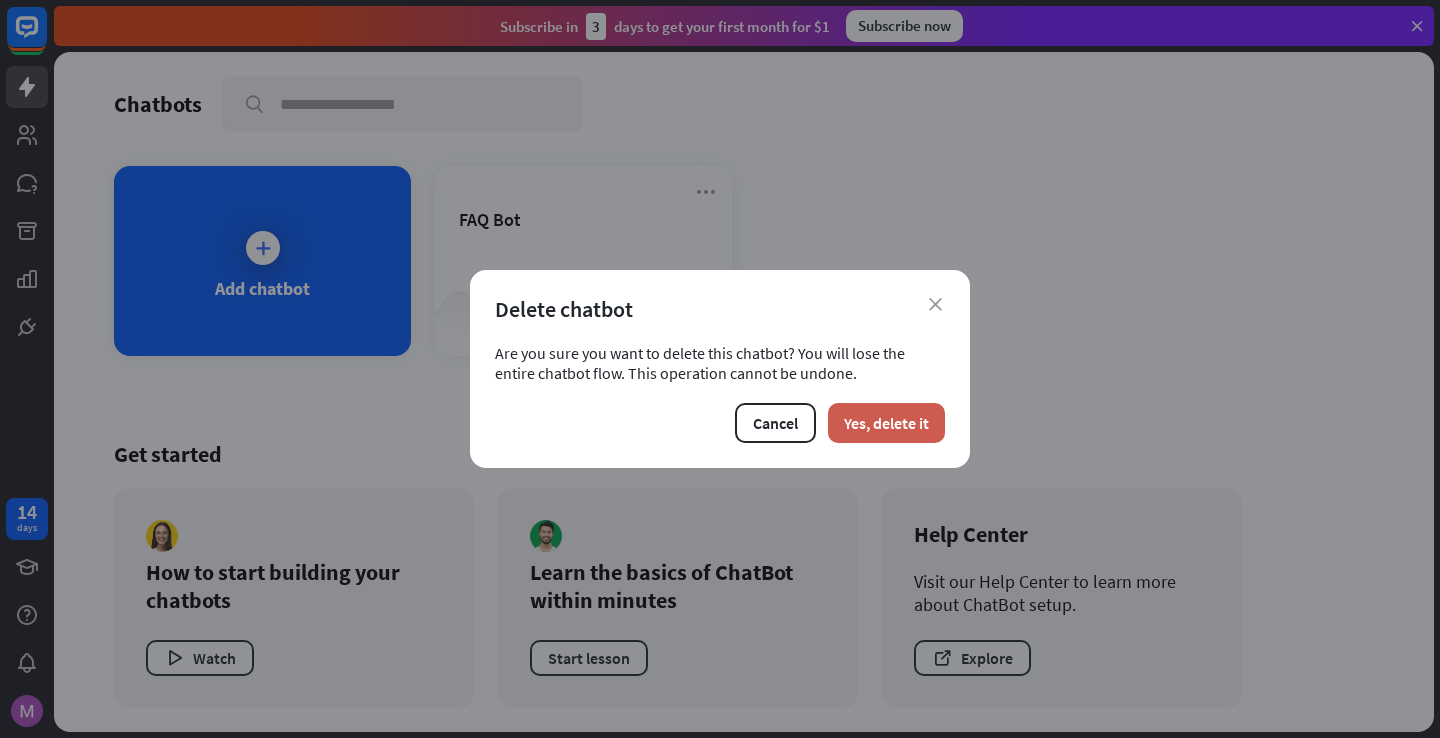 click on "Yes, delete it" at bounding box center (886, 423) 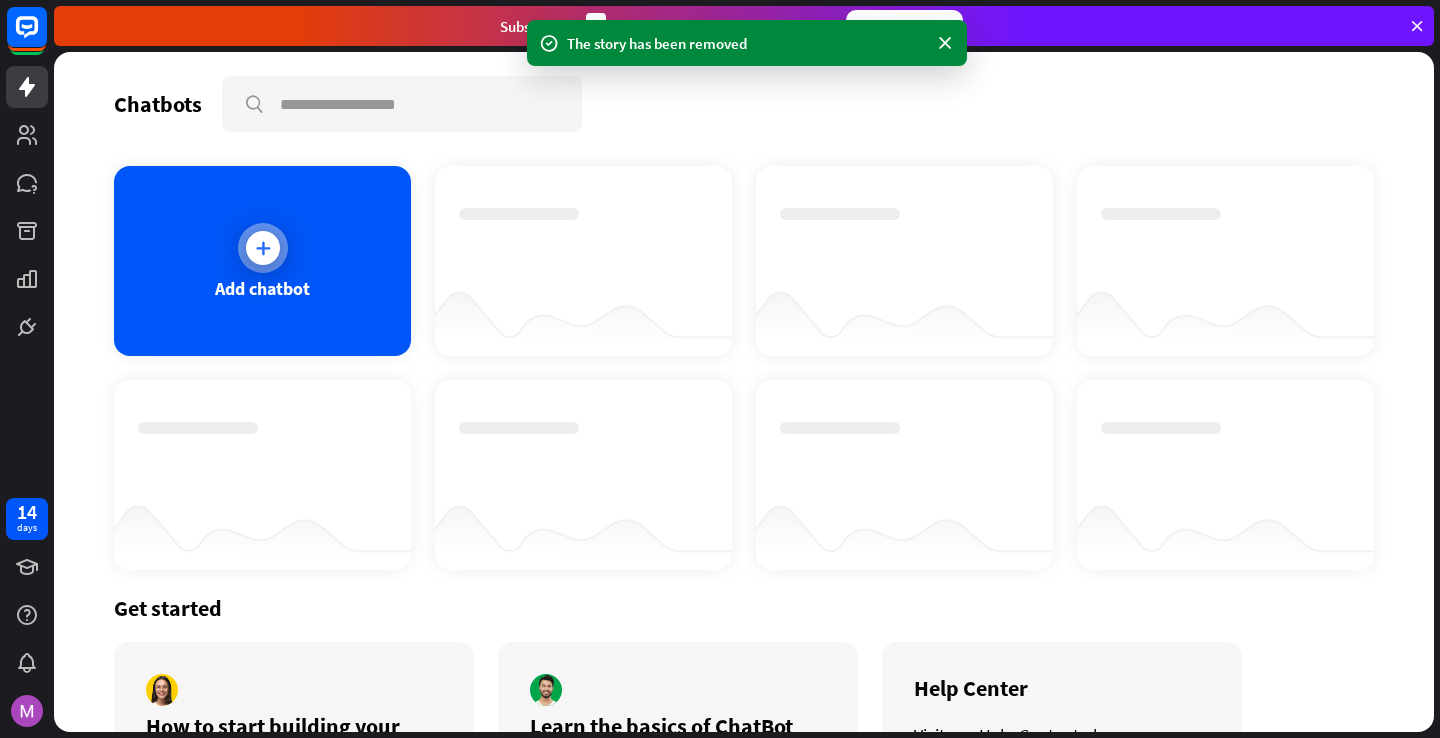 click at bounding box center (263, 248) 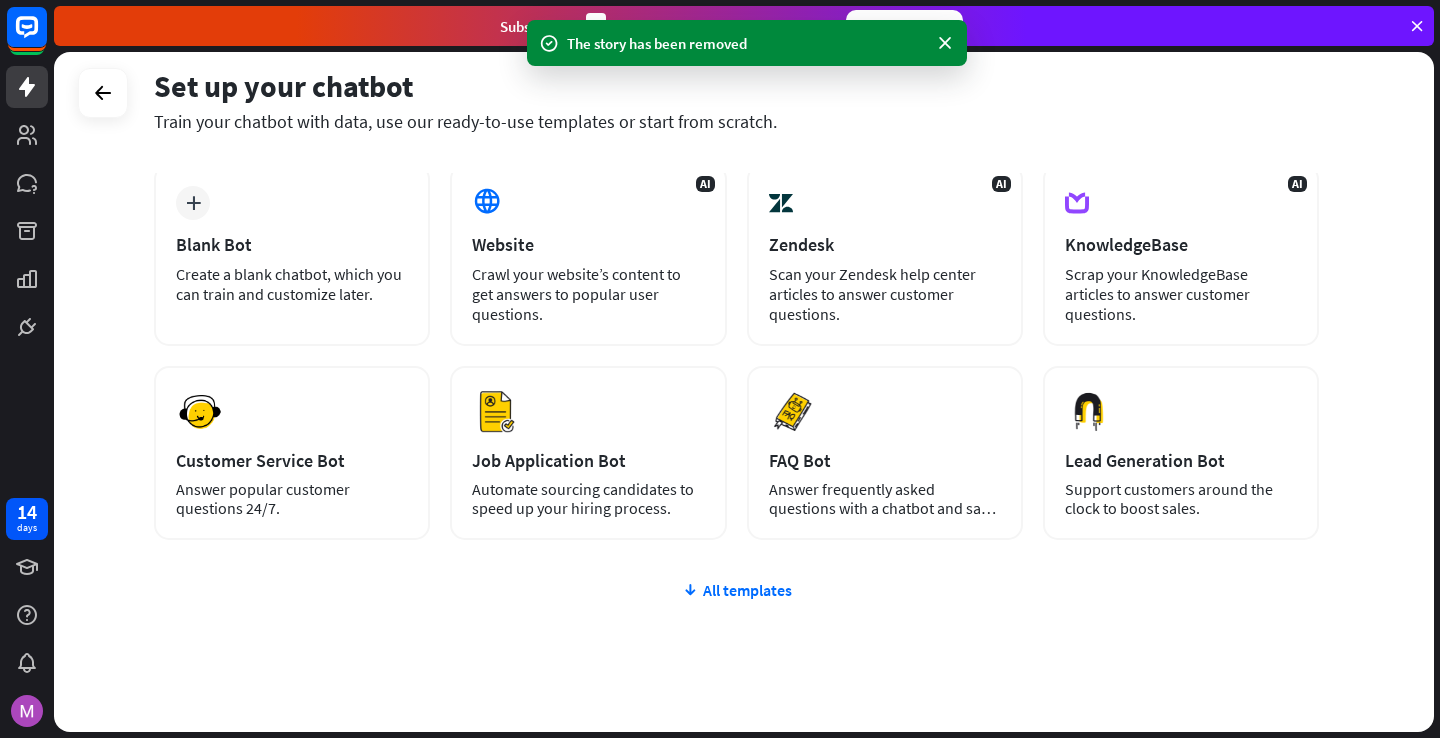 scroll, scrollTop: 147, scrollLeft: 0, axis: vertical 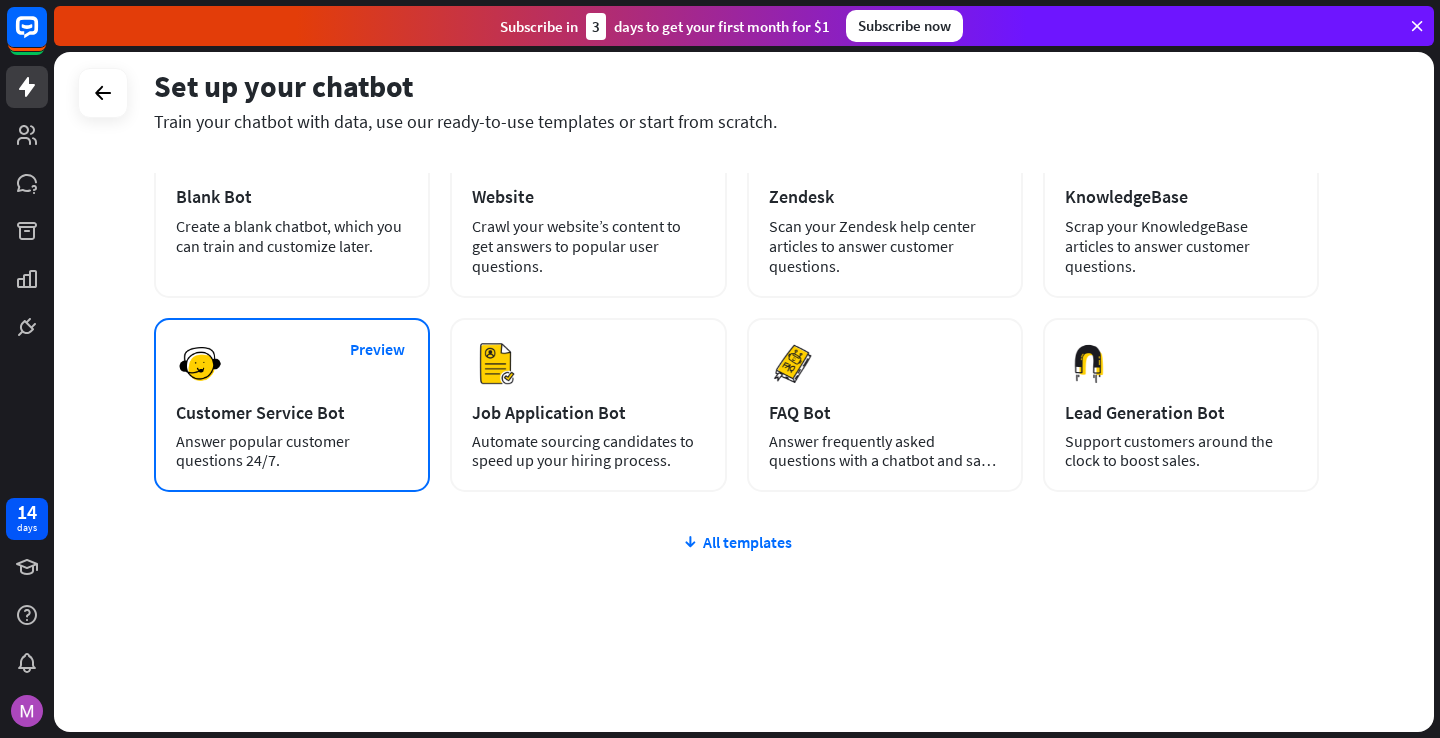 click on "Customer Service Bot" at bounding box center [292, 412] 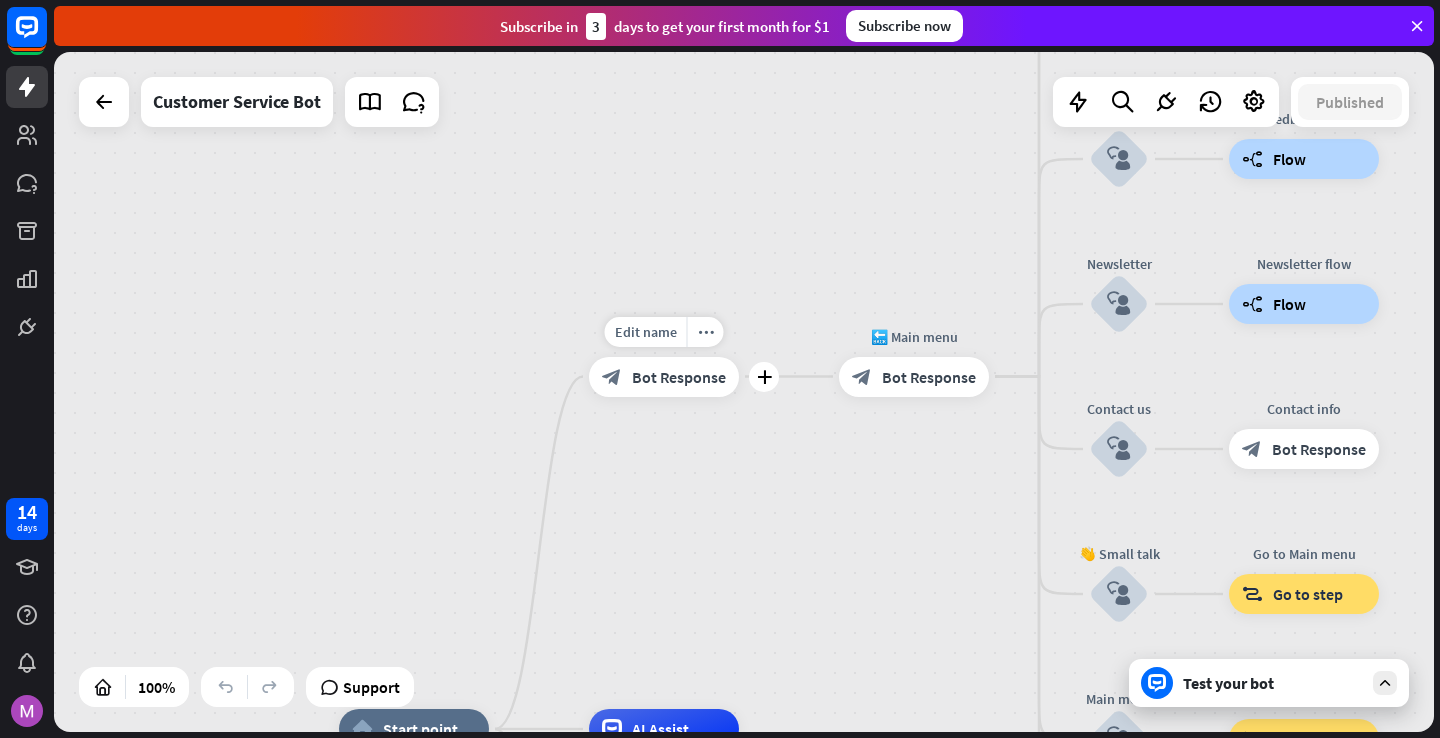 click on "Edit name   more_horiz         plus     block_bot_response   Bot Response" at bounding box center [664, 377] 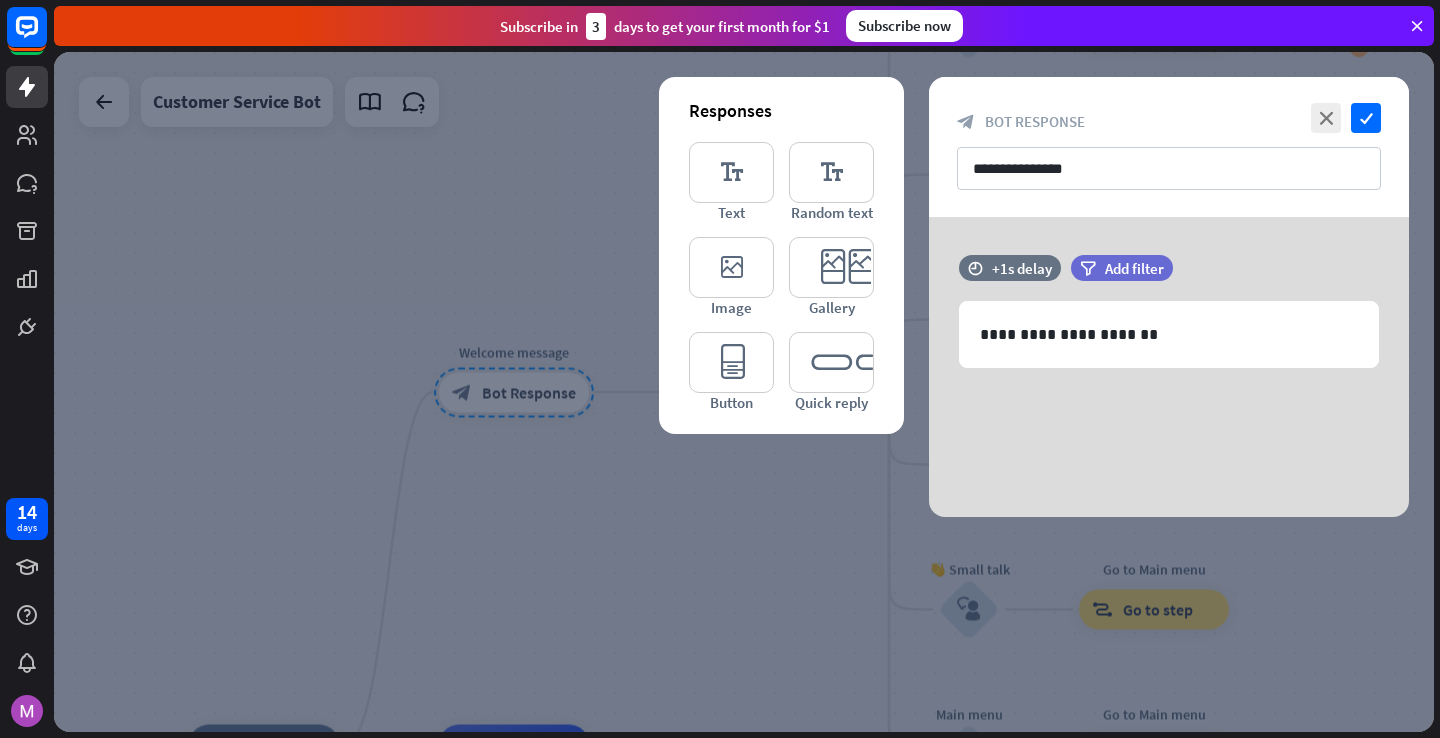 click at bounding box center [744, 392] 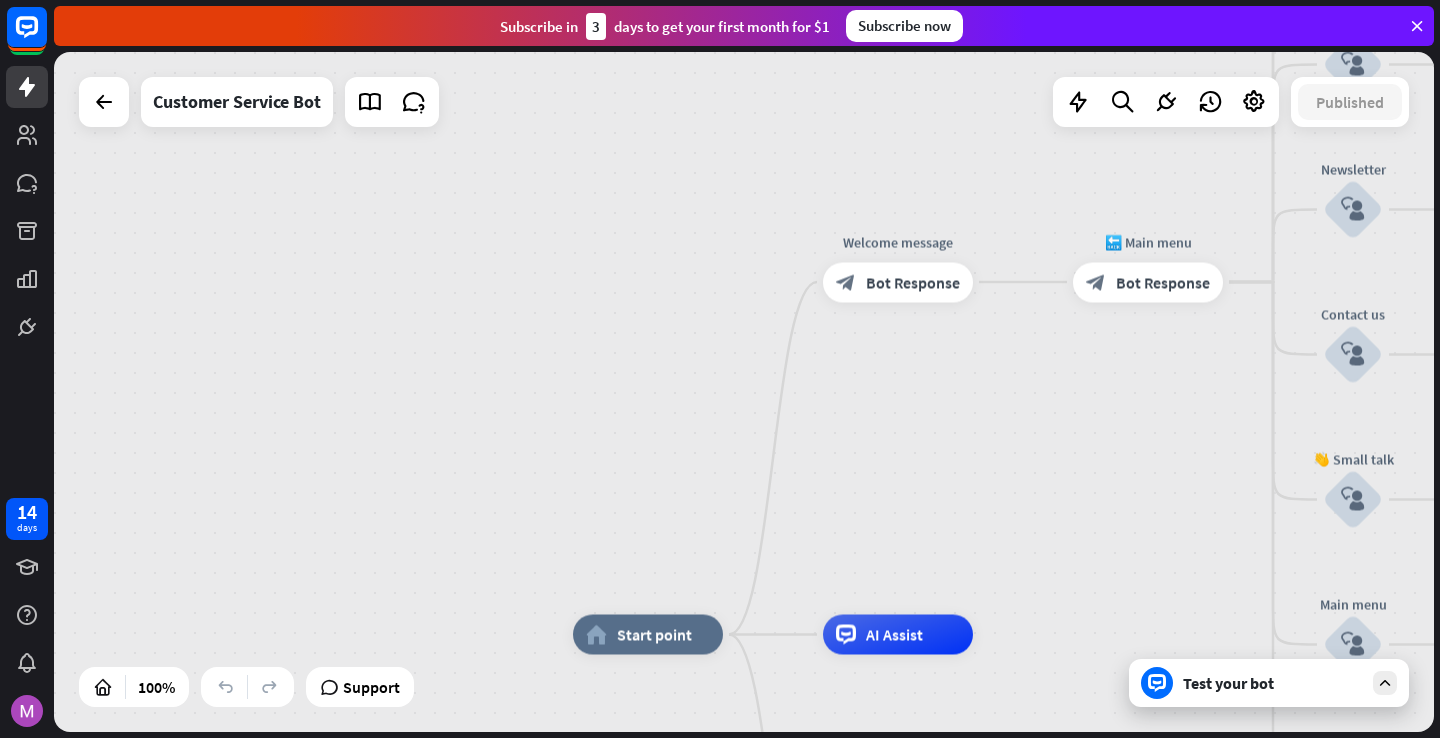 click on "Test your bot" at bounding box center [1273, 683] 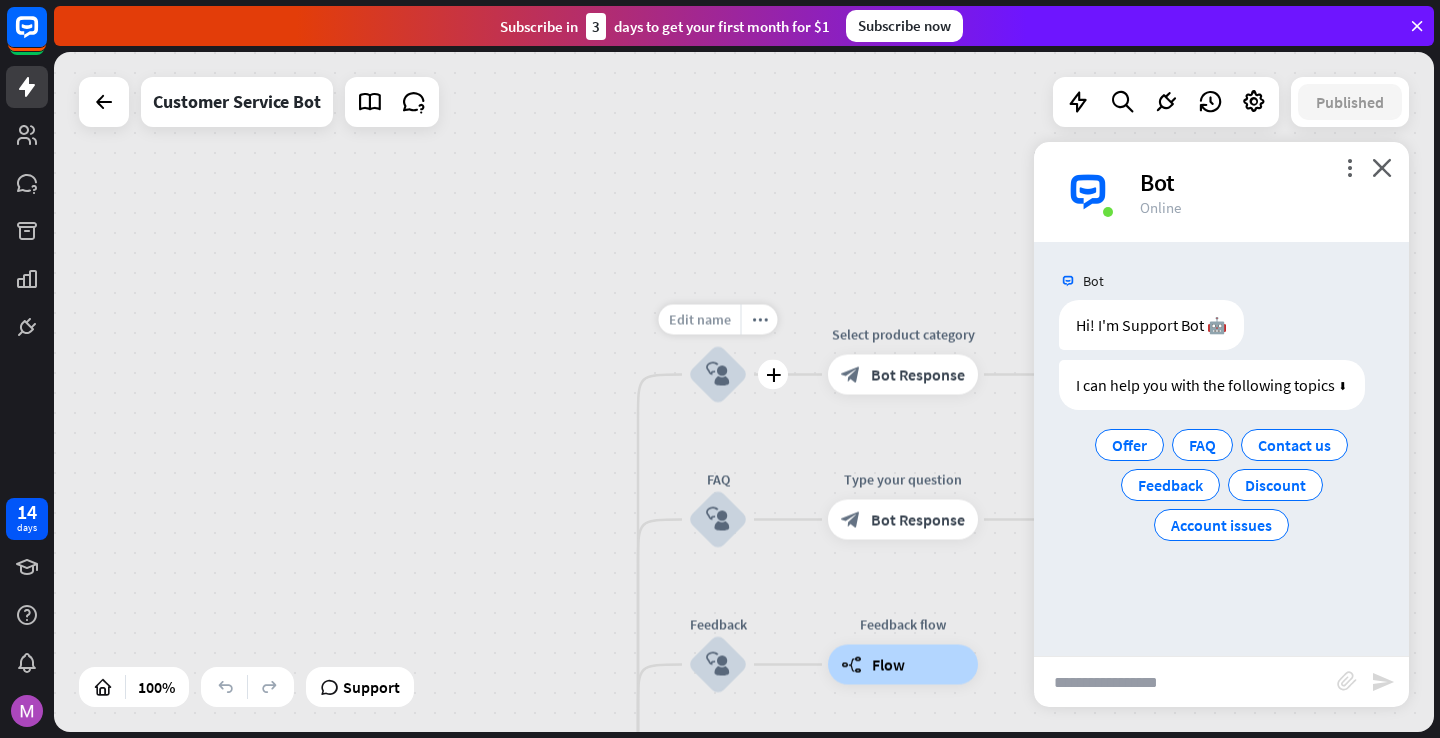 click on "Edit name" at bounding box center [700, 320] 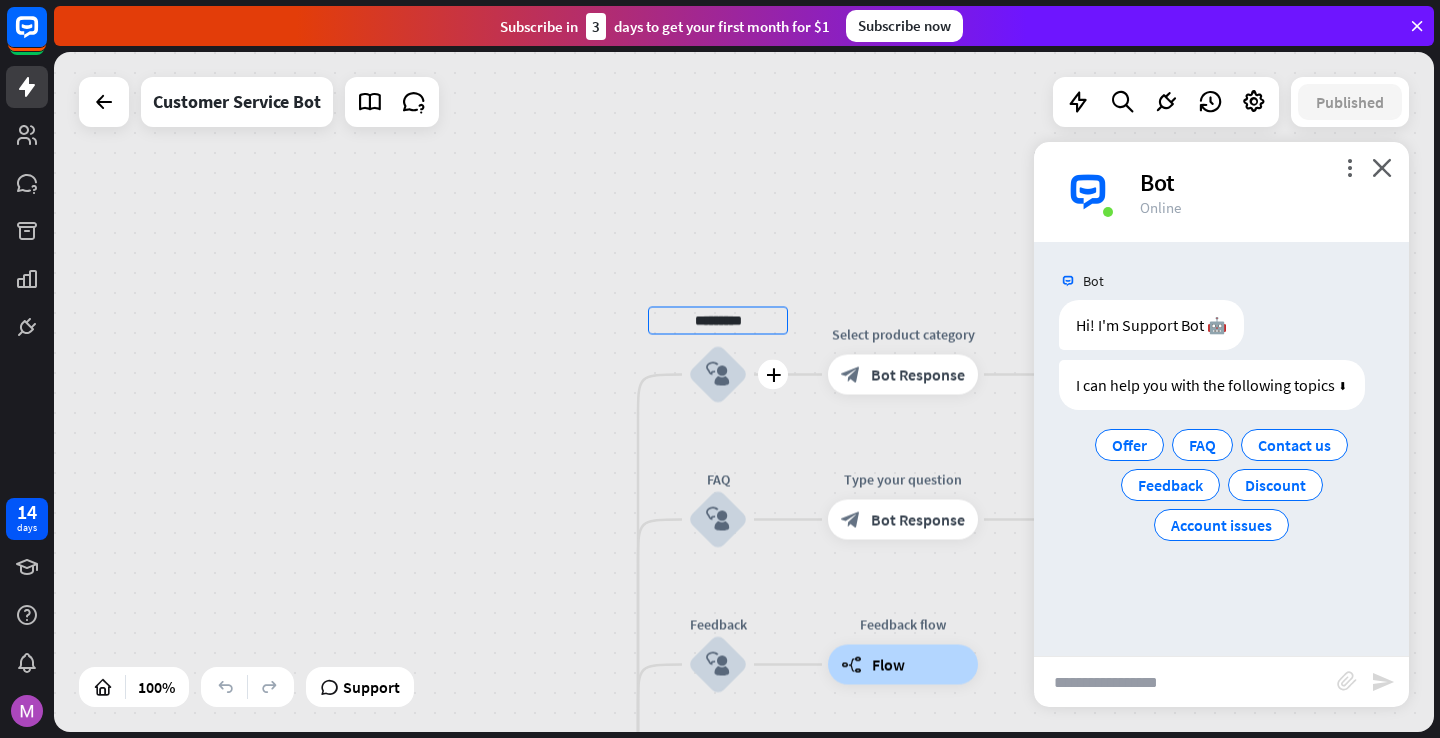 click on "*********" at bounding box center (718, 321) 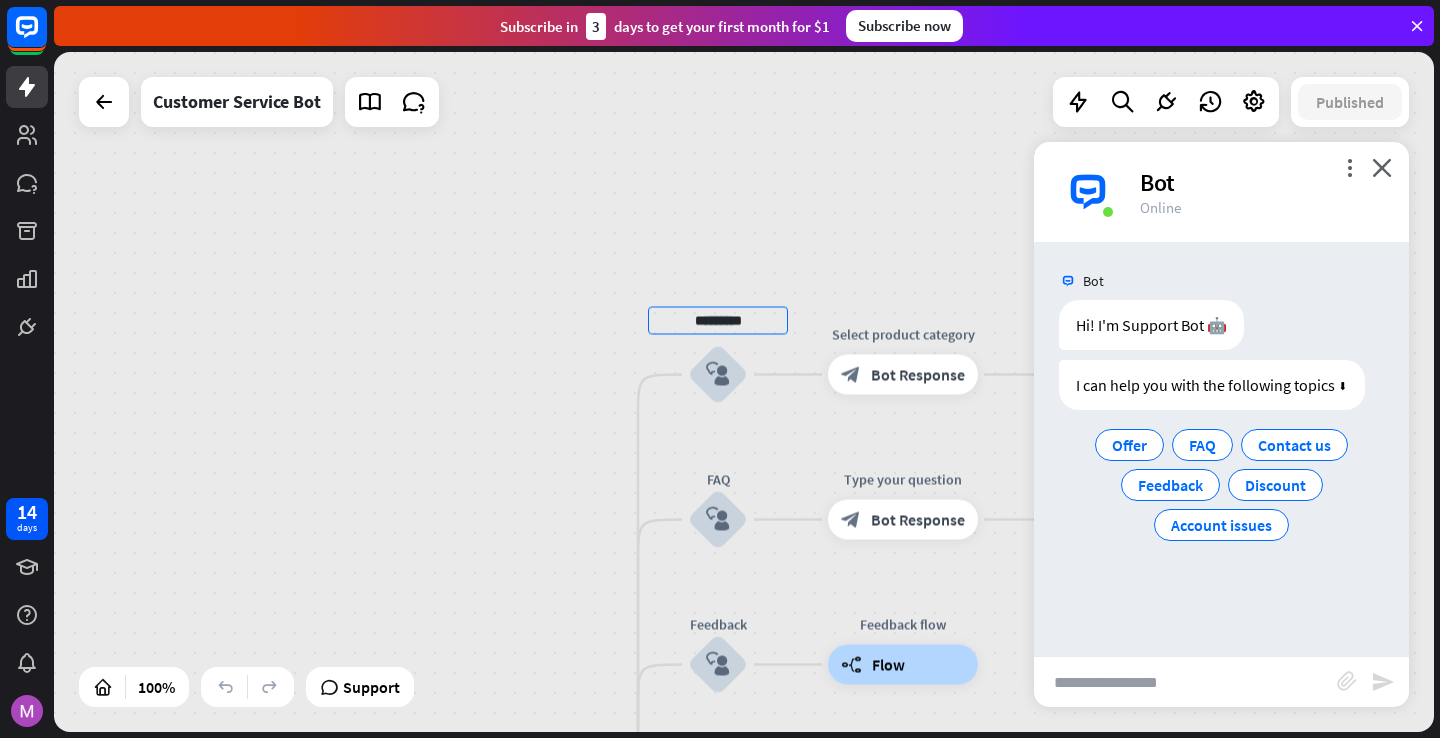 type on "*********" 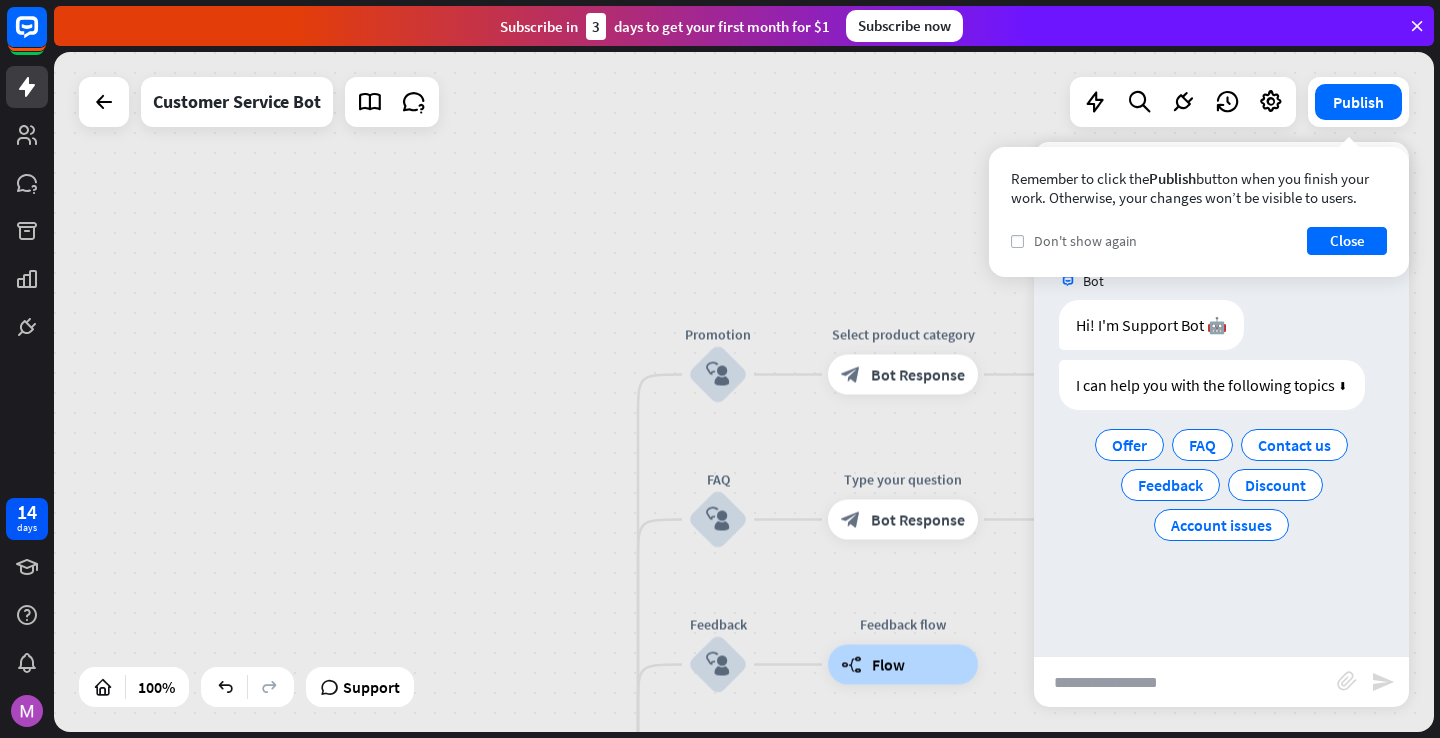 click on "check" at bounding box center (1017, 241) 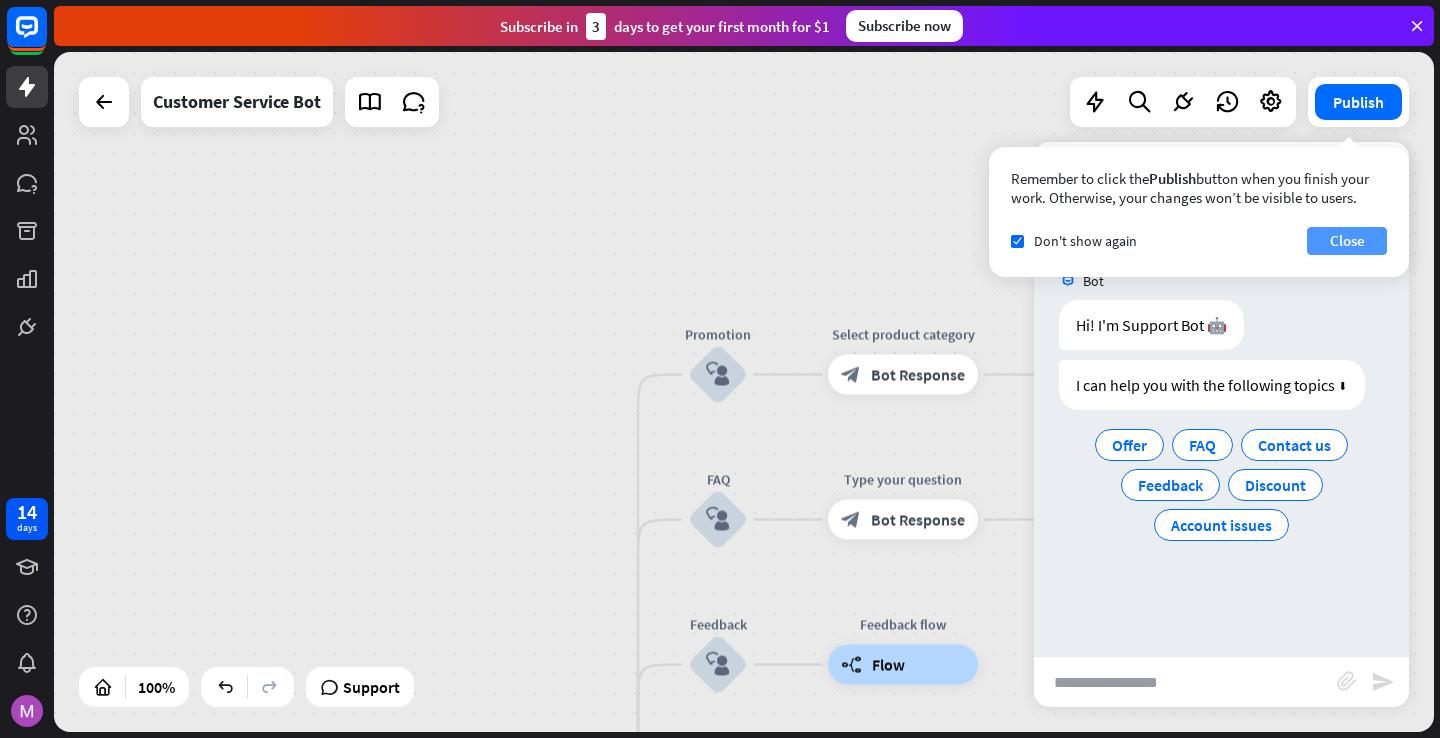 click on "Close" at bounding box center (1347, 241) 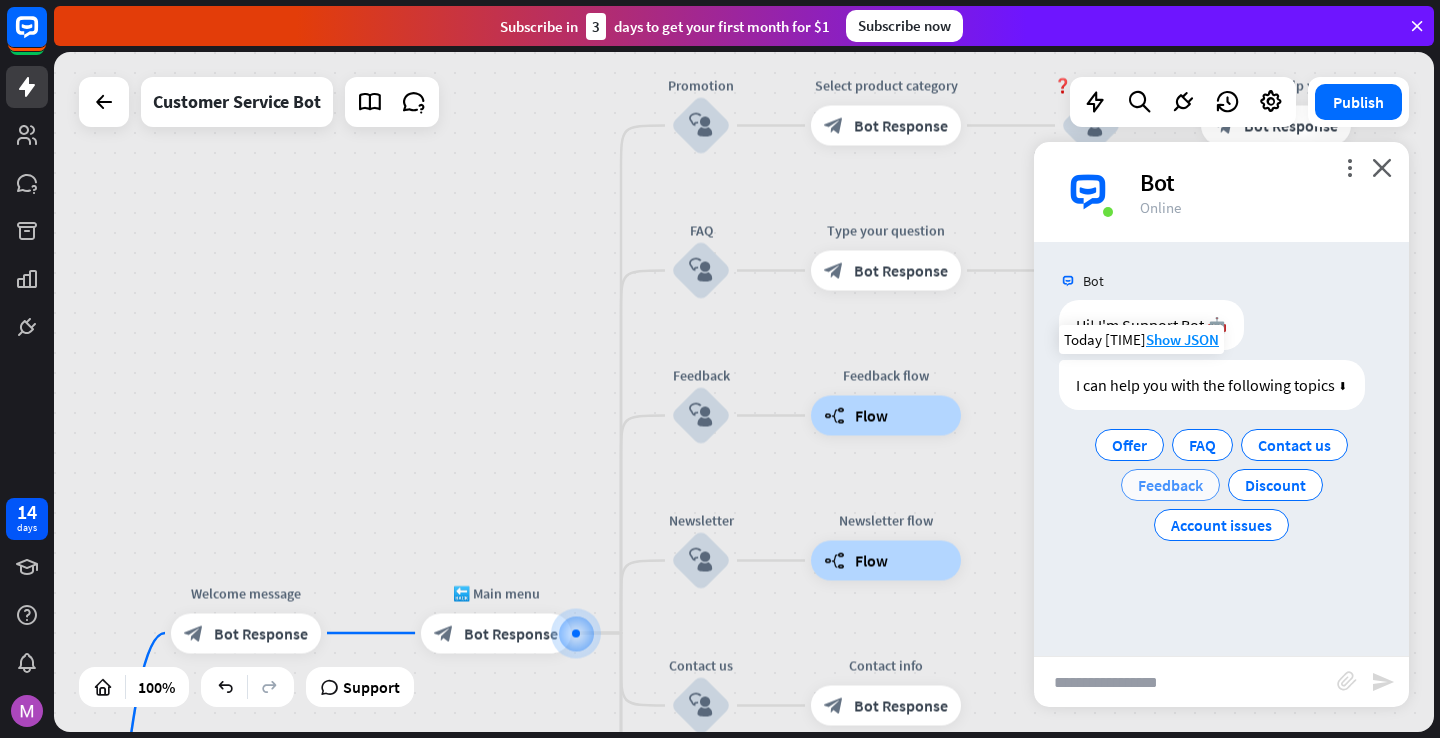 click on "Feedback" at bounding box center [1170, 485] 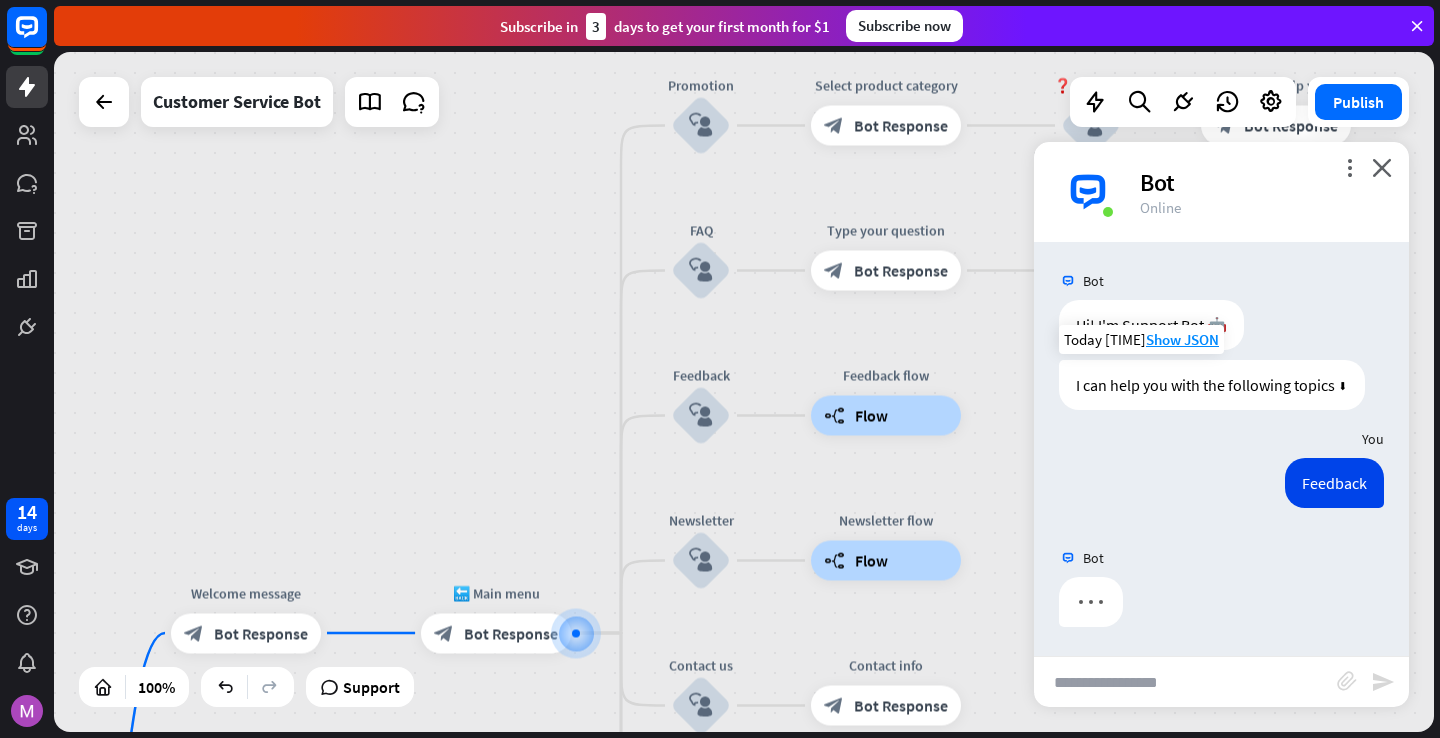 scroll, scrollTop: 1, scrollLeft: 0, axis: vertical 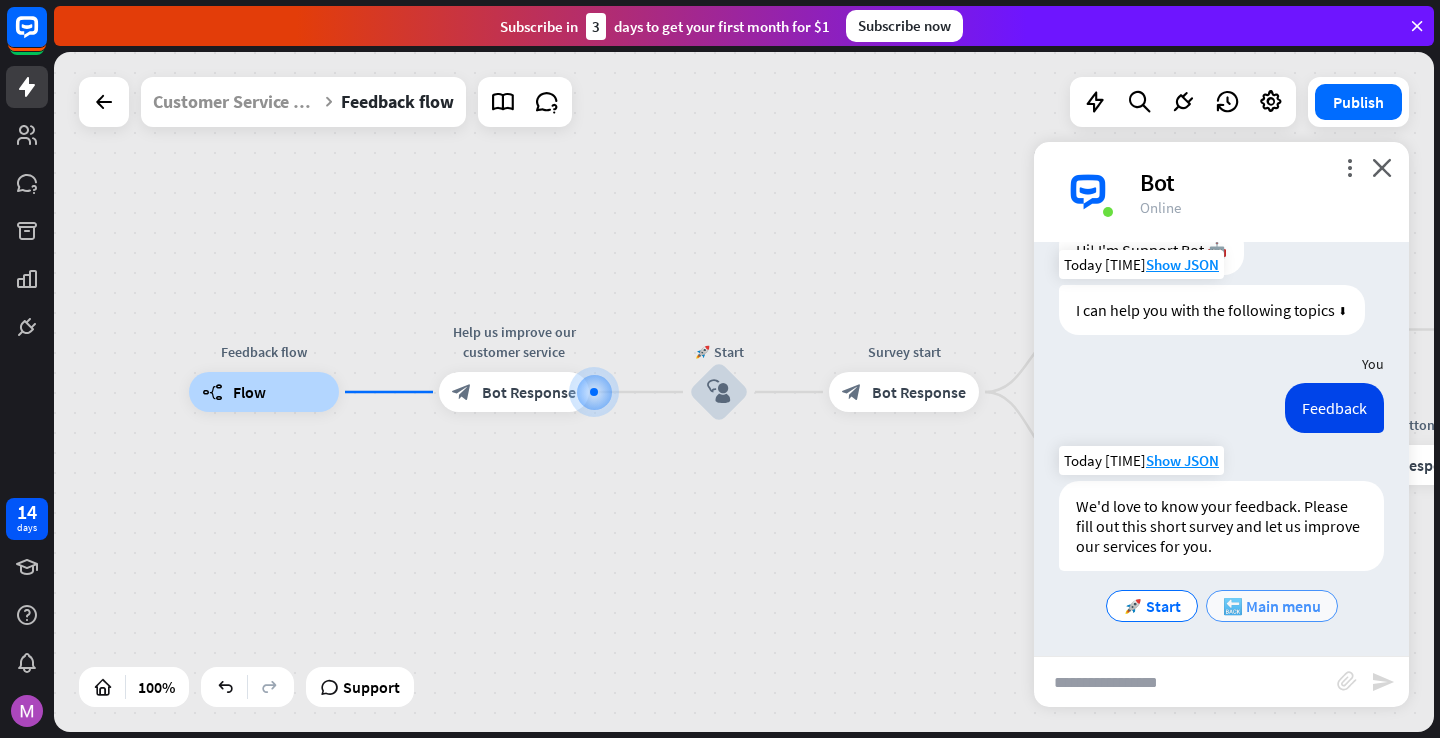 click on "🔙 Main menu" at bounding box center (1272, 606) 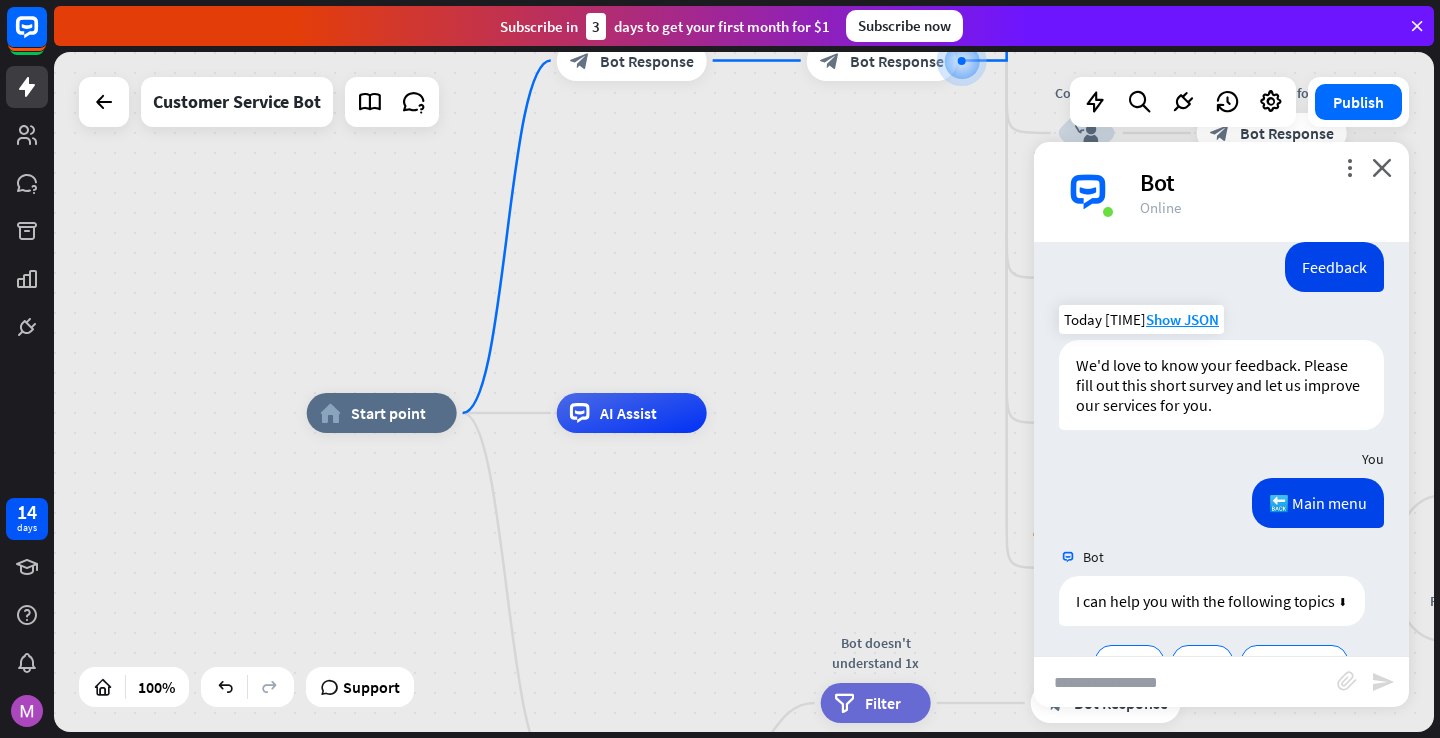 scroll, scrollTop: 351, scrollLeft: 0, axis: vertical 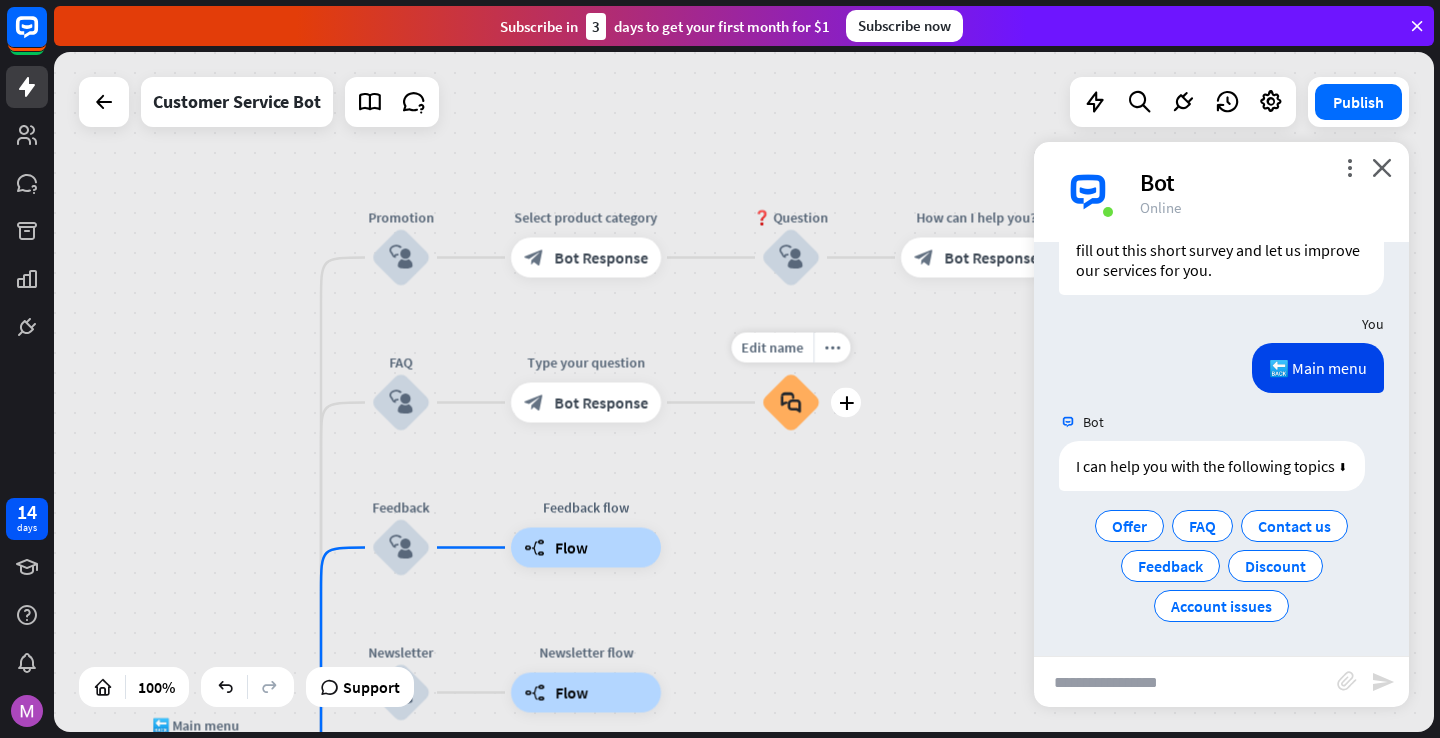 click on "block_faq" at bounding box center [791, 403] 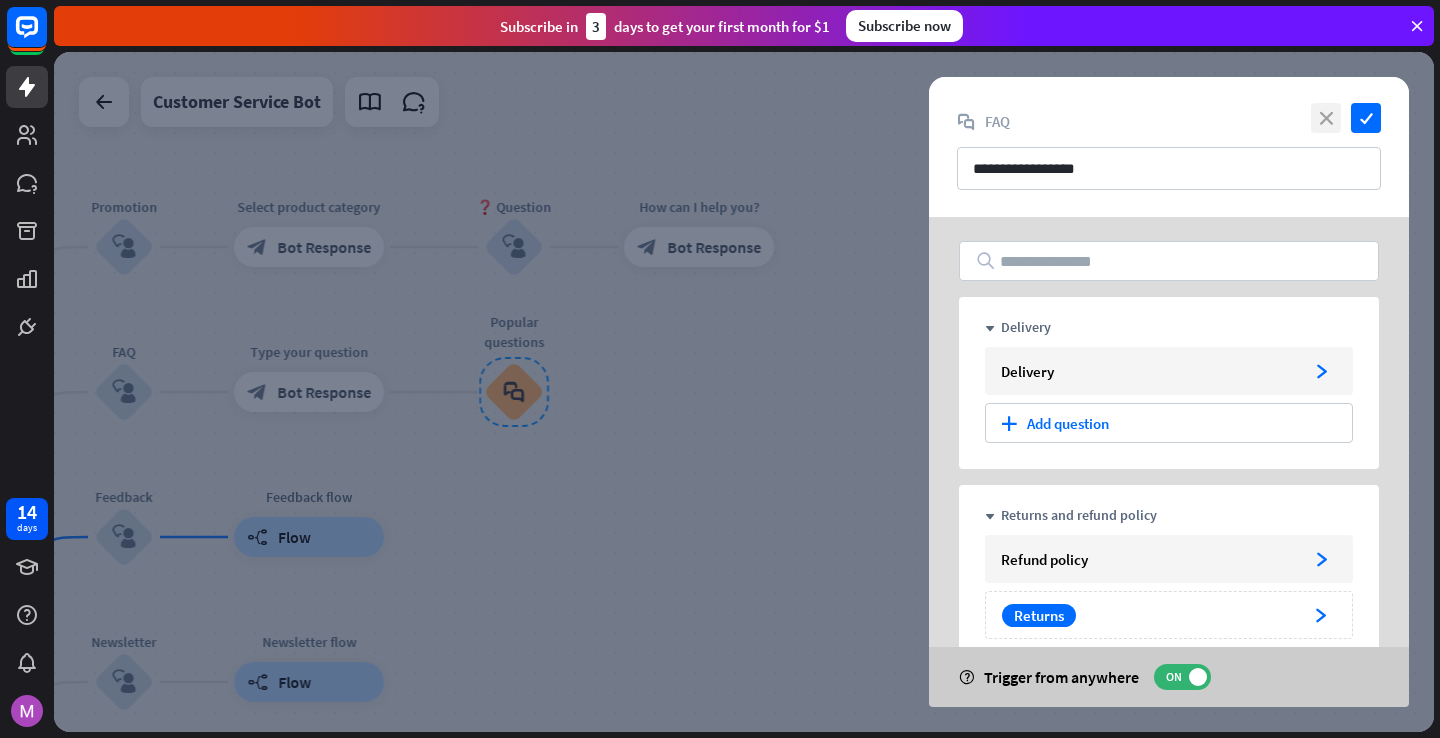 click on "close" at bounding box center [1326, 118] 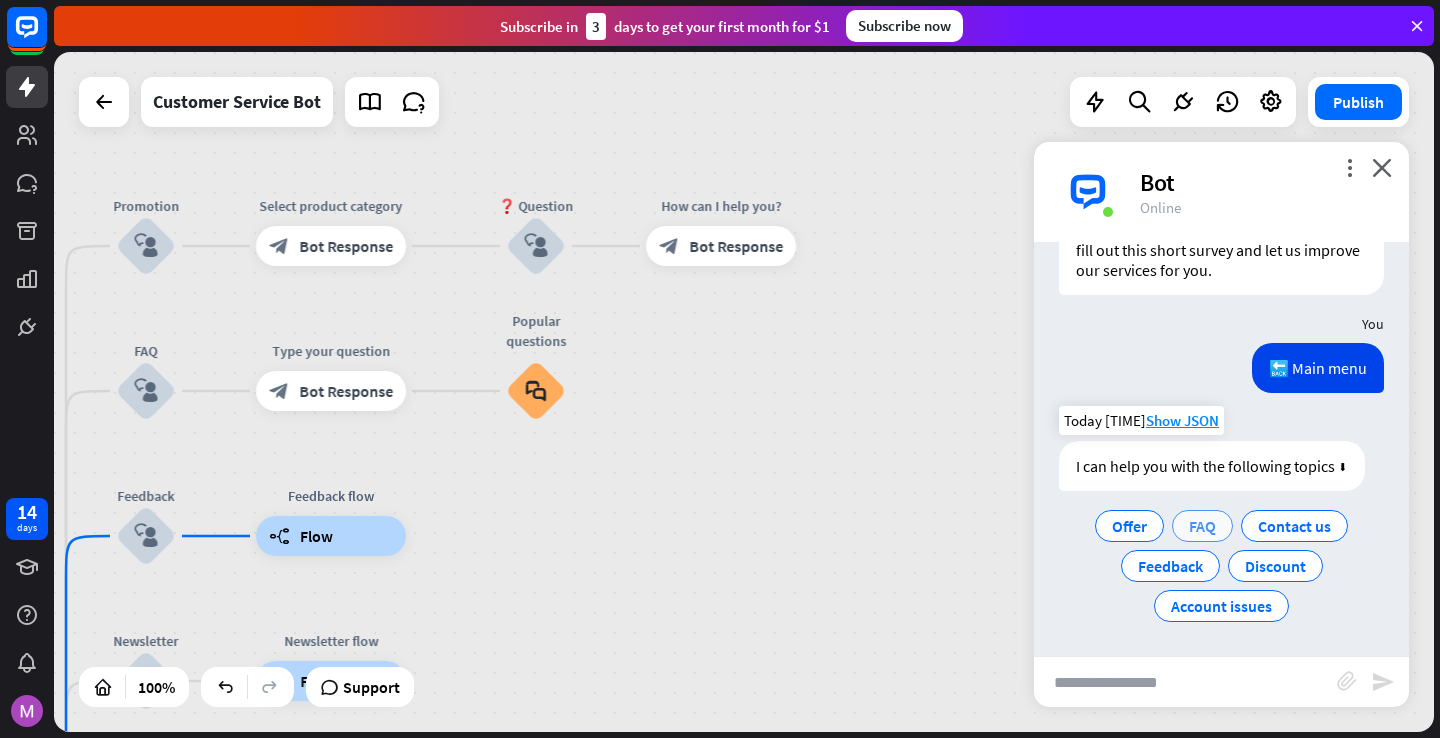 click on "FAQ" at bounding box center [1202, 526] 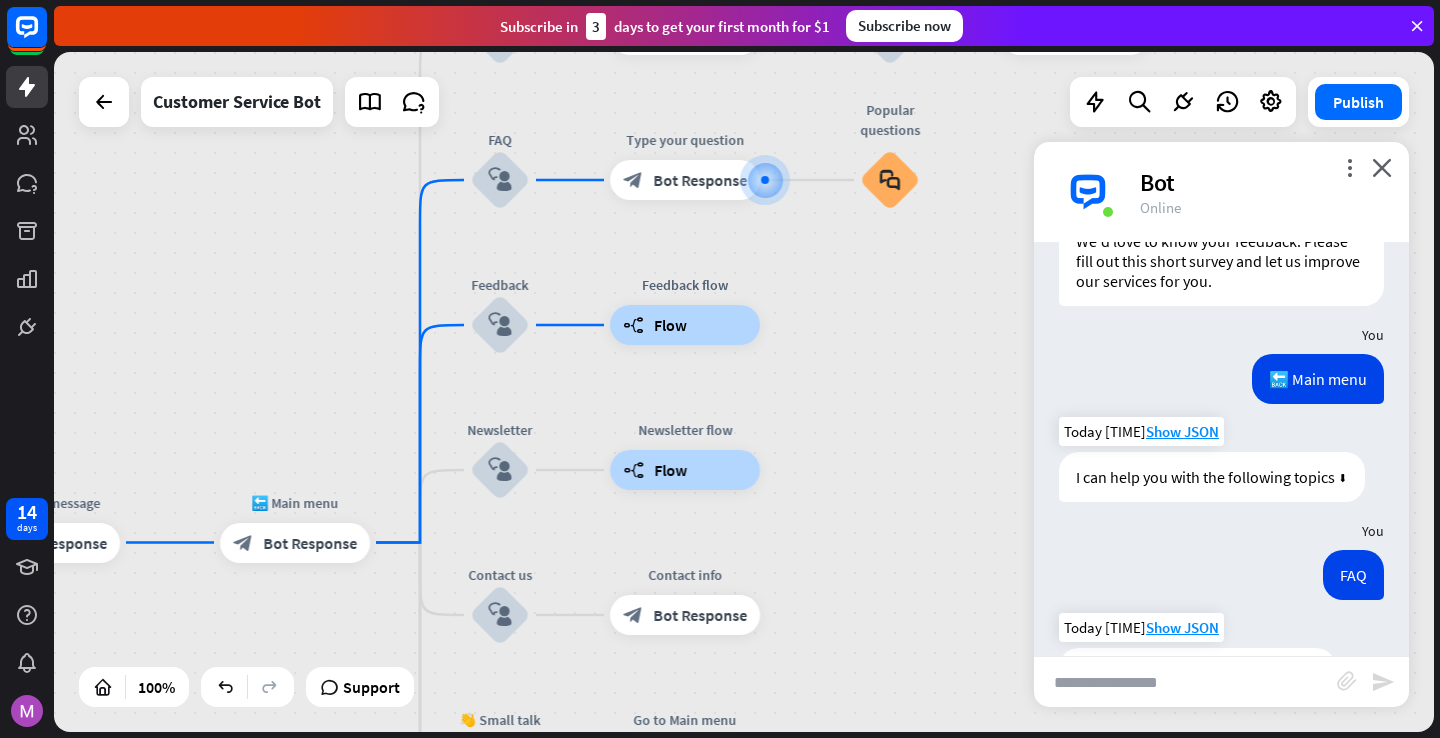 scroll, scrollTop: 345, scrollLeft: 0, axis: vertical 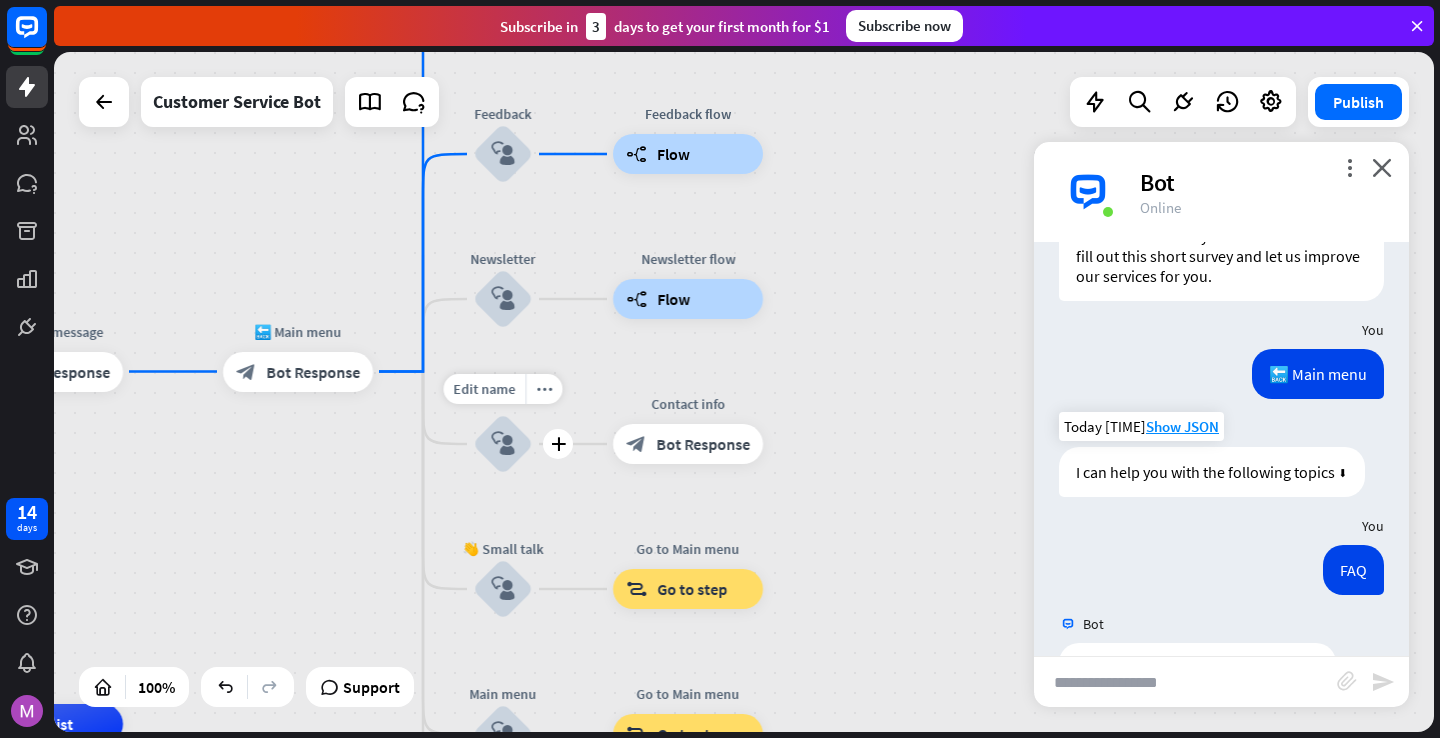 click on "block_user_input" at bounding box center (503, 444) 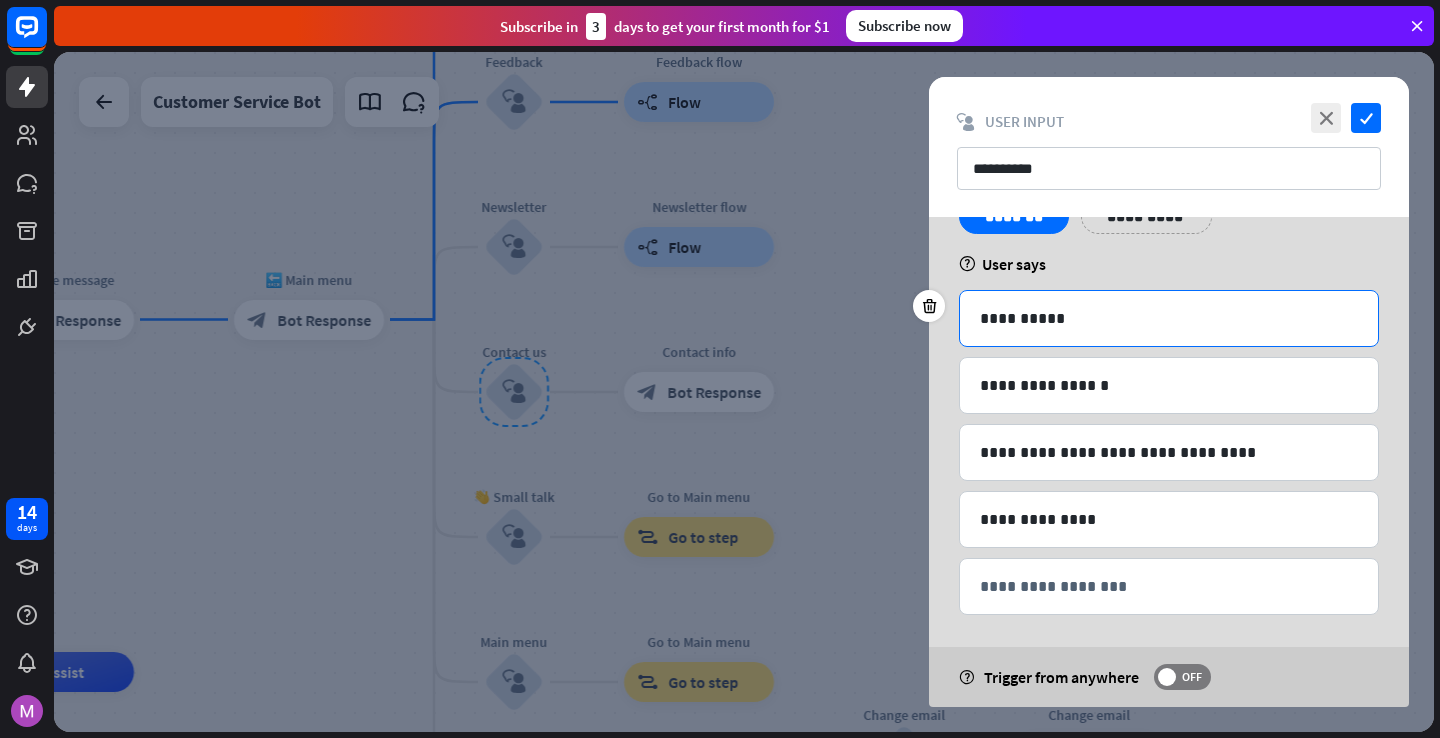 scroll, scrollTop: 92, scrollLeft: 0, axis: vertical 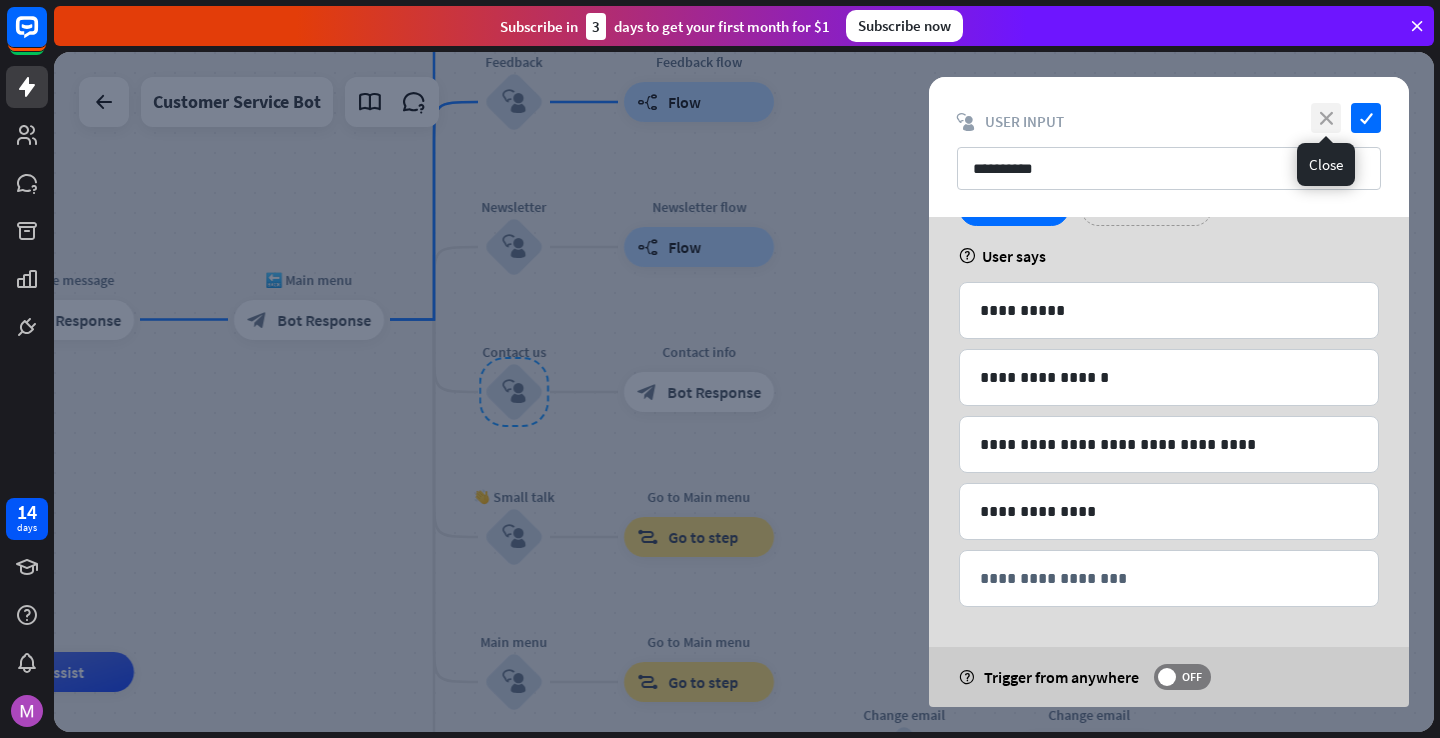 click on "close" at bounding box center (1326, 118) 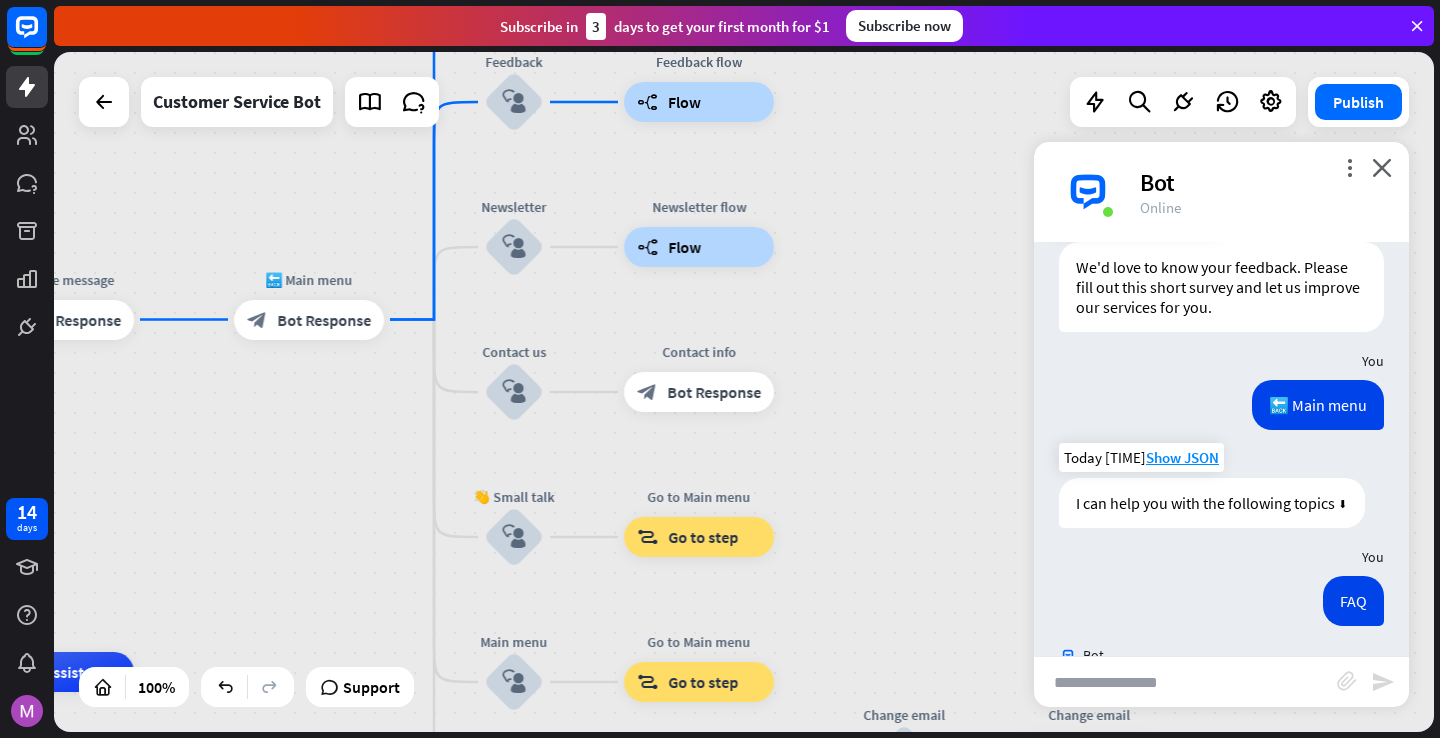 scroll, scrollTop: 552, scrollLeft: 0, axis: vertical 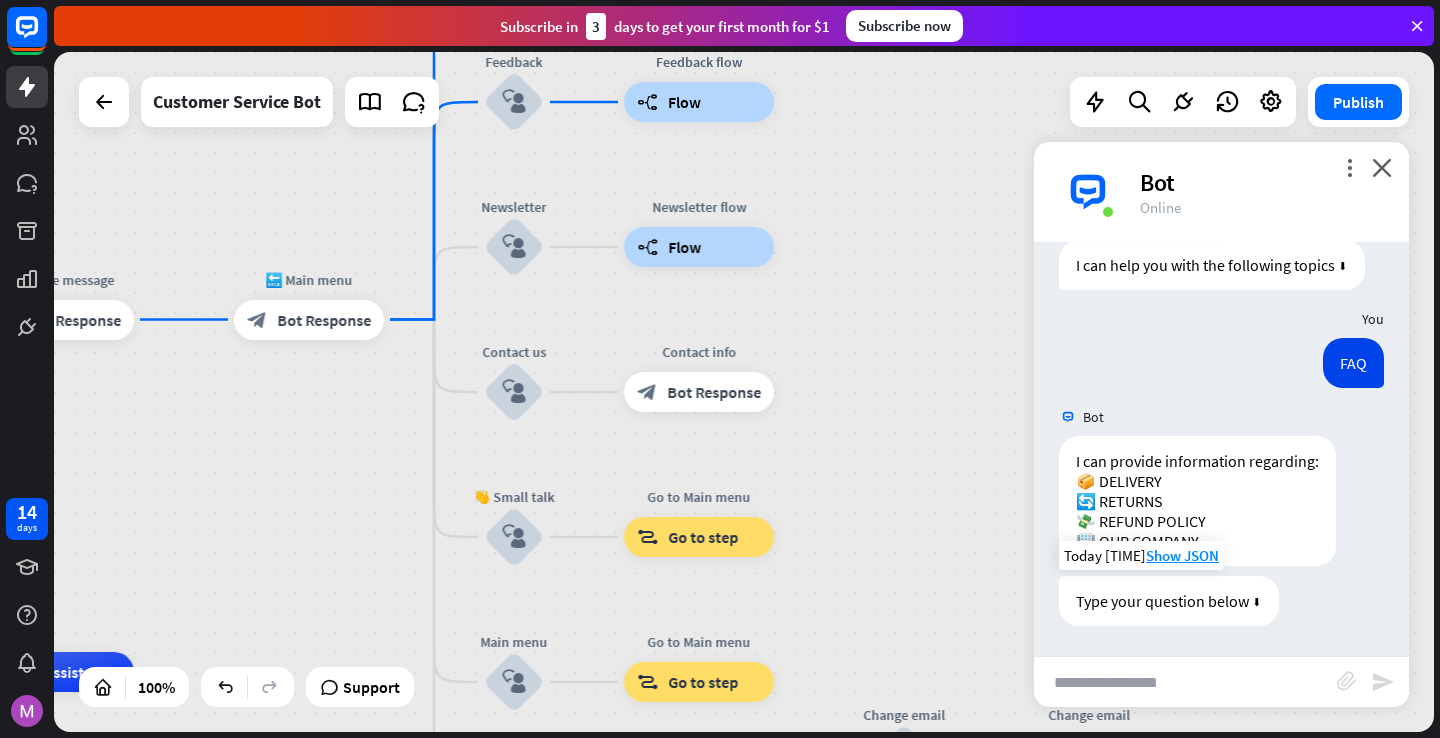 click on "Type your question below ⬇" at bounding box center [1169, 601] 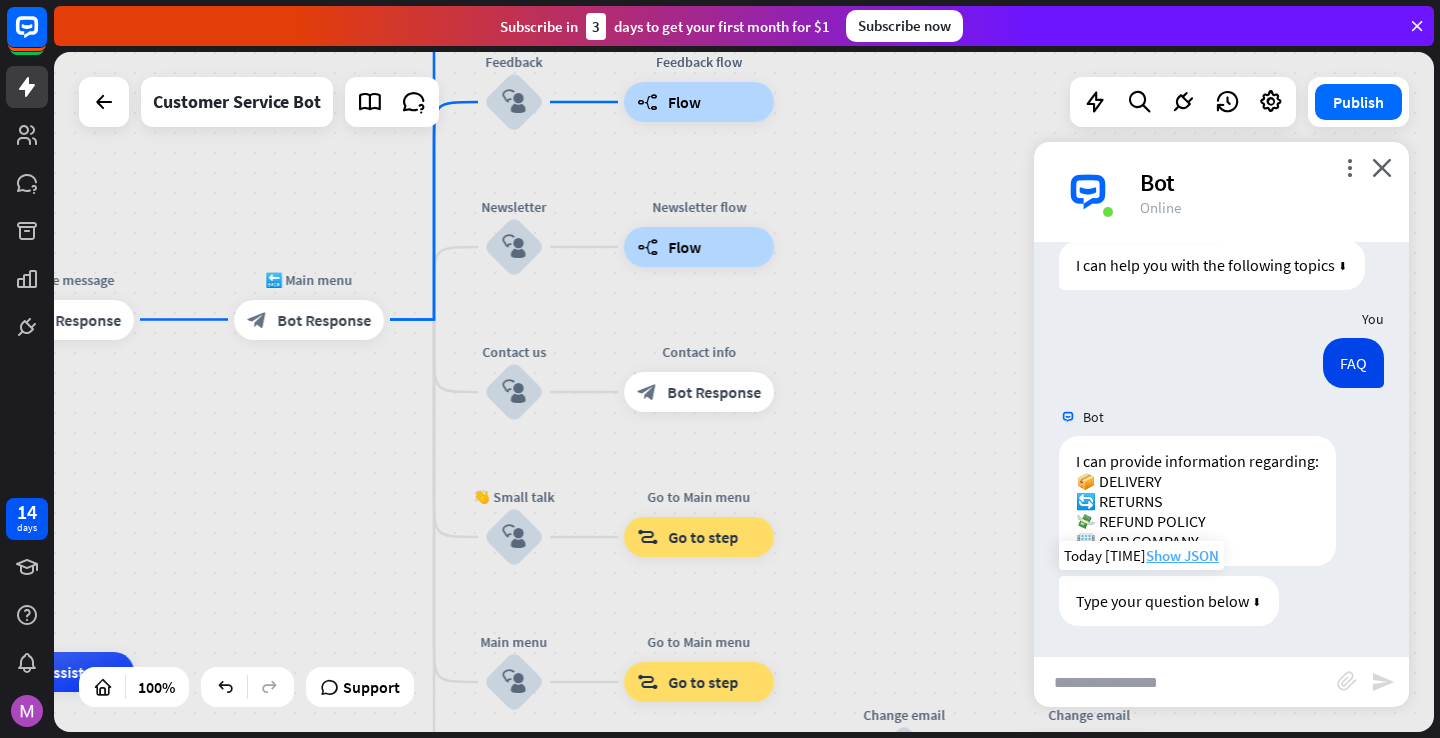 click on "Show JSON" at bounding box center (1182, 555) 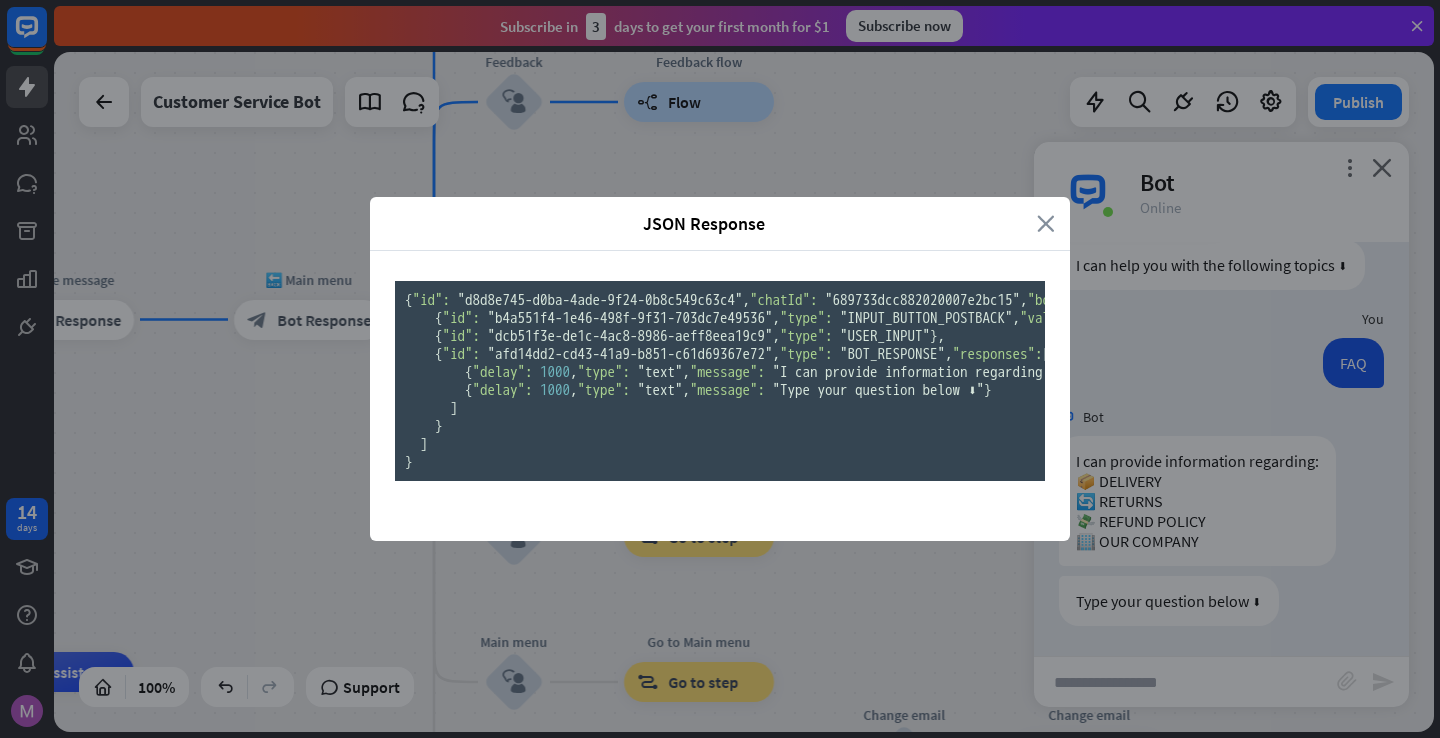 click on "close" at bounding box center (1046, 223) 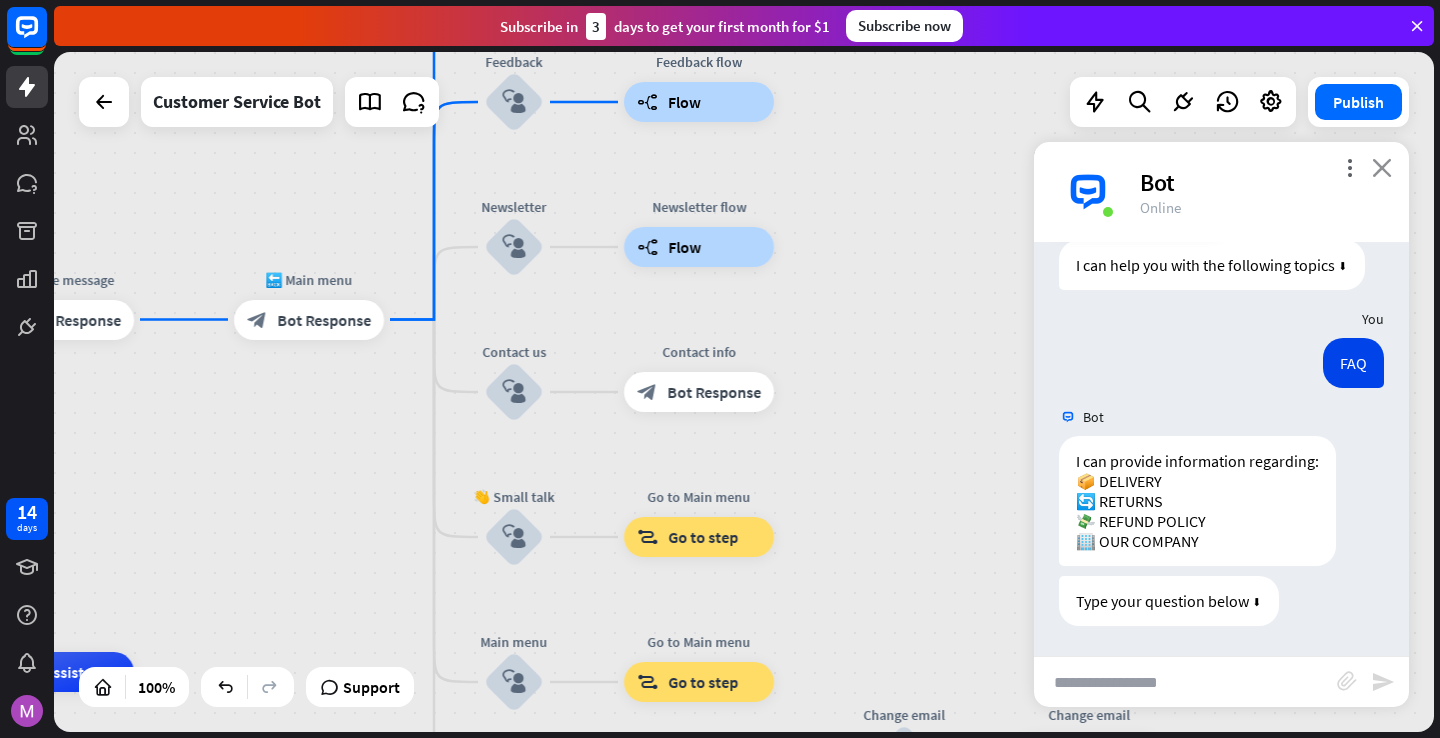 click on "close" at bounding box center (1382, 167) 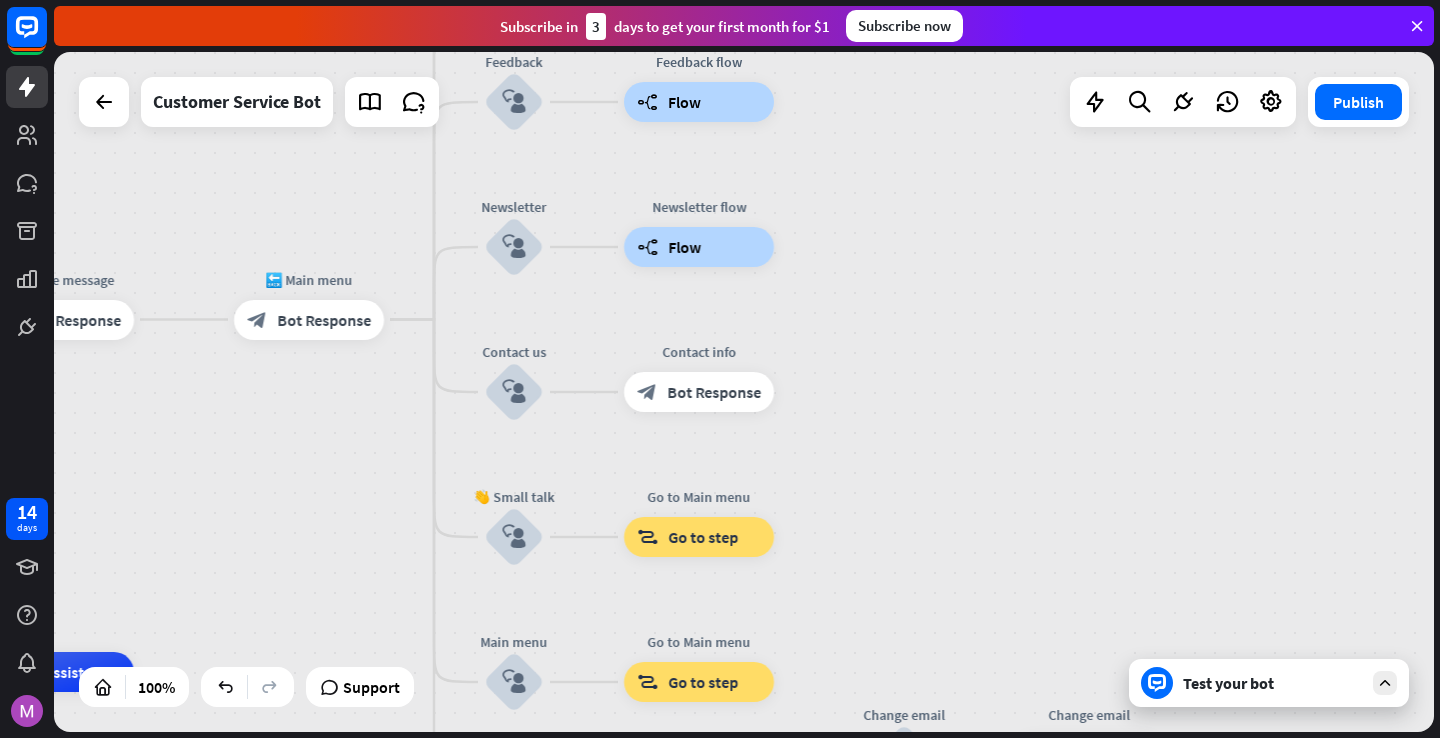 click on "Test your bot" at bounding box center (1273, 683) 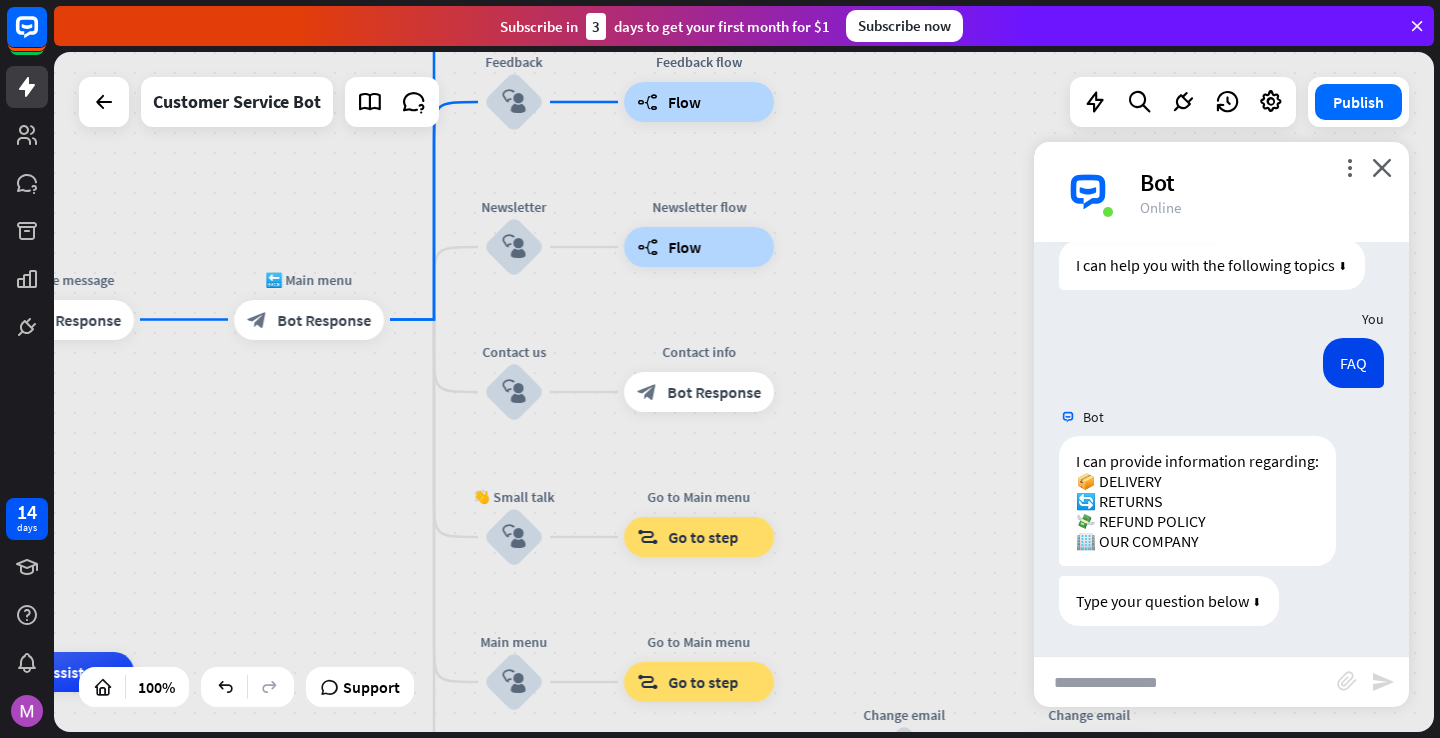 click at bounding box center [1185, 682] 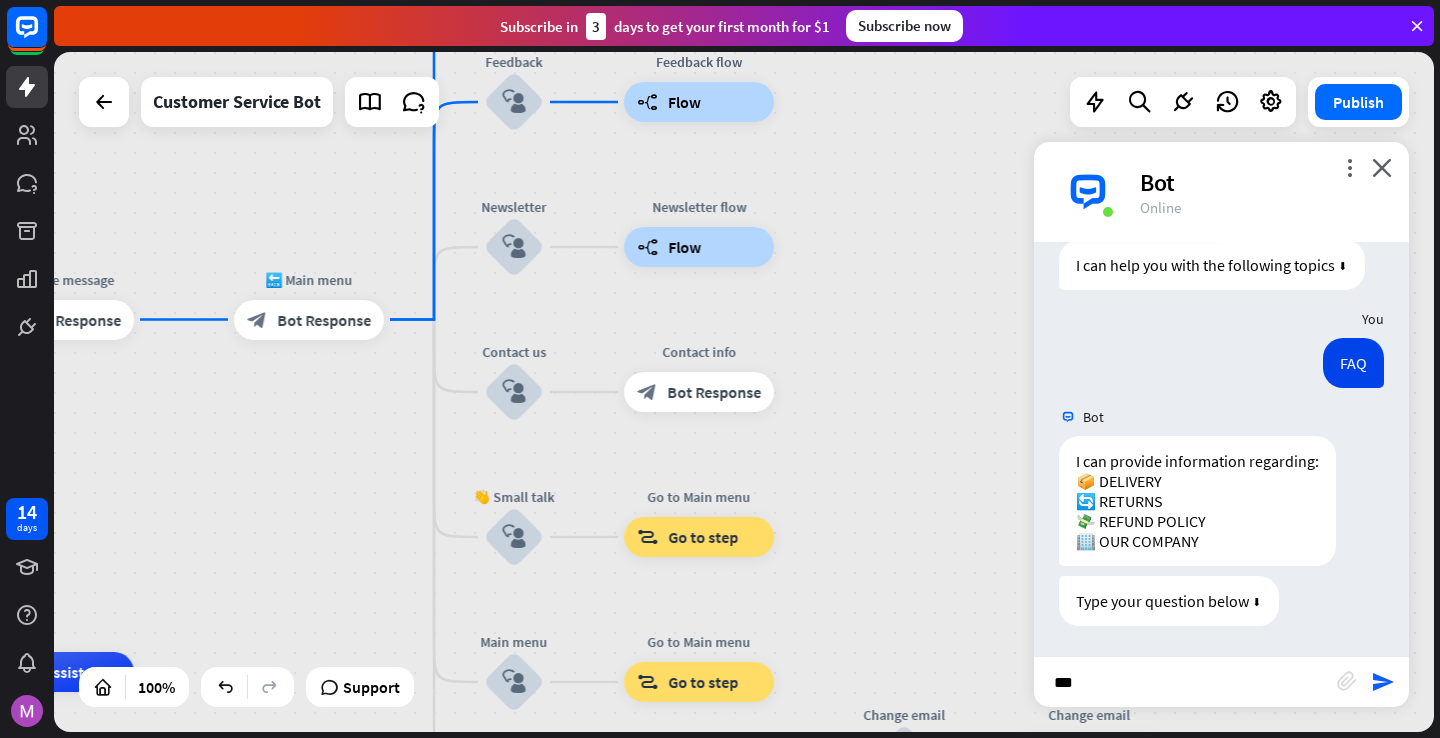 type on "****" 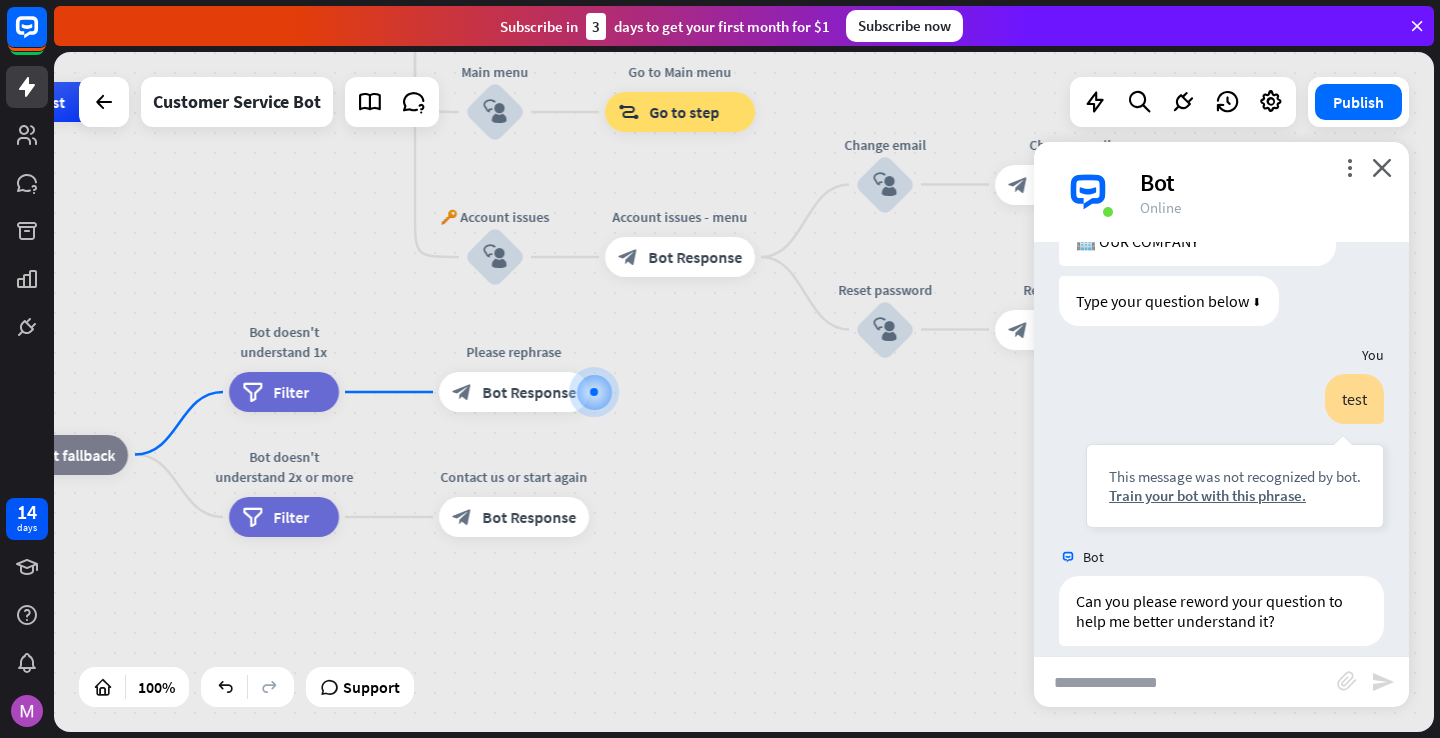 scroll, scrollTop: 872, scrollLeft: 0, axis: vertical 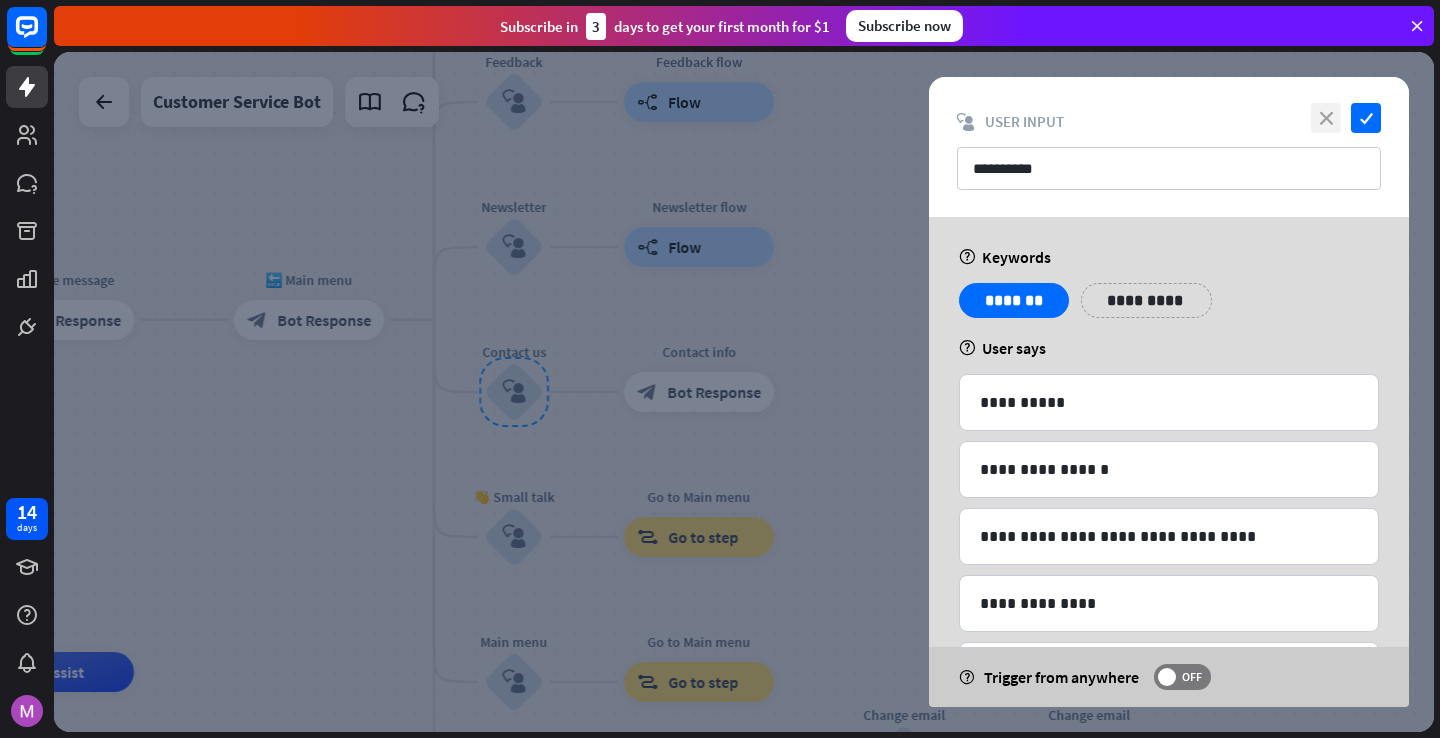 click on "close" at bounding box center (1326, 118) 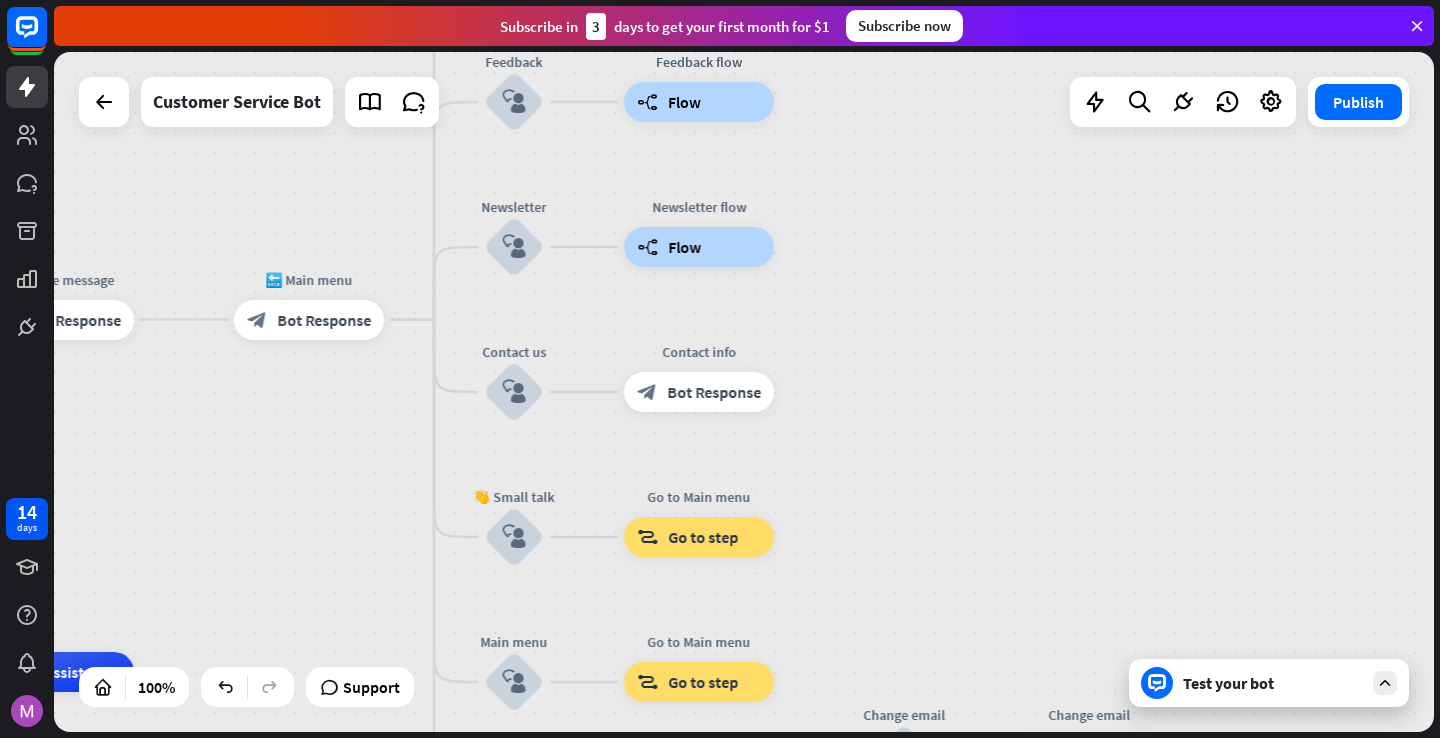 click on "Test your bot" at bounding box center (1269, 683) 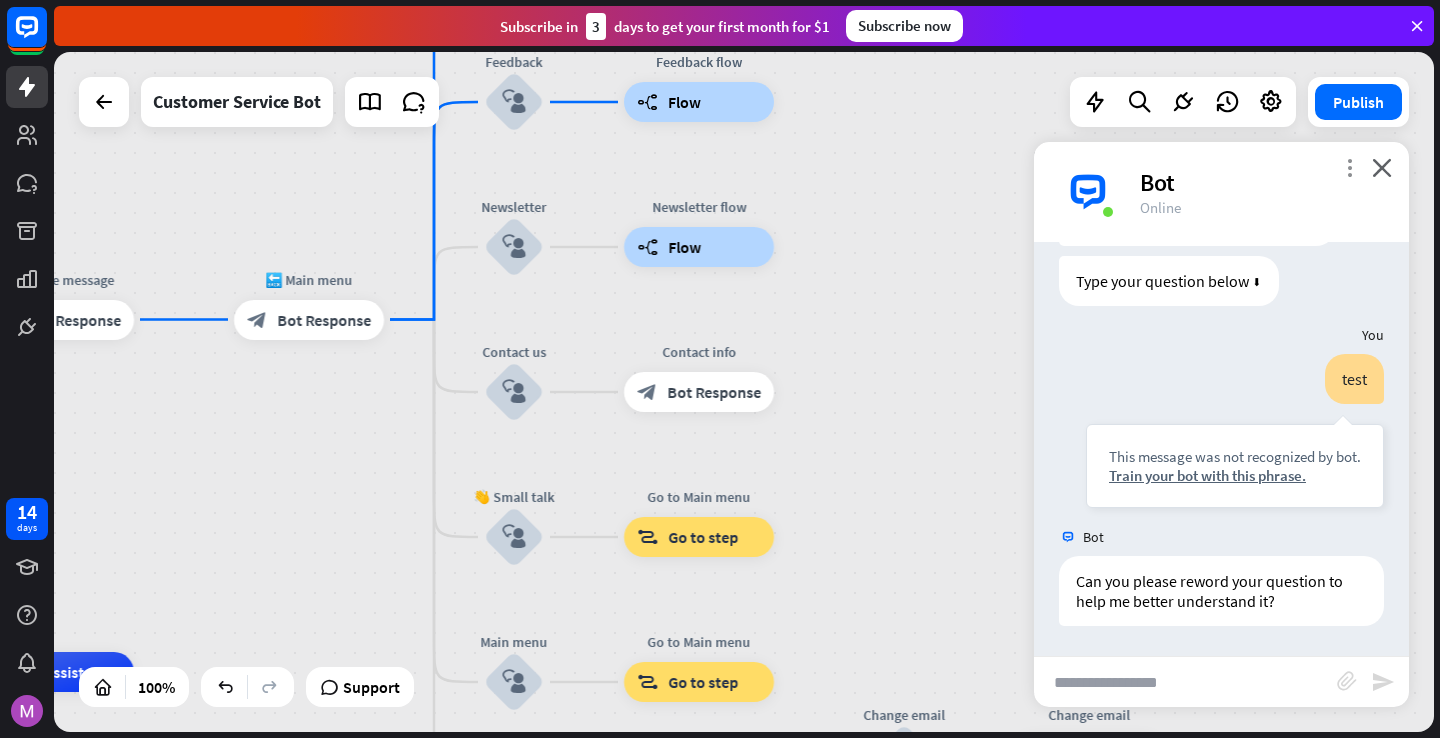 click on "more_vert" at bounding box center [1349, 167] 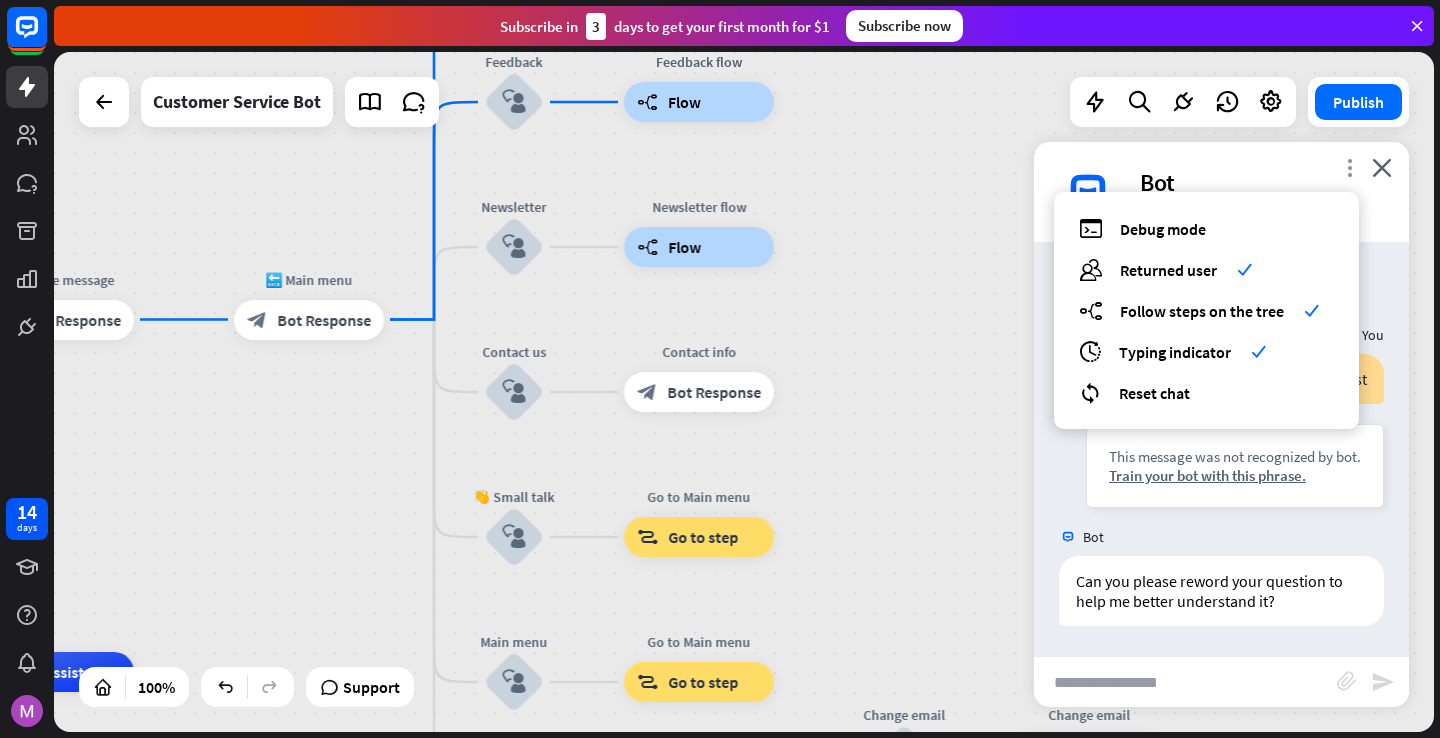 click on "more_vert" at bounding box center [1349, 167] 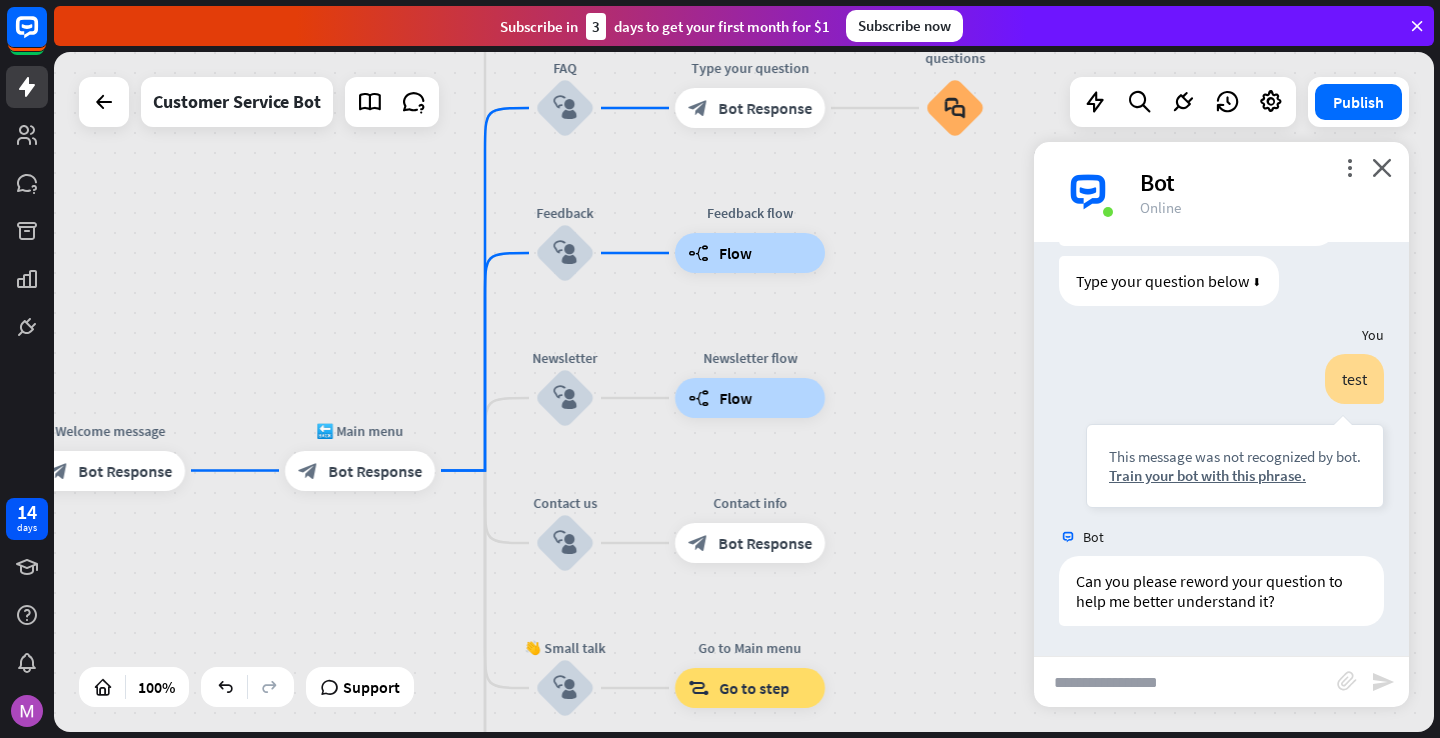 click at bounding box center [1185, 682] 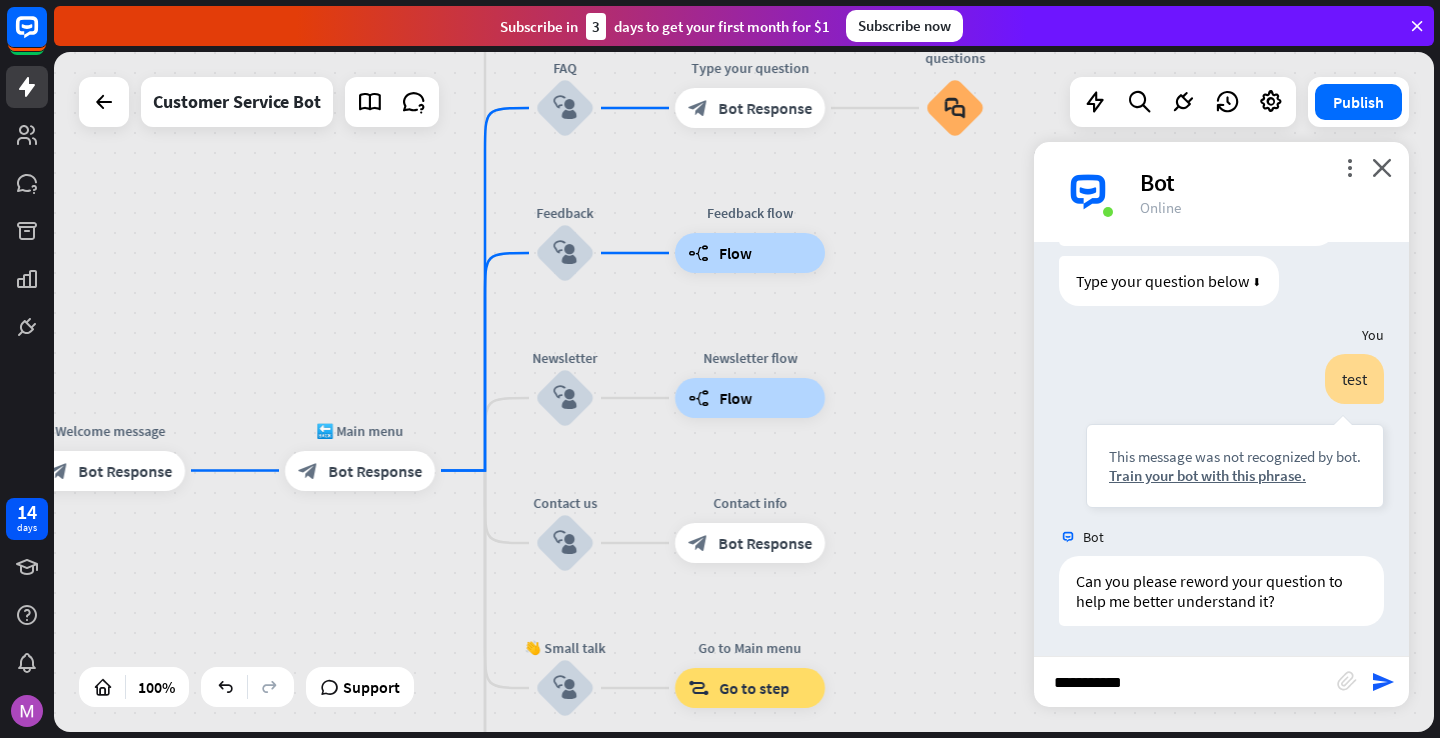 type on "**********" 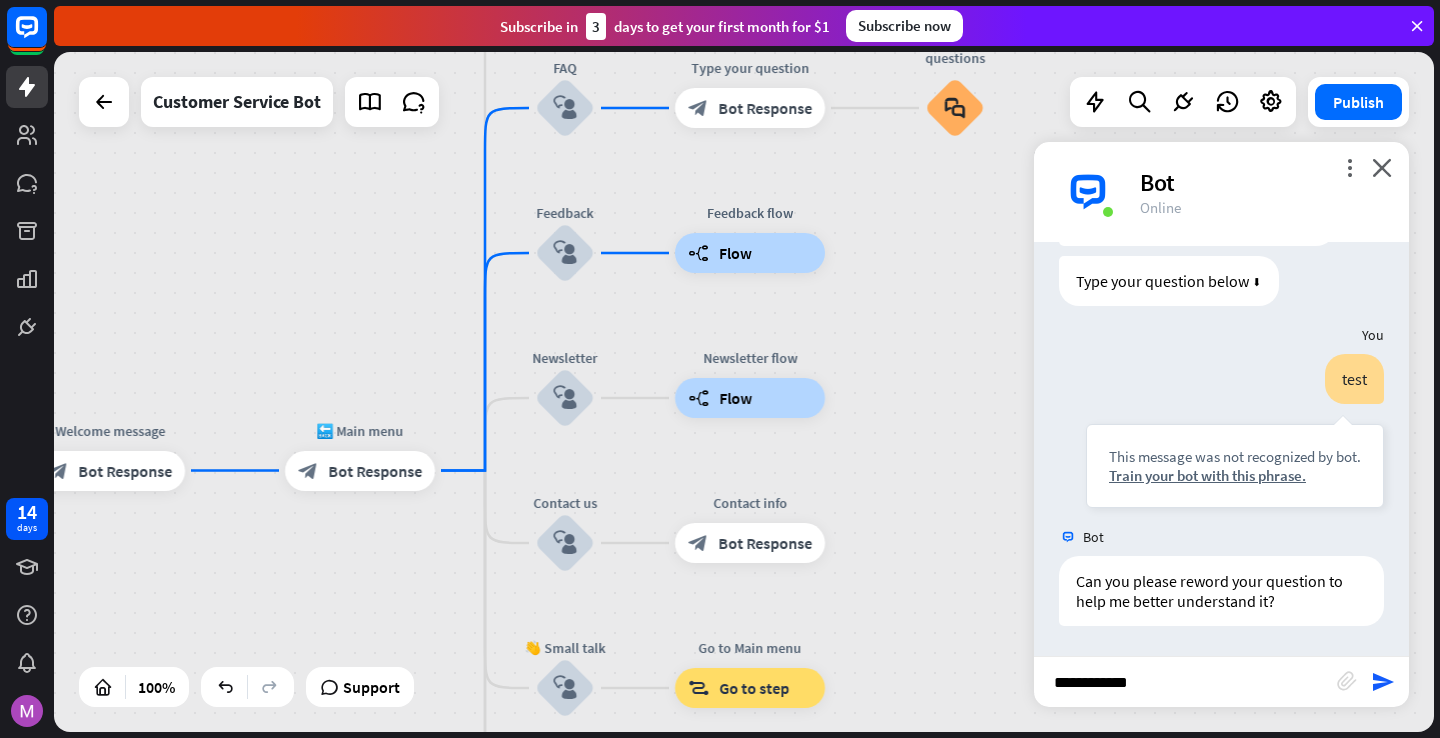 type 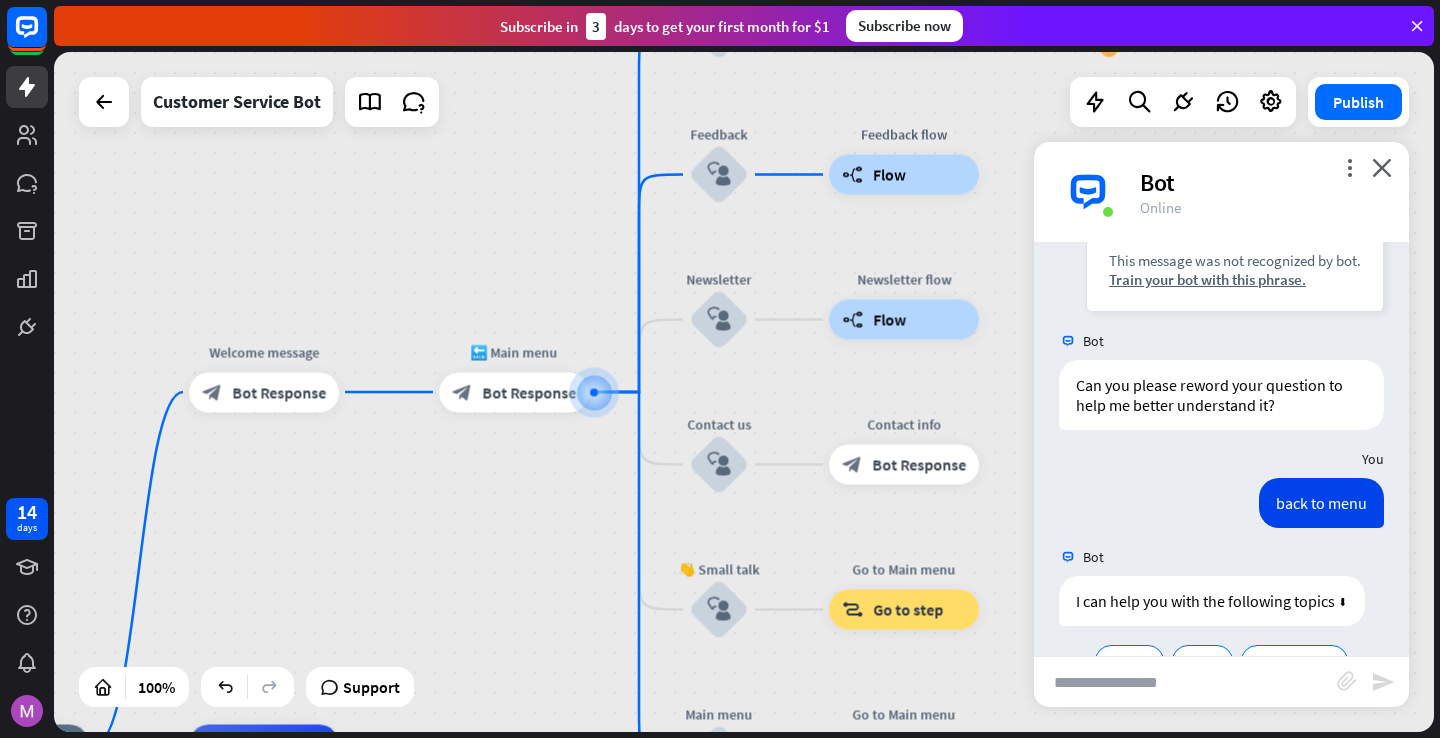 scroll, scrollTop: 1203, scrollLeft: 0, axis: vertical 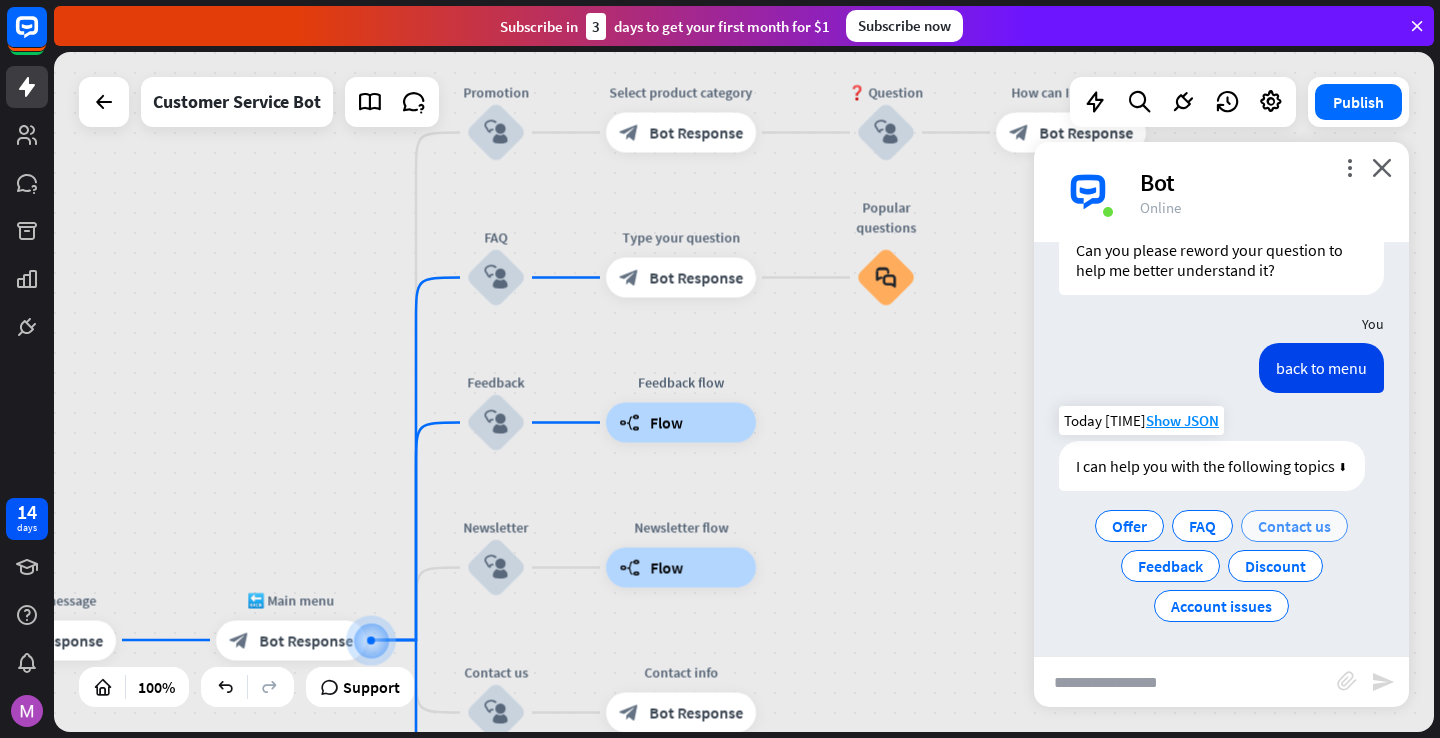 click on "Contact us" at bounding box center (1294, 526) 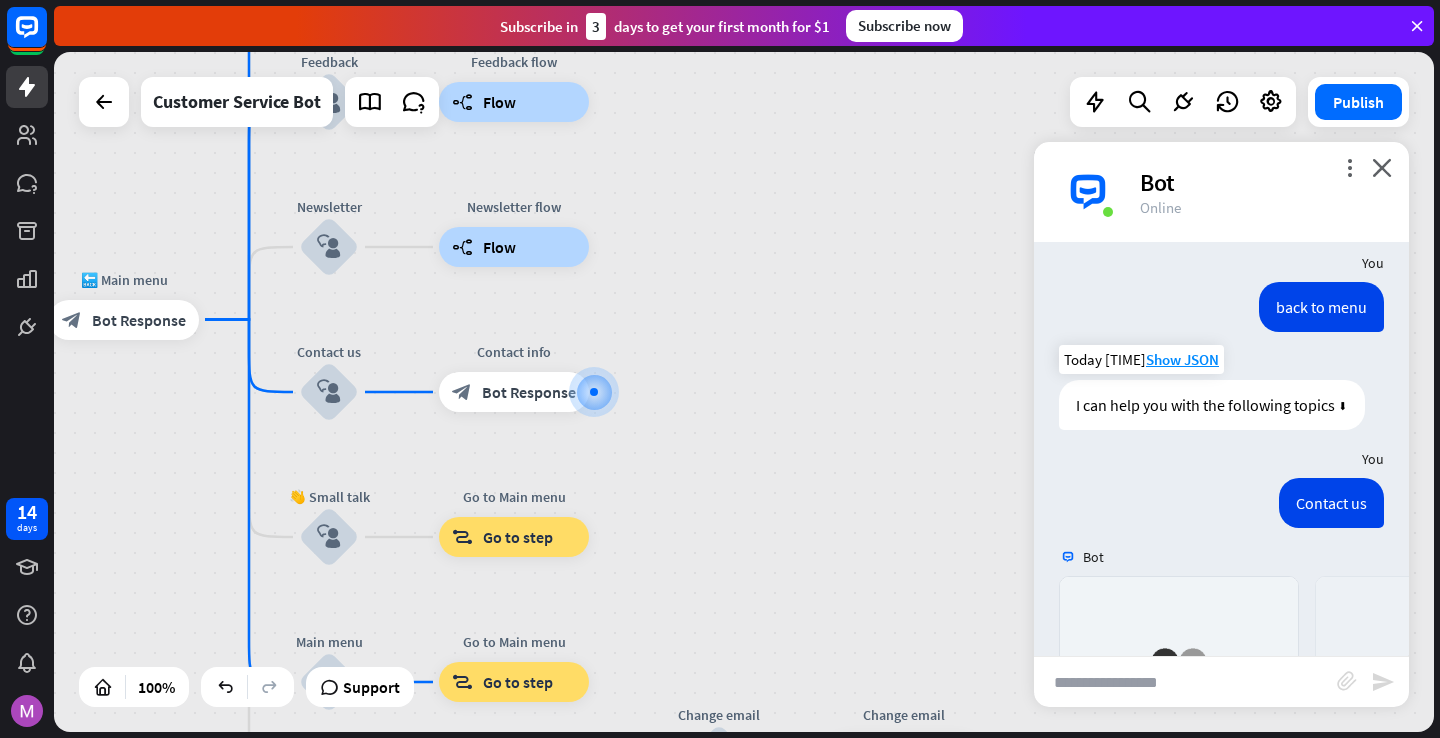 scroll, scrollTop: 1610, scrollLeft: 0, axis: vertical 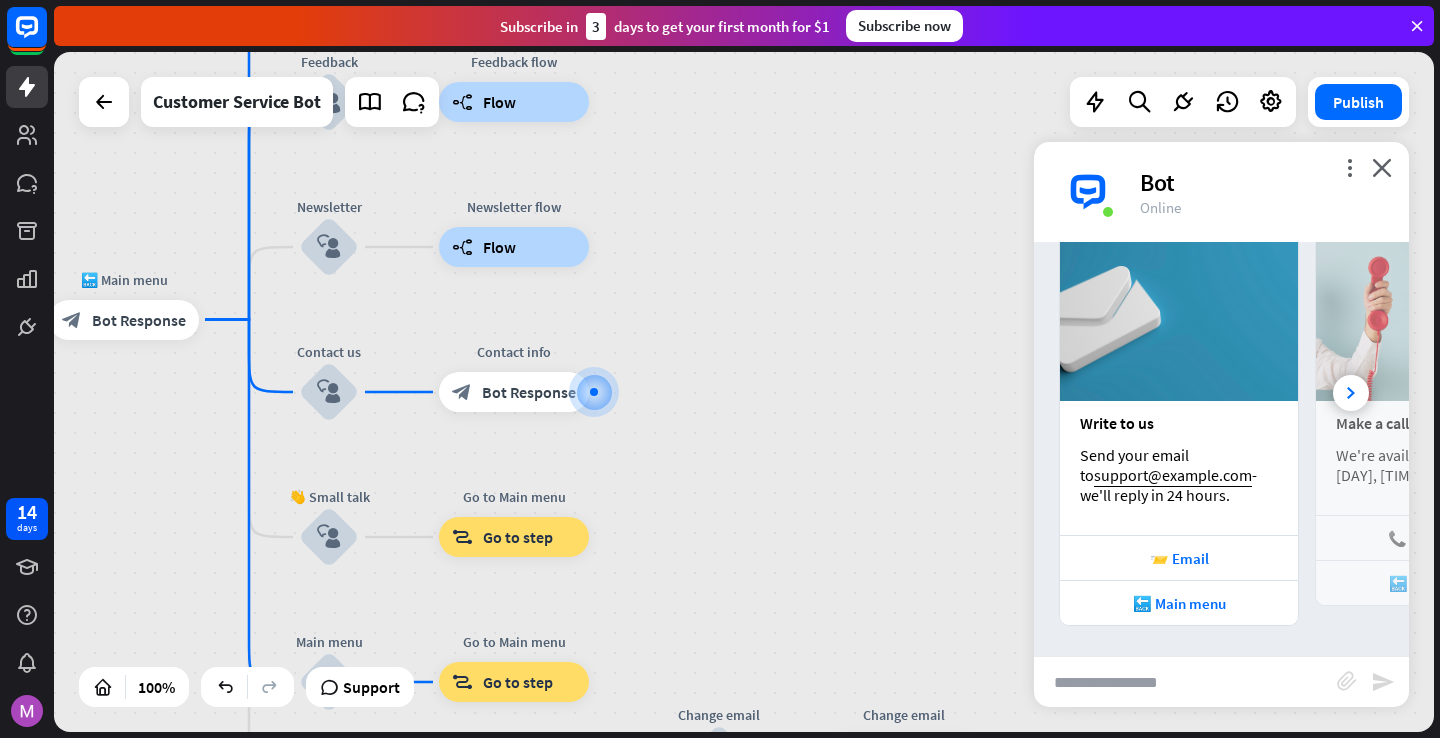 click on "Write to us Send your email to support@example.com - we'll reply in 24 hours. 📨 Email 🔙 Main menu Make a call We're available from [DAY] to [DAY], [TIME] - [TIME]. 📞 Call us now 🔙 Main menu Visit us Add your address here. 📍 See the map 🔙 Main menu" at bounding box center [1221, 428] 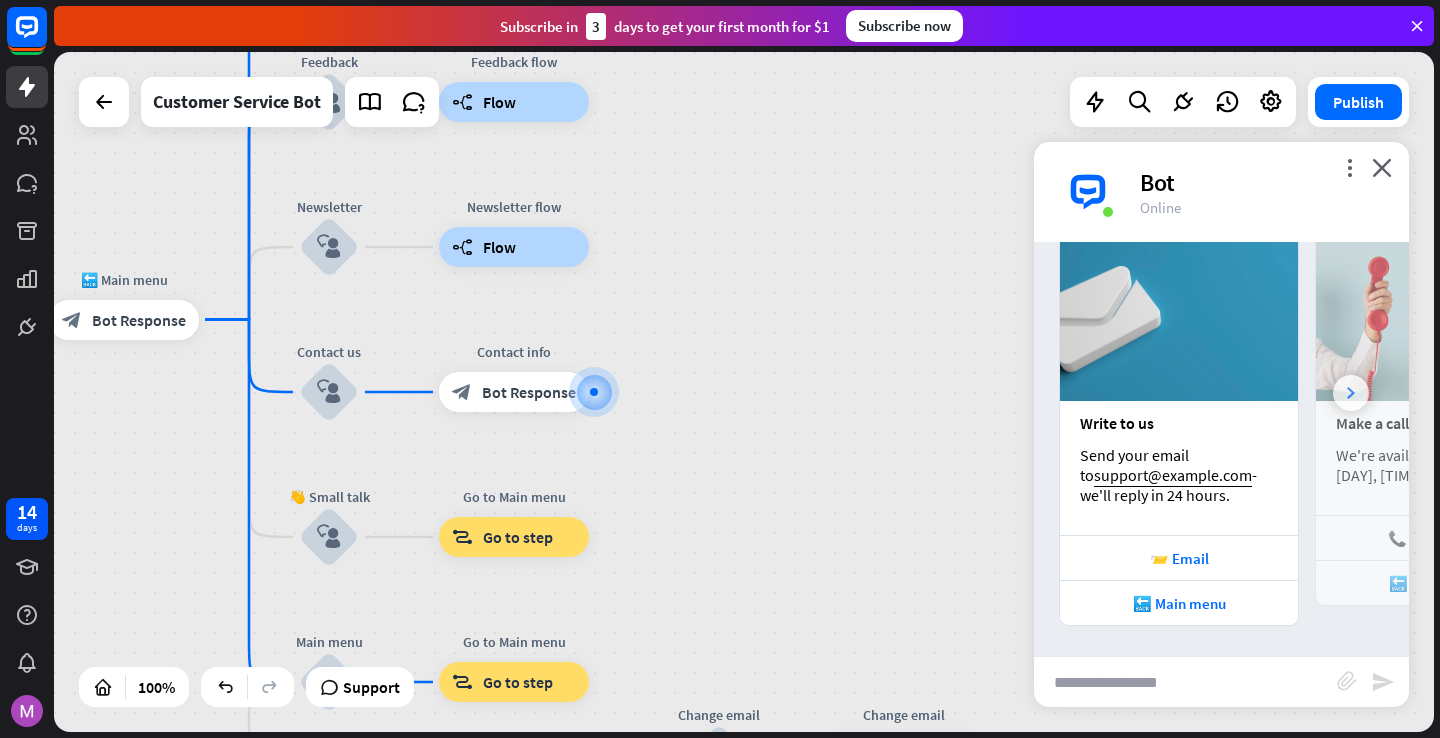 click at bounding box center [1351, 393] 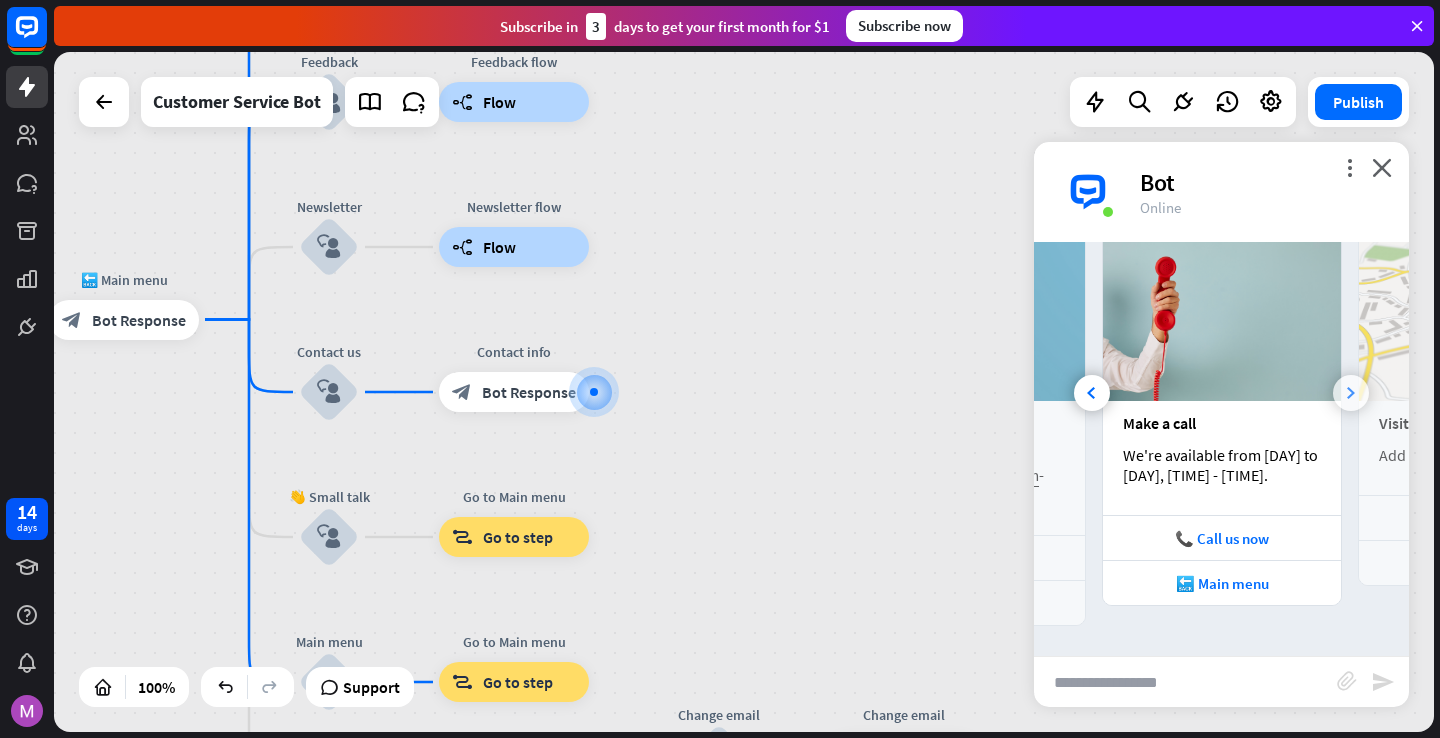 click at bounding box center [1351, 393] 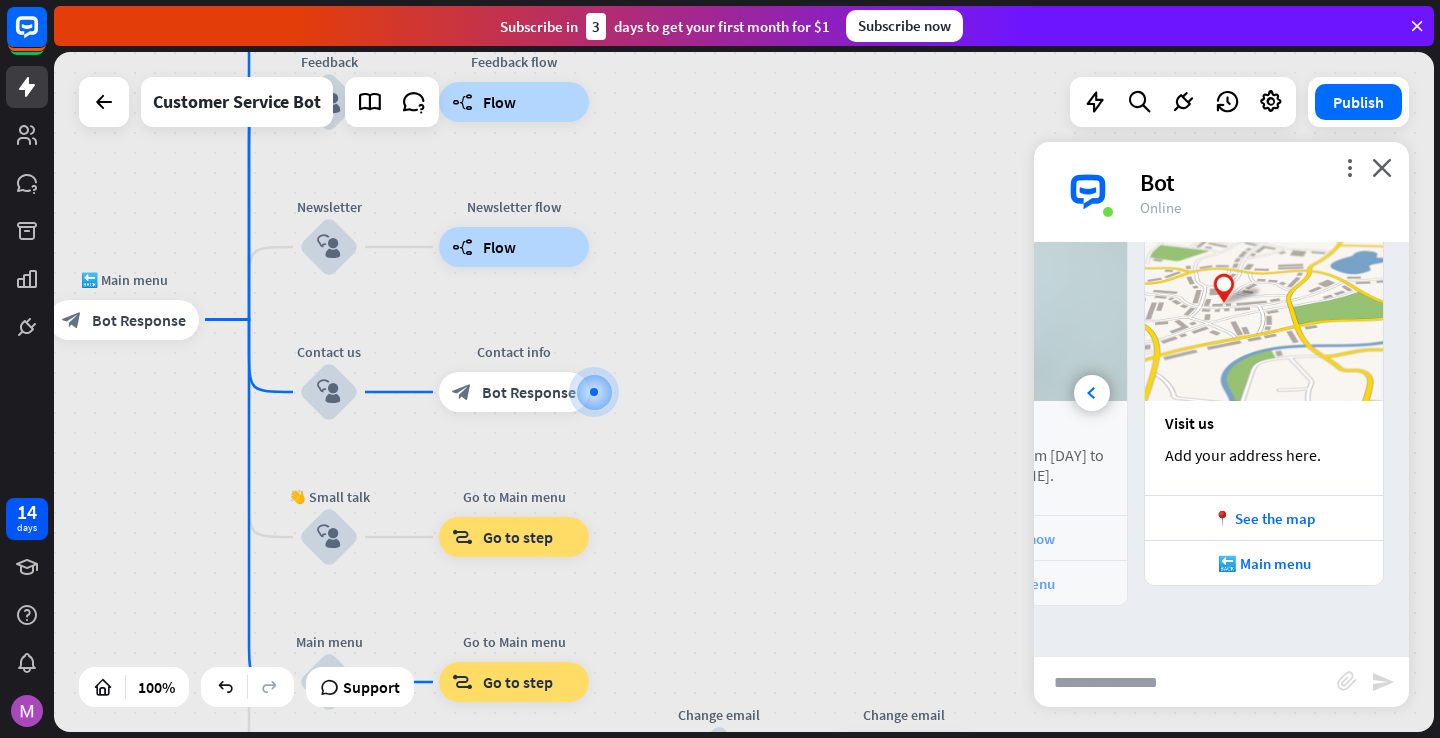 scroll, scrollTop: 0, scrollLeft: 427, axis: horizontal 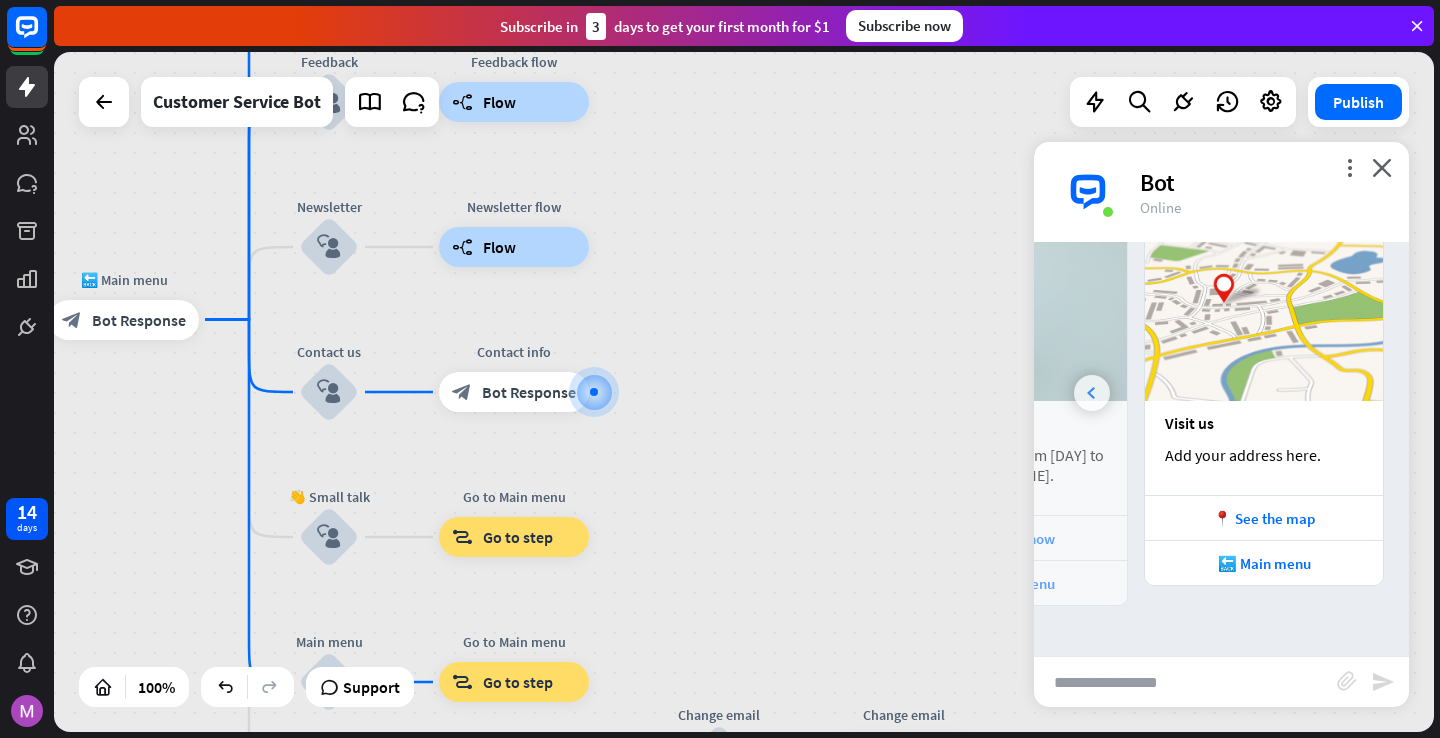 click at bounding box center [1092, 393] 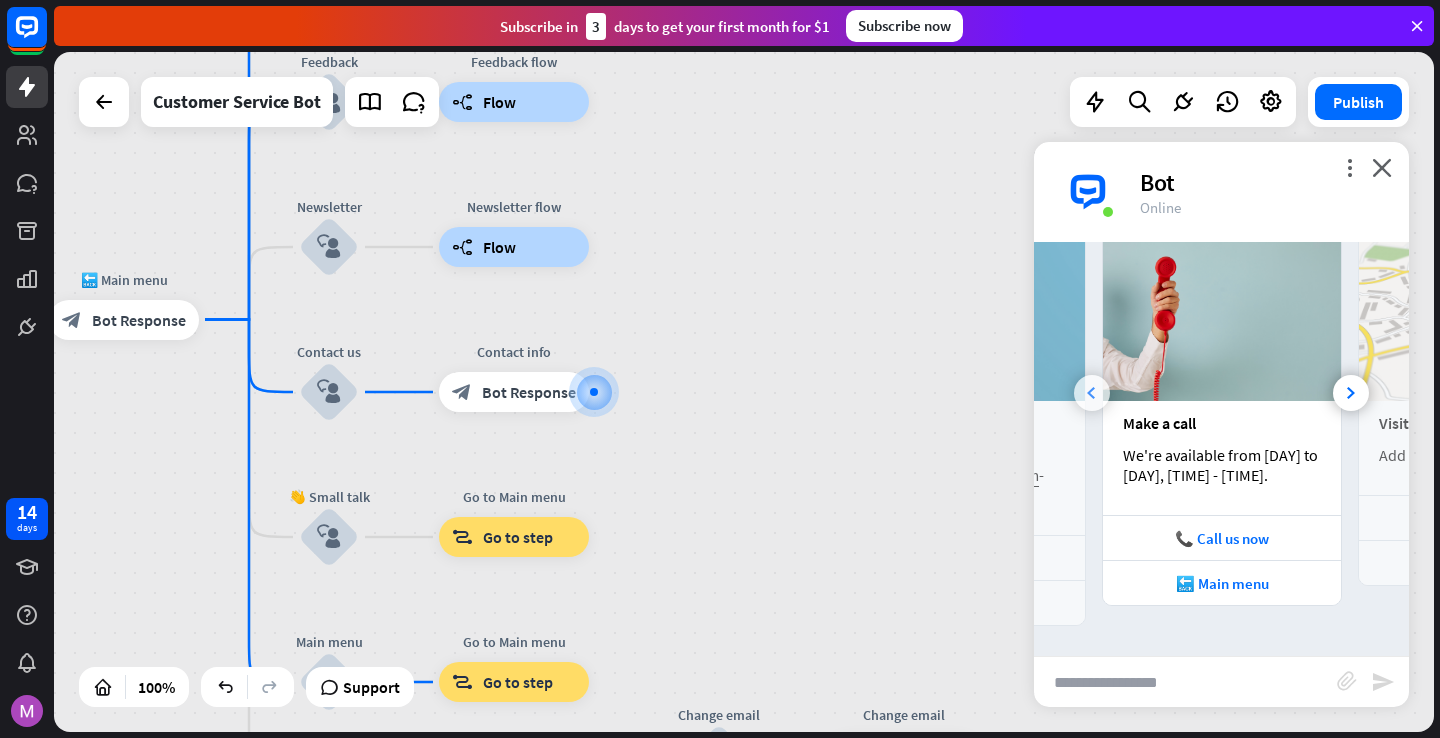 scroll, scrollTop: 0, scrollLeft: 213, axis: horizontal 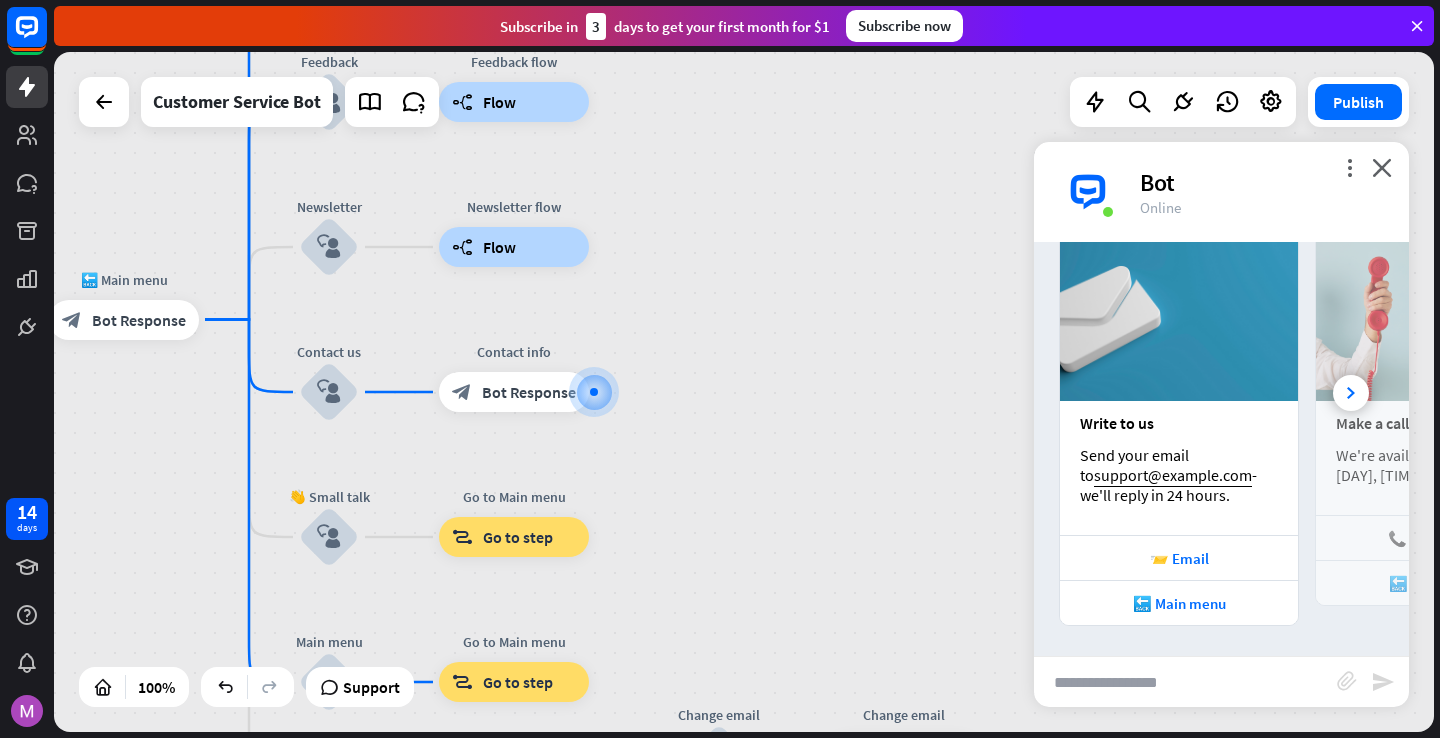 click at bounding box center [1179, 316] 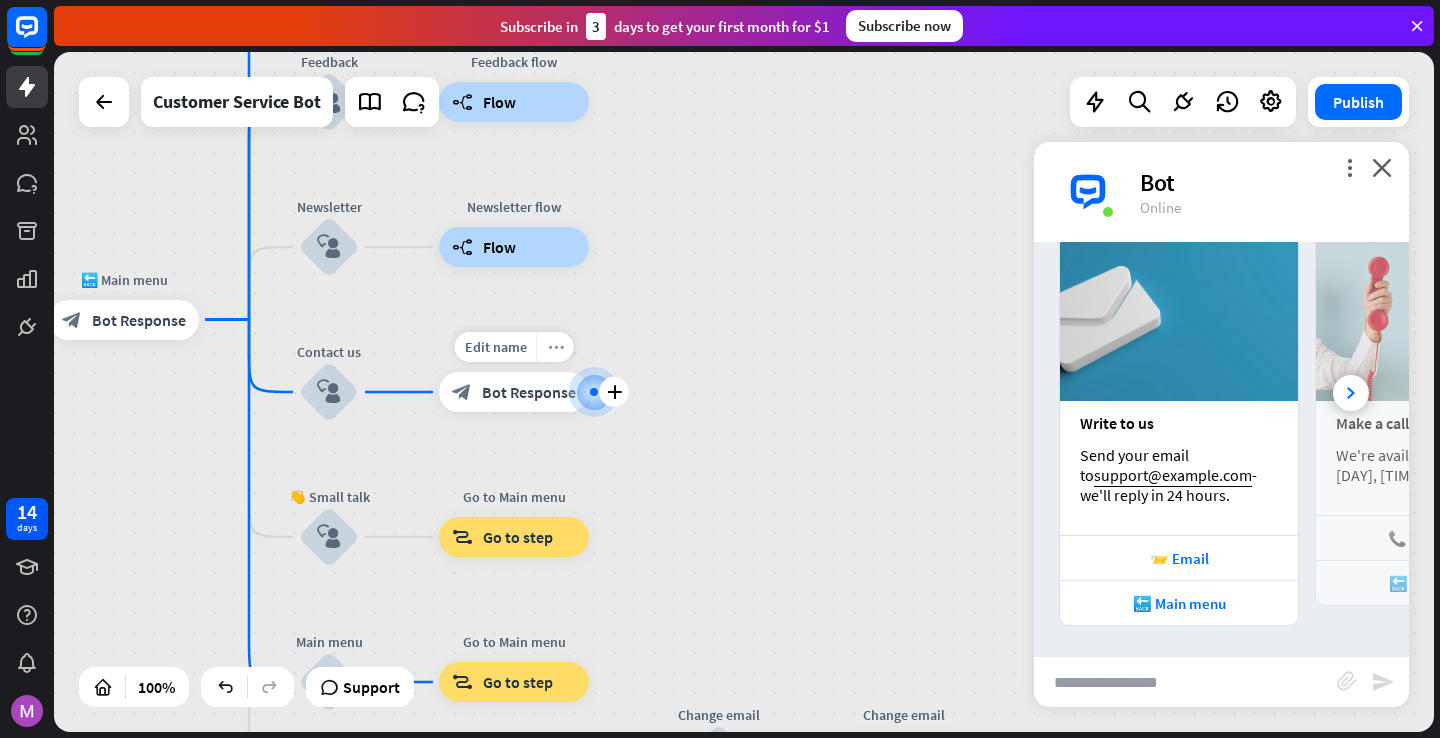 click on "more_horiz" at bounding box center (556, 347) 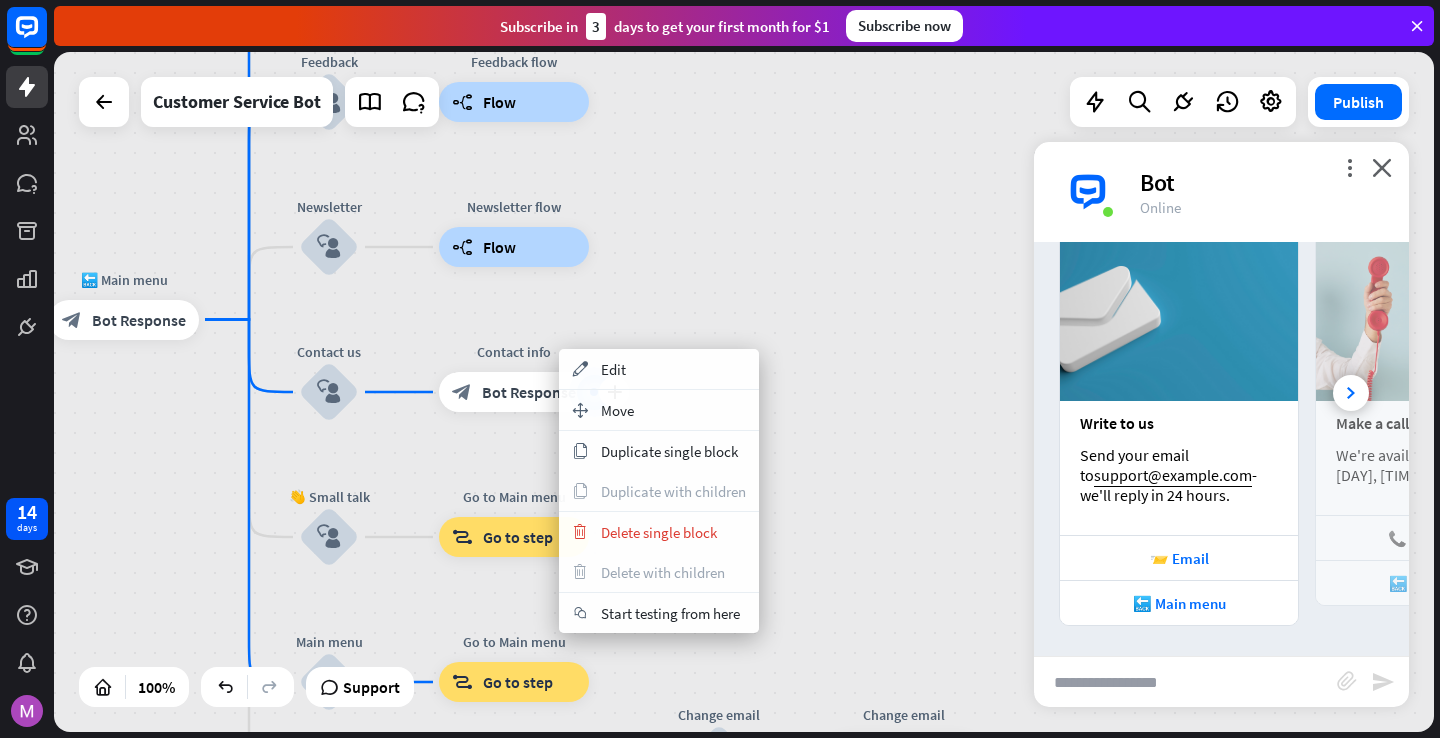 click on "Bot Response" at bounding box center [529, 392] 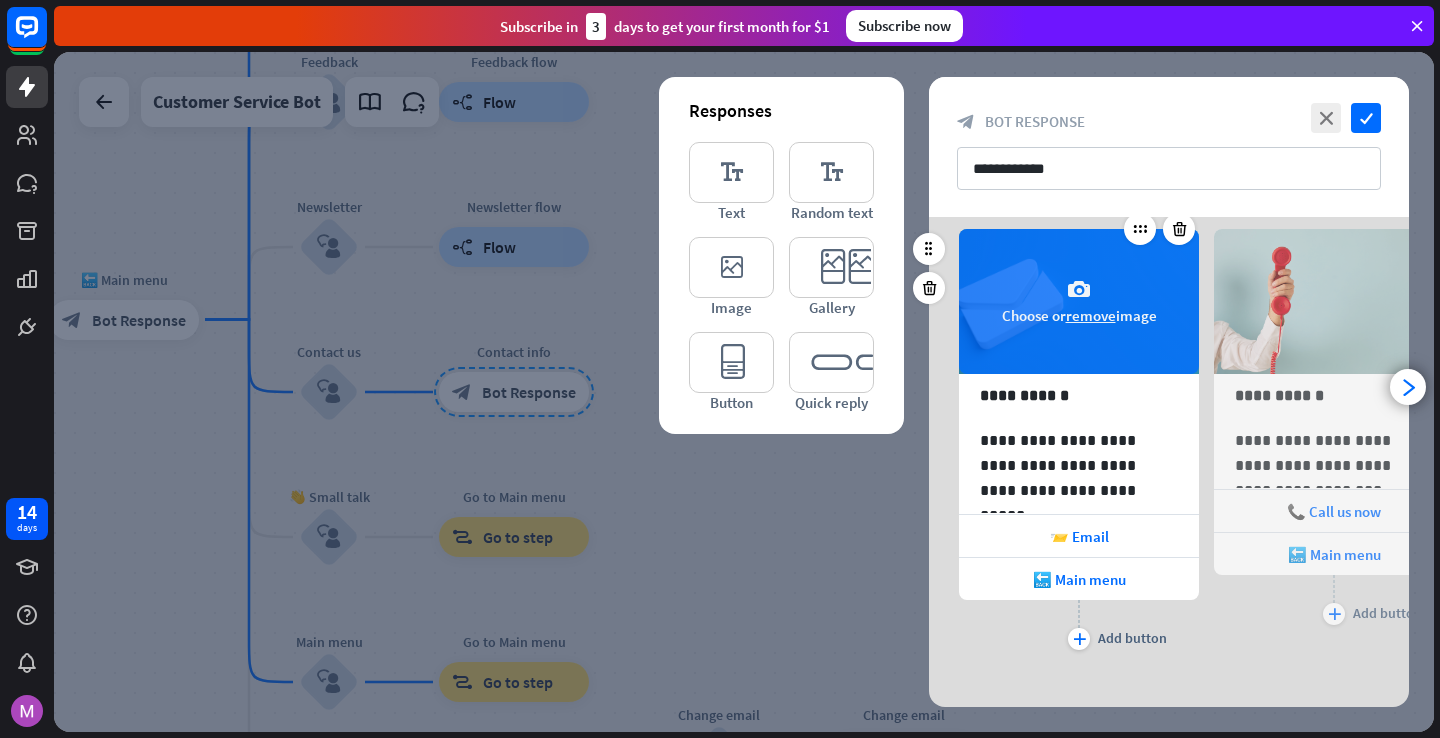 scroll, scrollTop: 90, scrollLeft: 0, axis: vertical 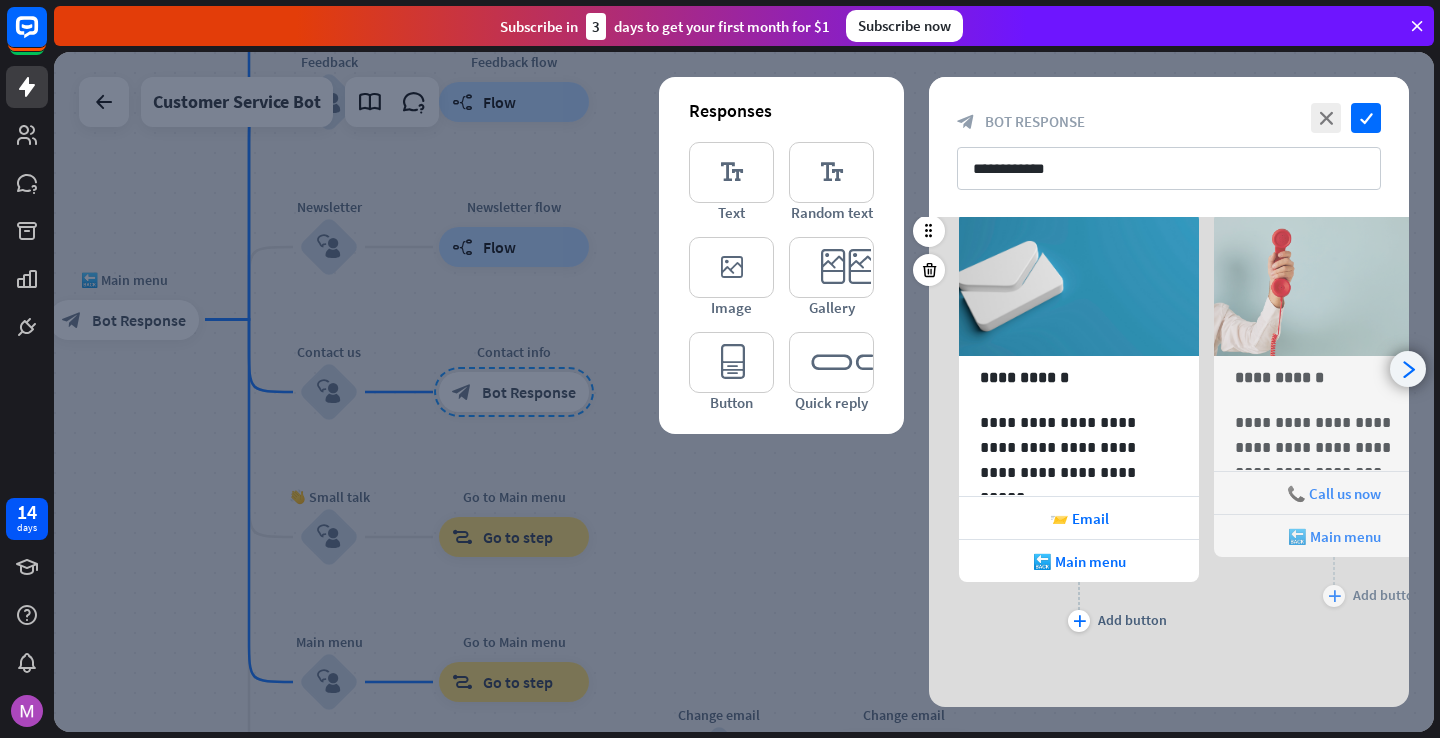 click on "arrowhead_right" at bounding box center [1408, 369] 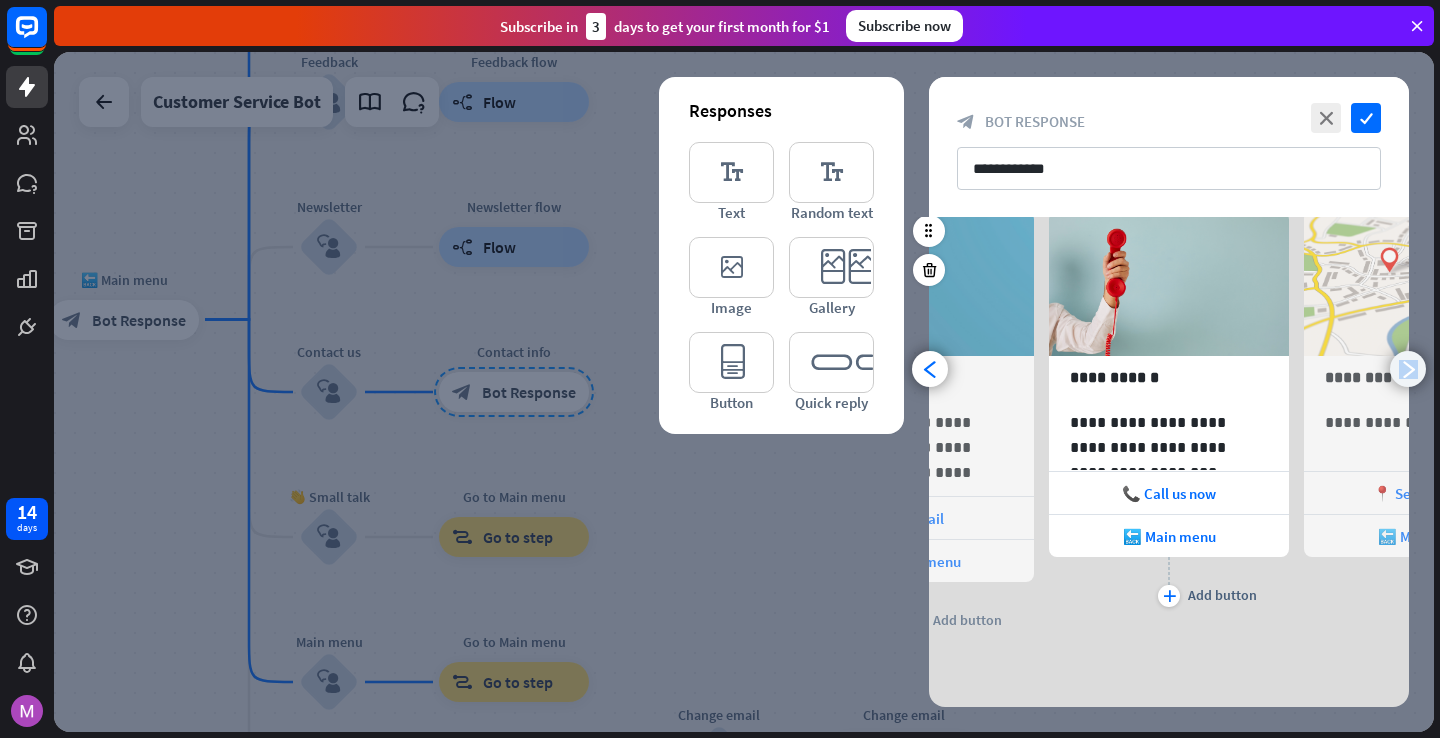 click on "arrowhead_right" at bounding box center [1408, 369] 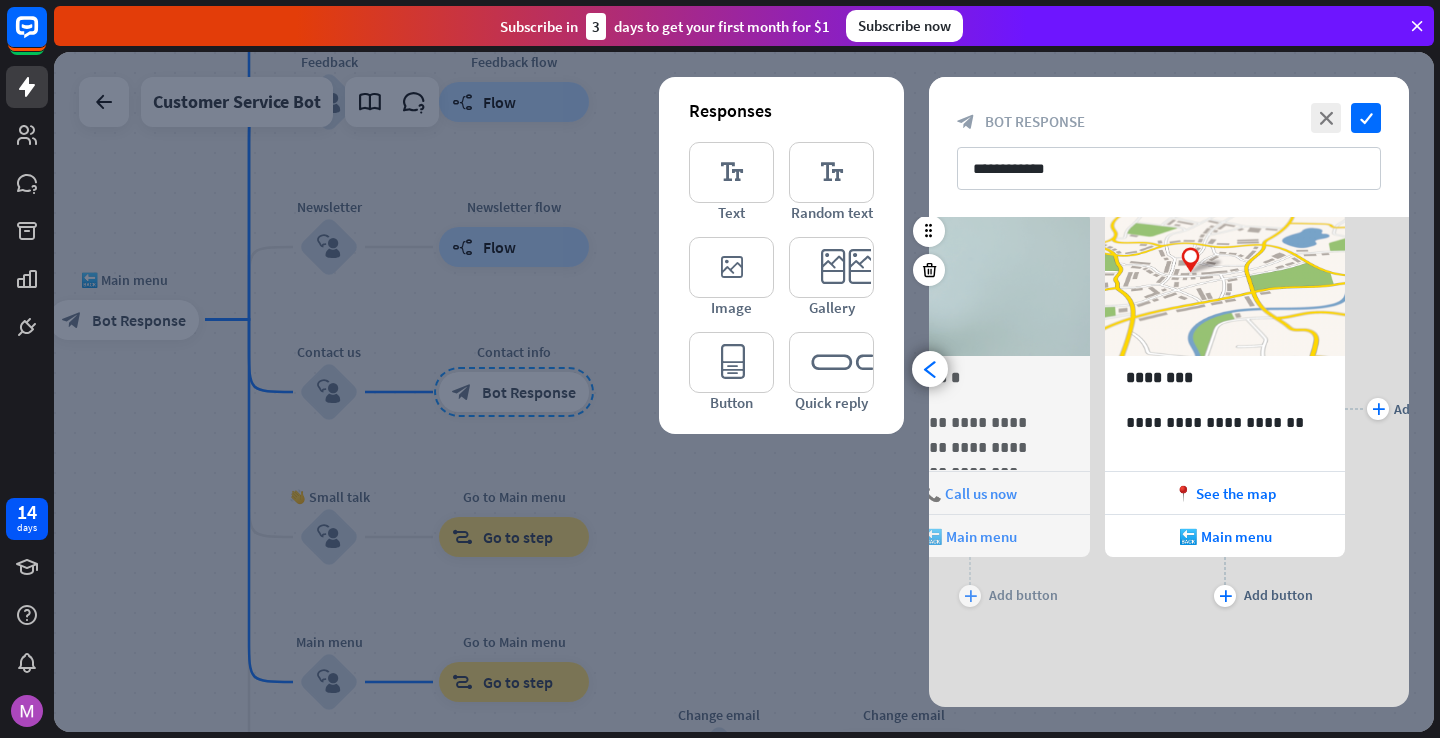 scroll, scrollTop: 0, scrollLeft: 420, axis: horizontal 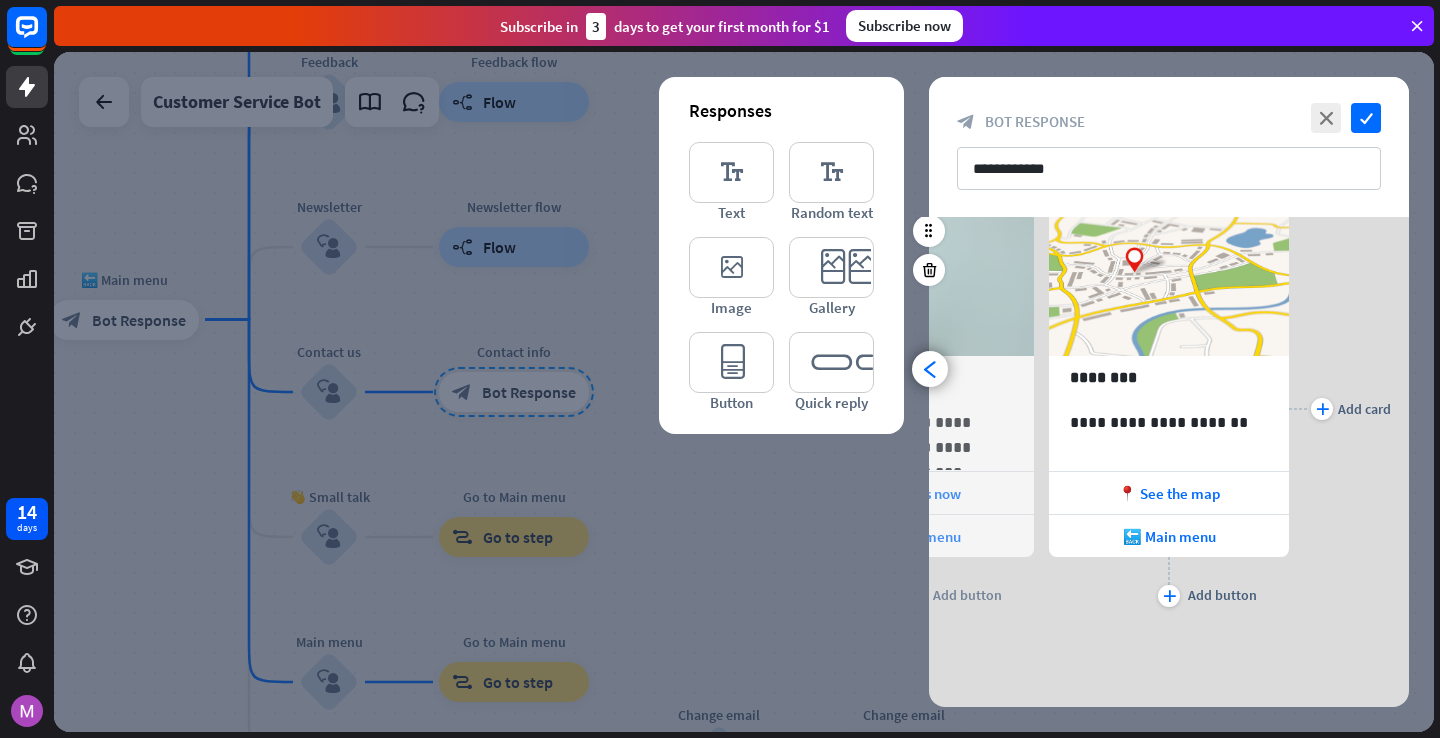 click on "**********" at bounding box center [1169, 462] 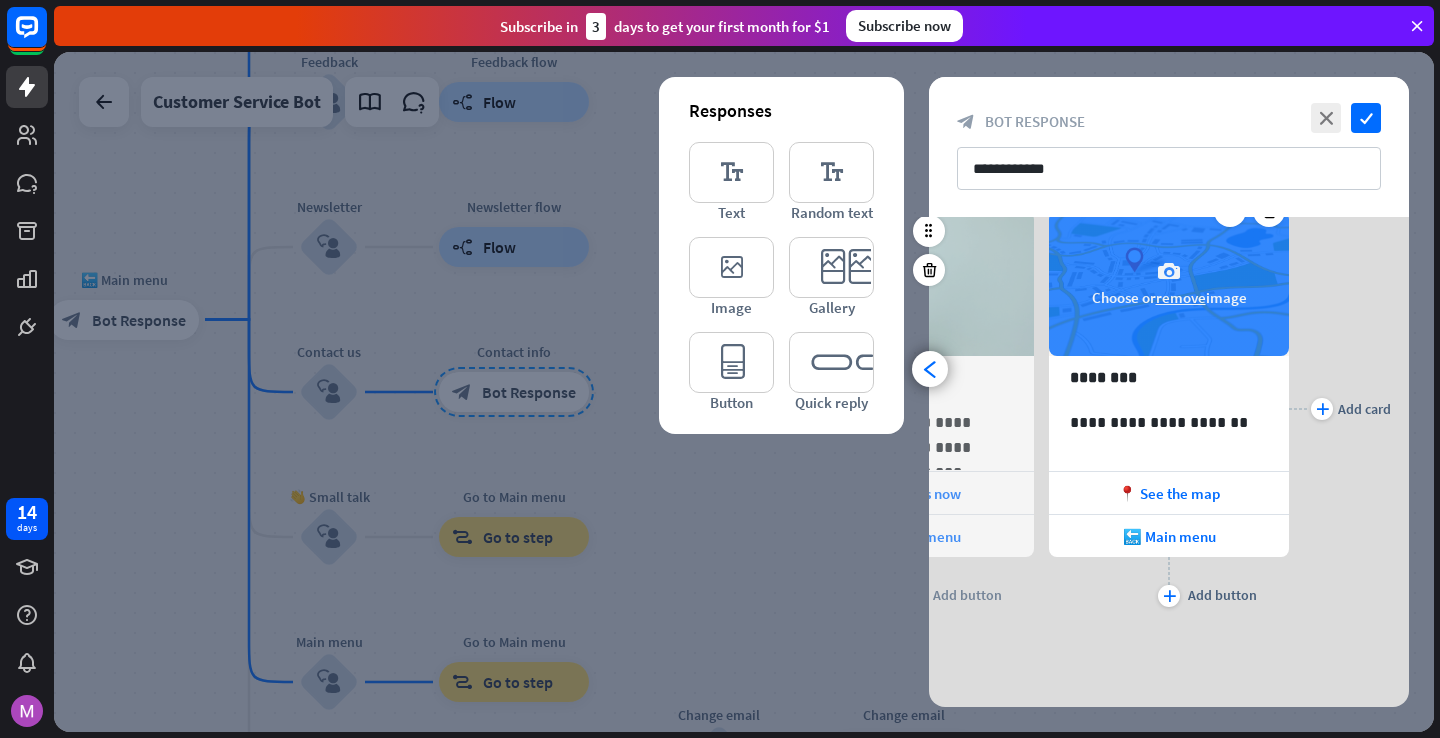 scroll, scrollTop: 0, scrollLeft: 0, axis: both 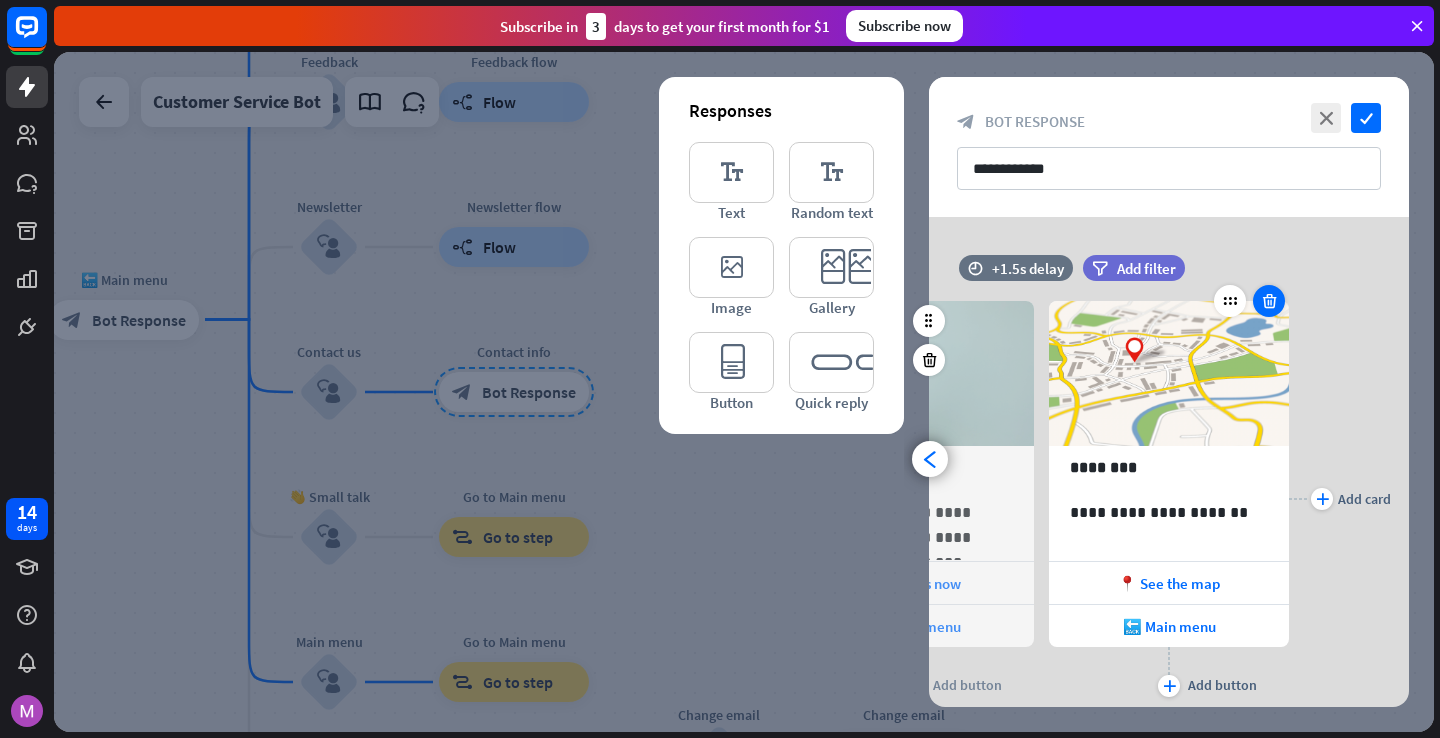 click at bounding box center [1269, 301] 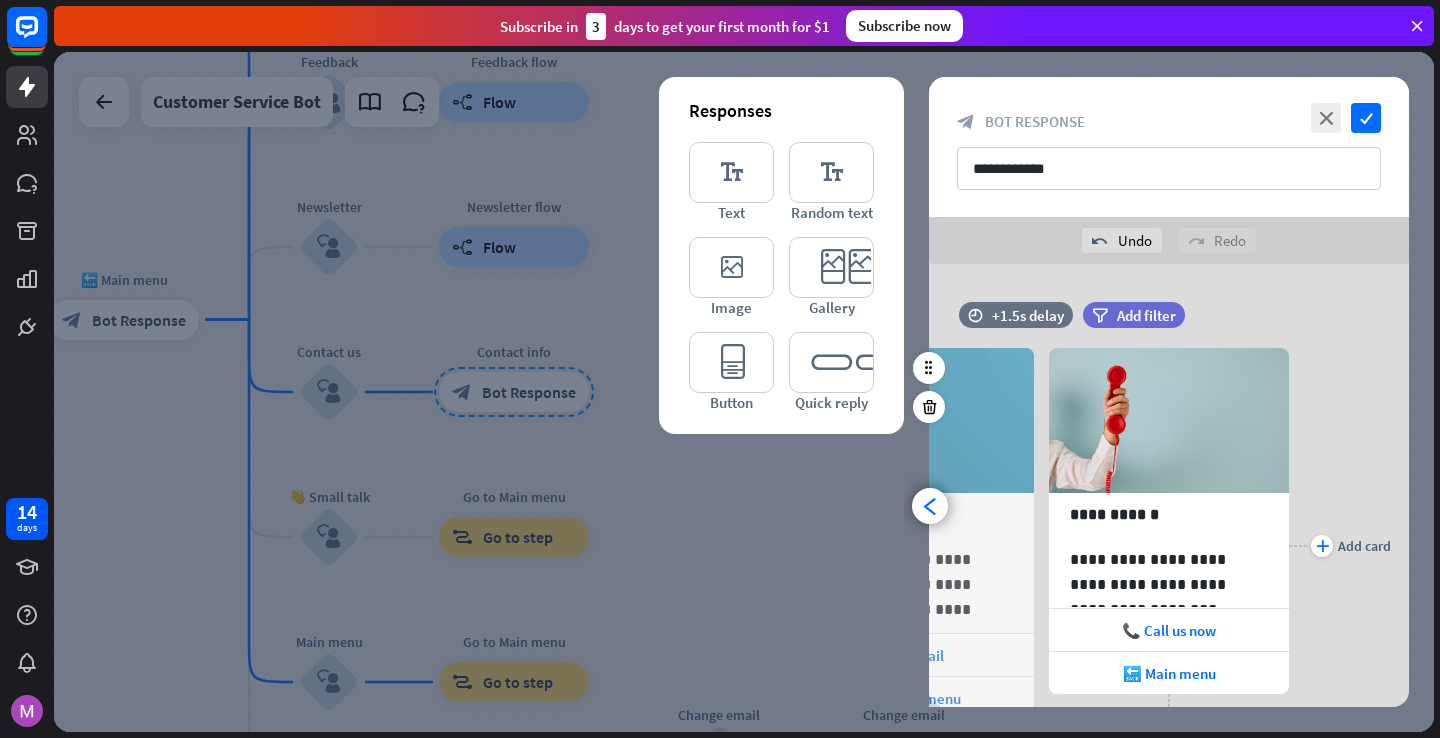 scroll, scrollTop: 0, scrollLeft: 165, axis: horizontal 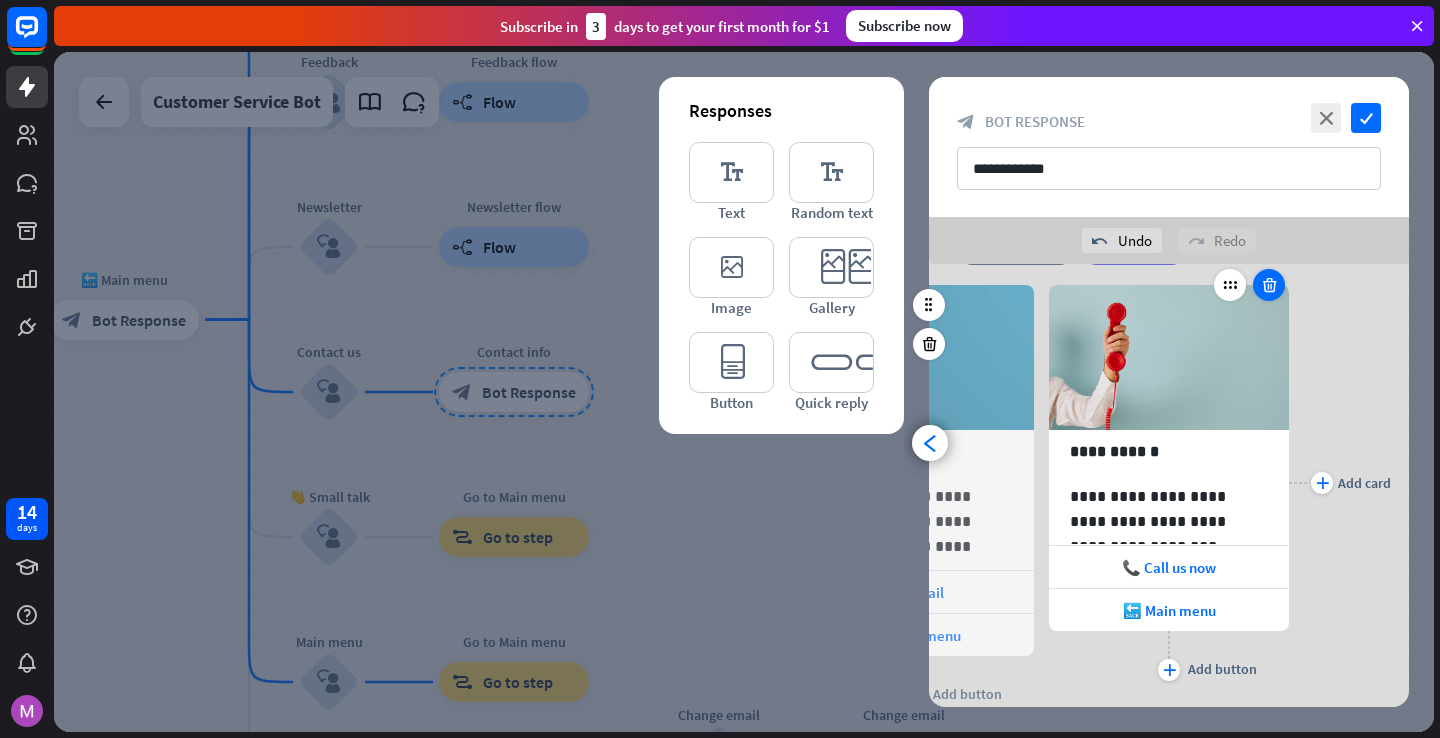 click at bounding box center [1269, 285] 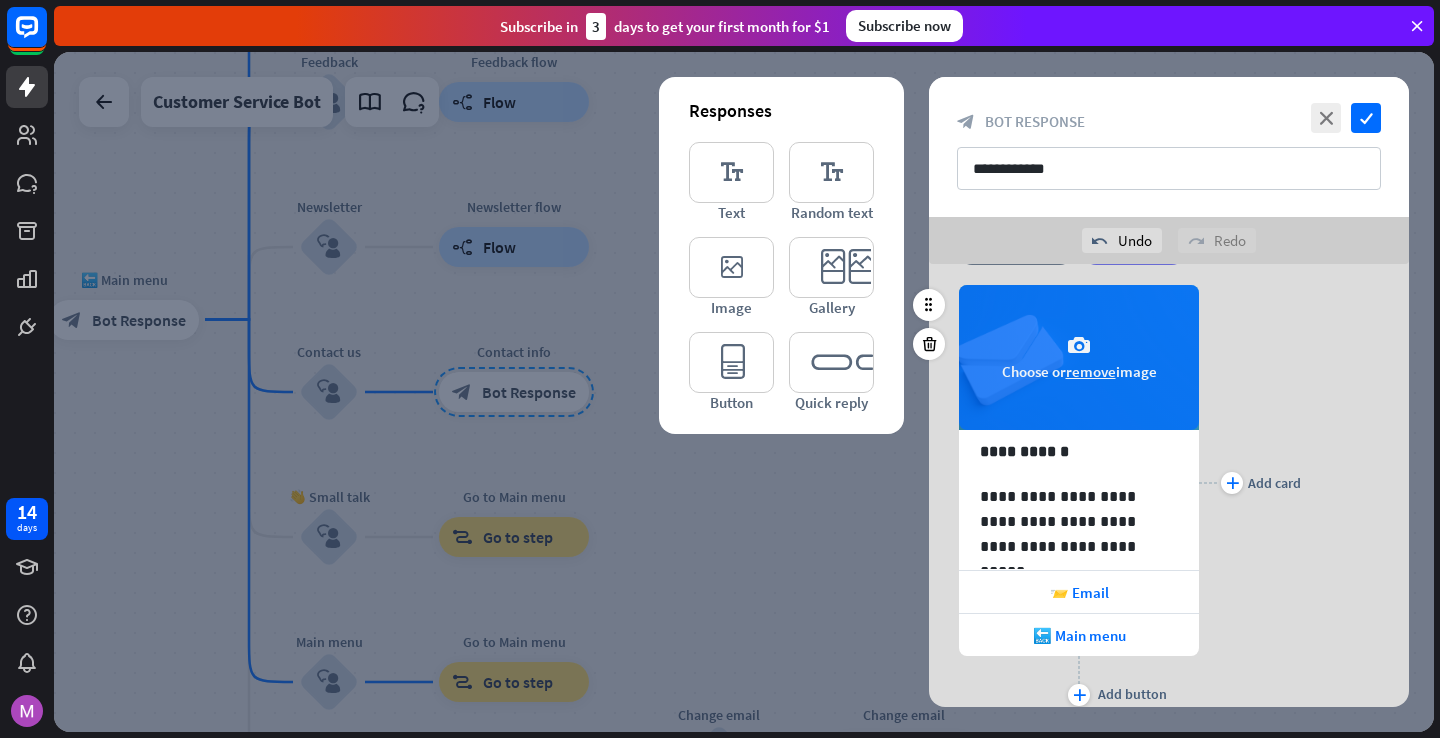 drag, startPoint x: 1015, startPoint y: 350, endPoint x: 1032, endPoint y: 367, distance: 24.04163 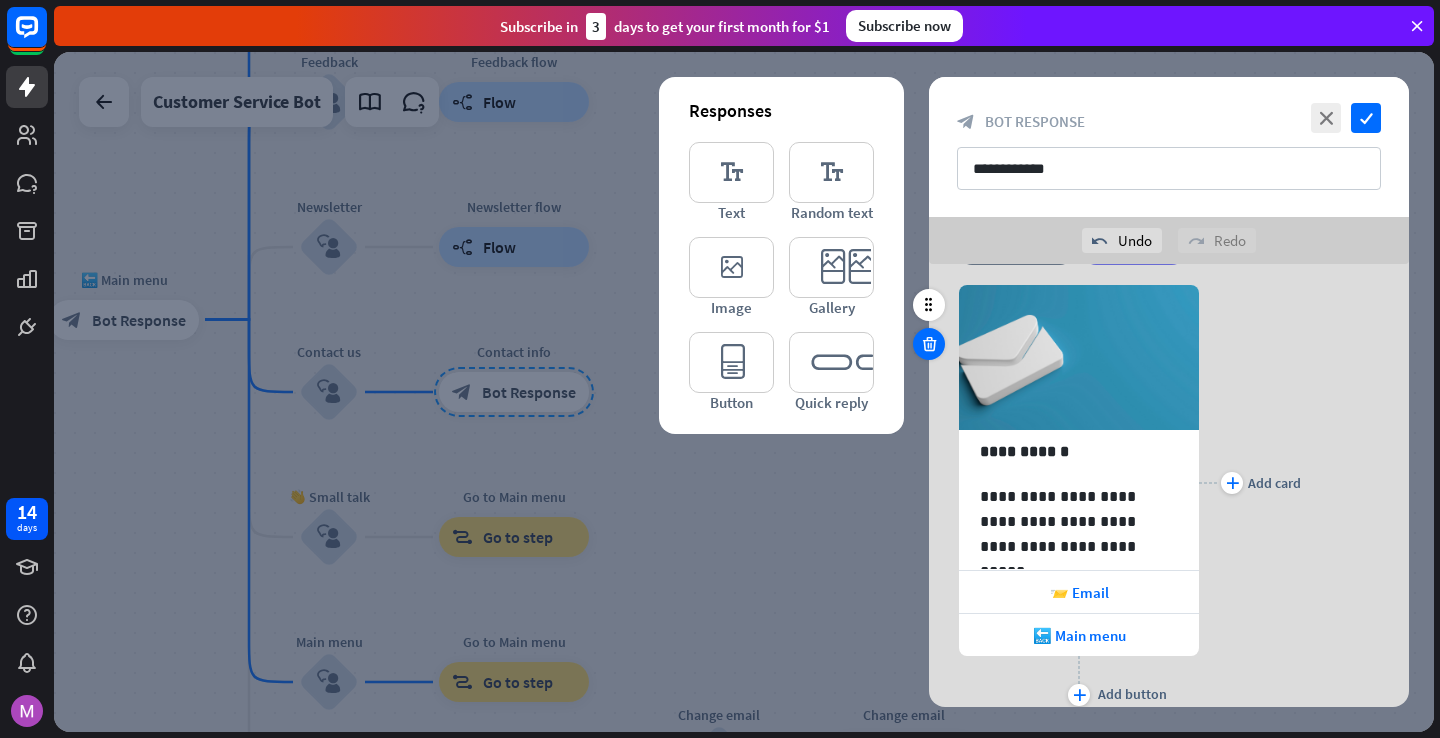 click at bounding box center (929, 344) 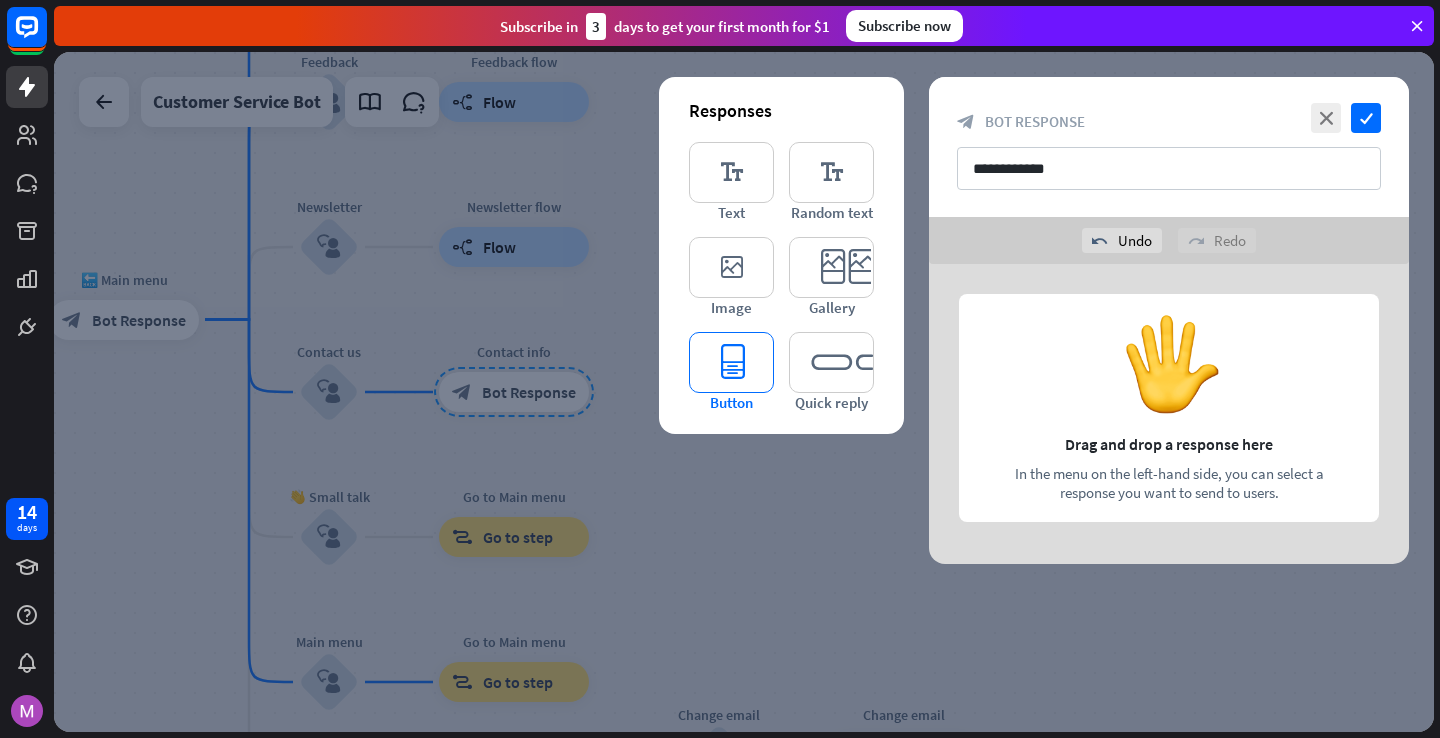 click on "editor_button" at bounding box center [731, 362] 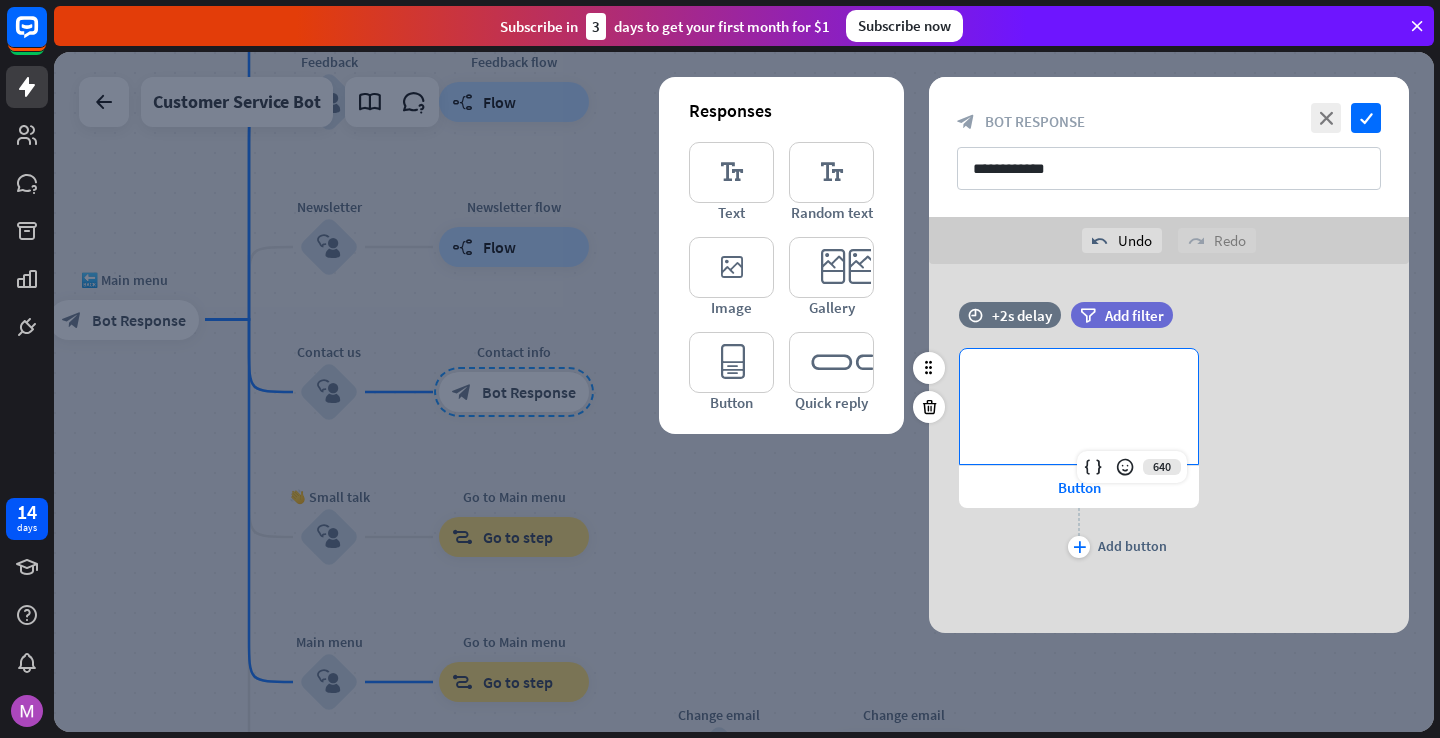 click on "**********" at bounding box center (1079, 381) 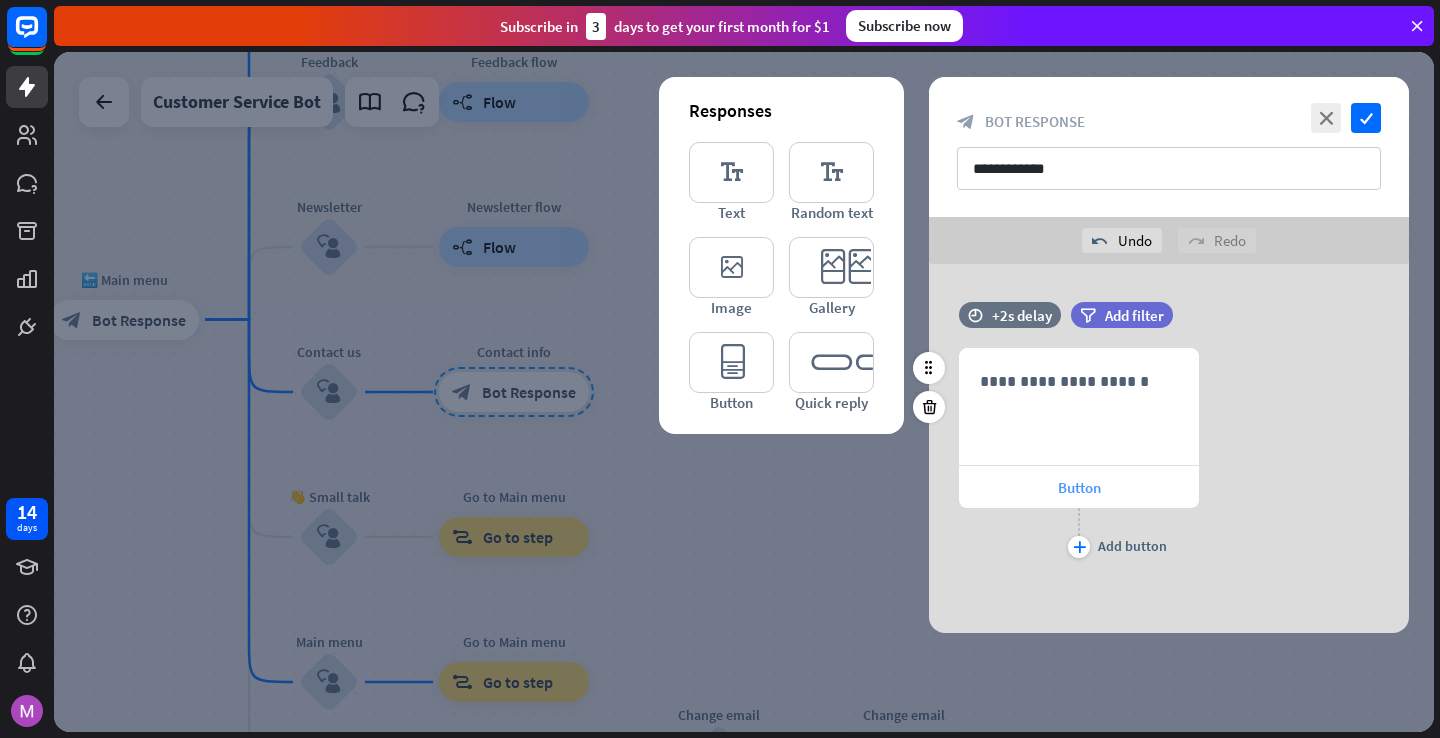 click on "Button" at bounding box center [1079, 487] 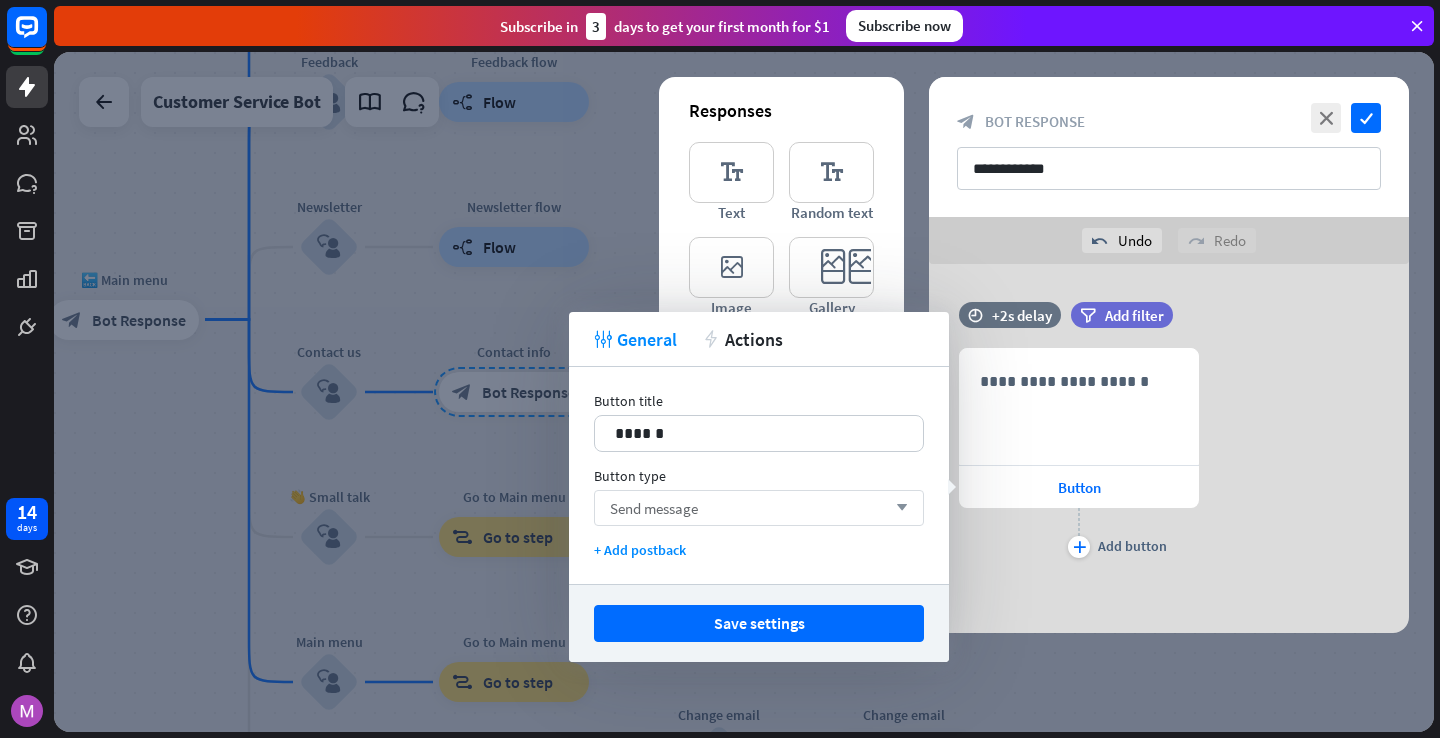 click on "Send message" at bounding box center (654, 508) 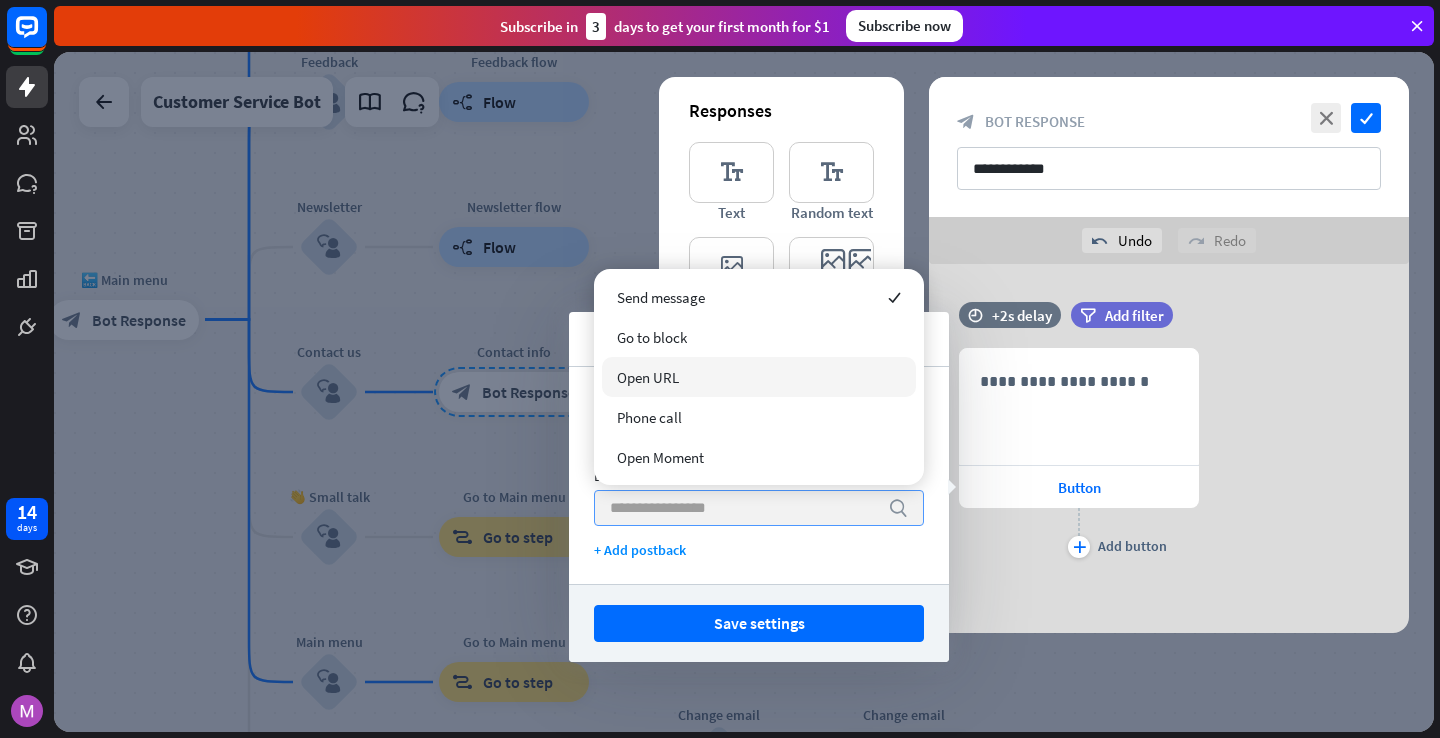 click on "Open URL" at bounding box center [648, 377] 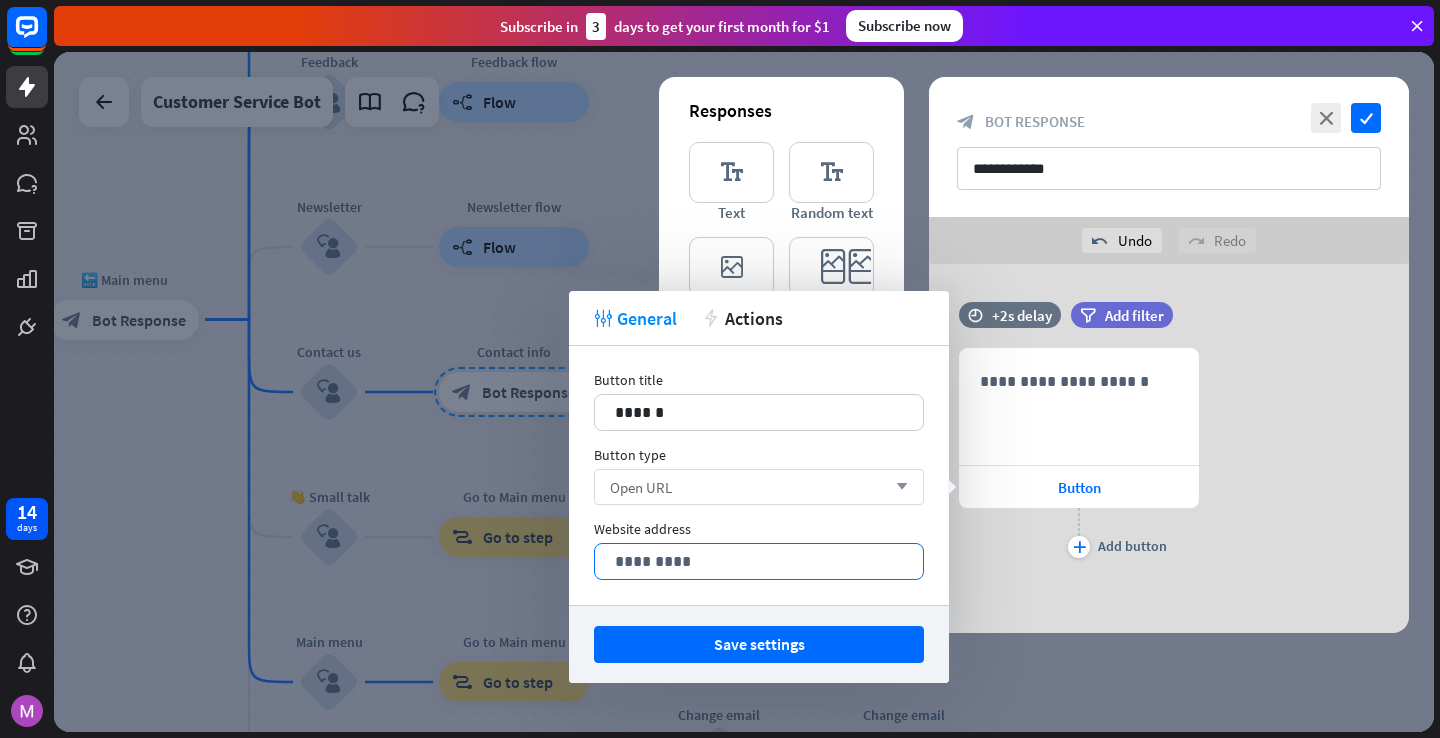 click on "*********" at bounding box center [759, 561] 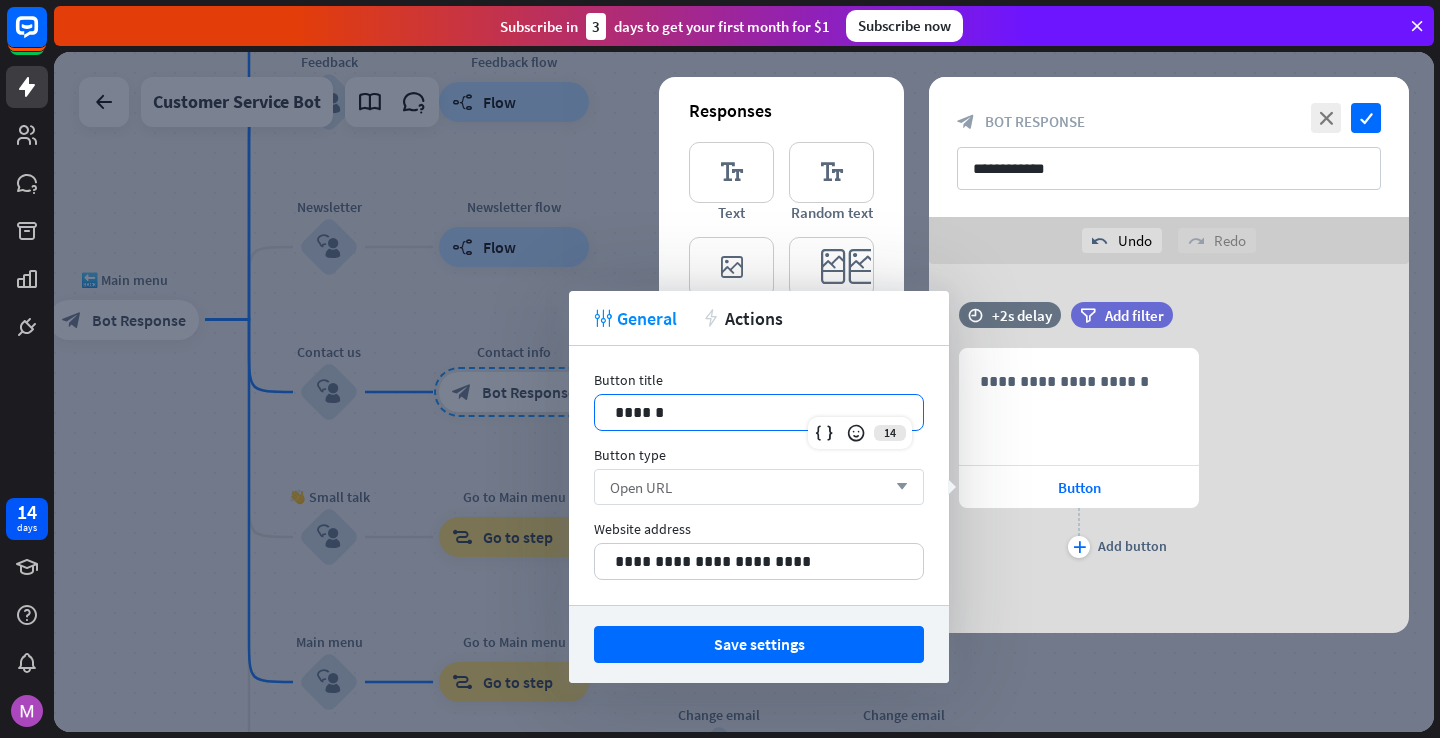drag, startPoint x: 677, startPoint y: 412, endPoint x: 557, endPoint y: 407, distance: 120.10412 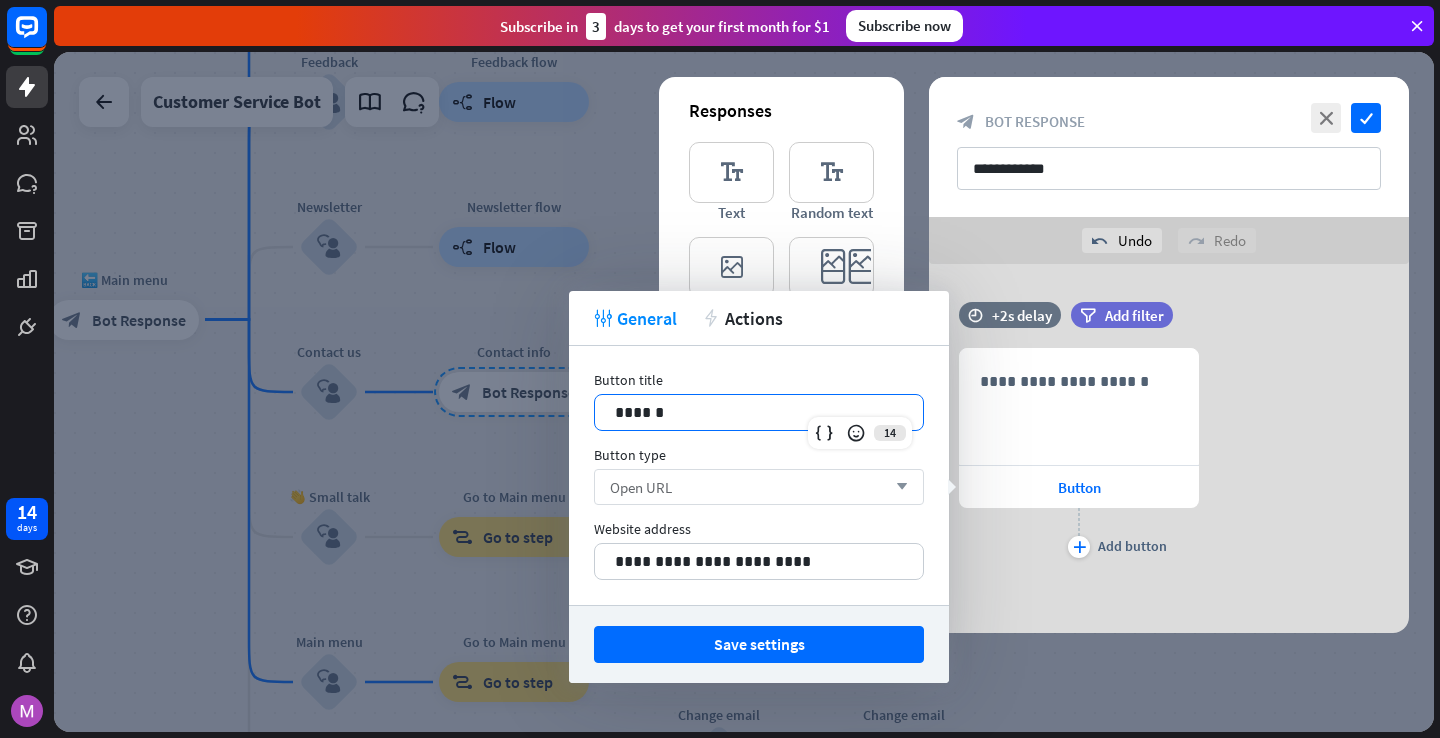 click on "[NUMBER] days close Product Help First steps Get started with ChatBot Help Center Follow step-by-step tutorials Academy Level up your skill set Contact us Connect with our Product Experts Subscribe in 3 days to get your first month for $1 Subscribe now Today [TIME]" at bounding box center (720, 369) 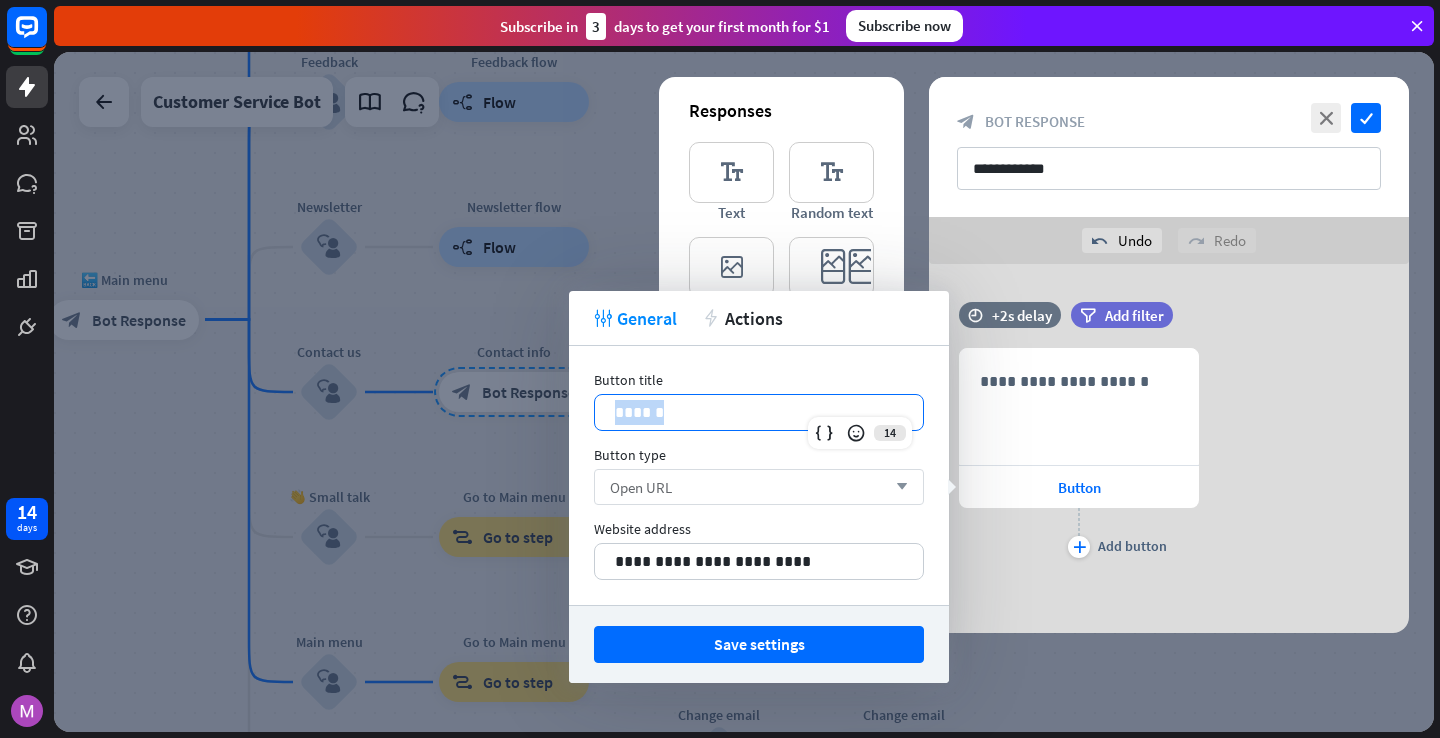 drag, startPoint x: 662, startPoint y: 407, endPoint x: 619, endPoint y: 409, distance: 43.046486 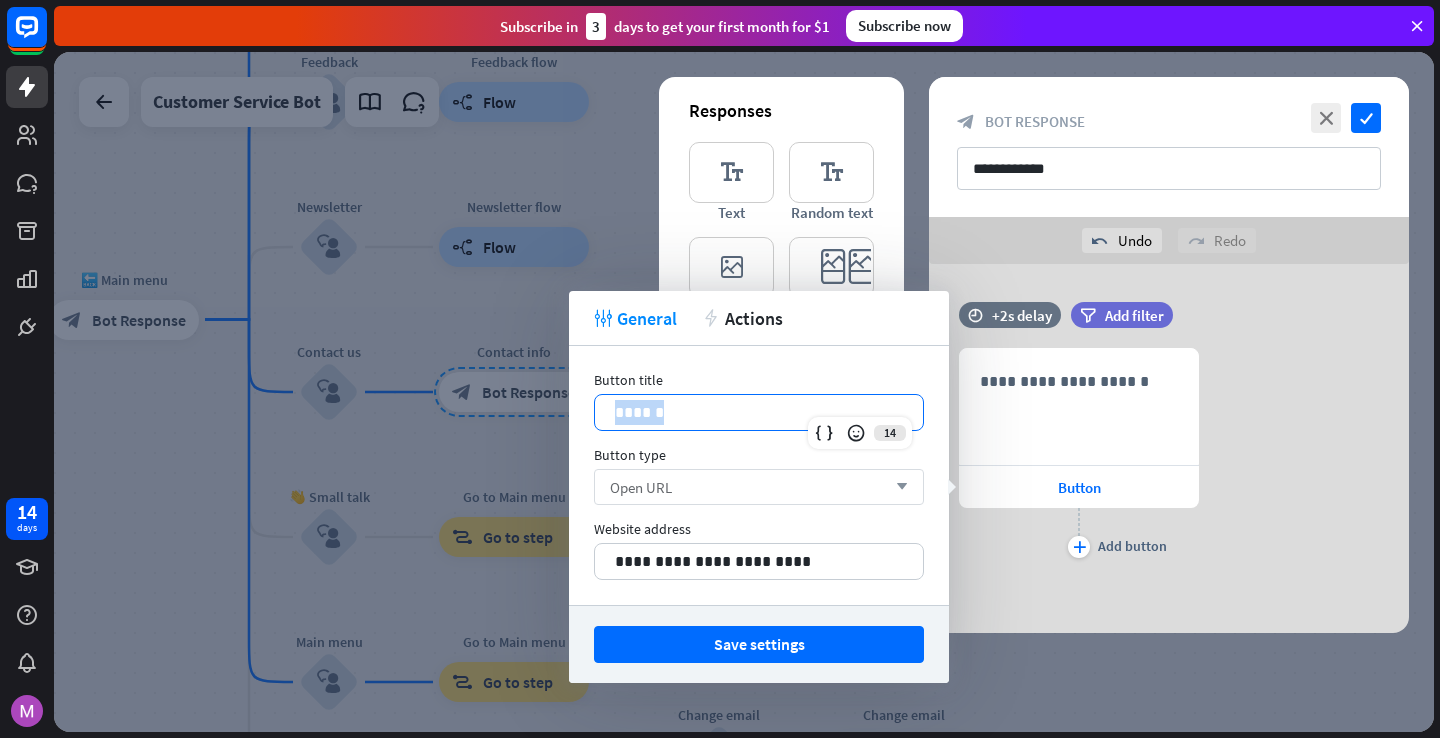 click on "******" at bounding box center (759, 412) 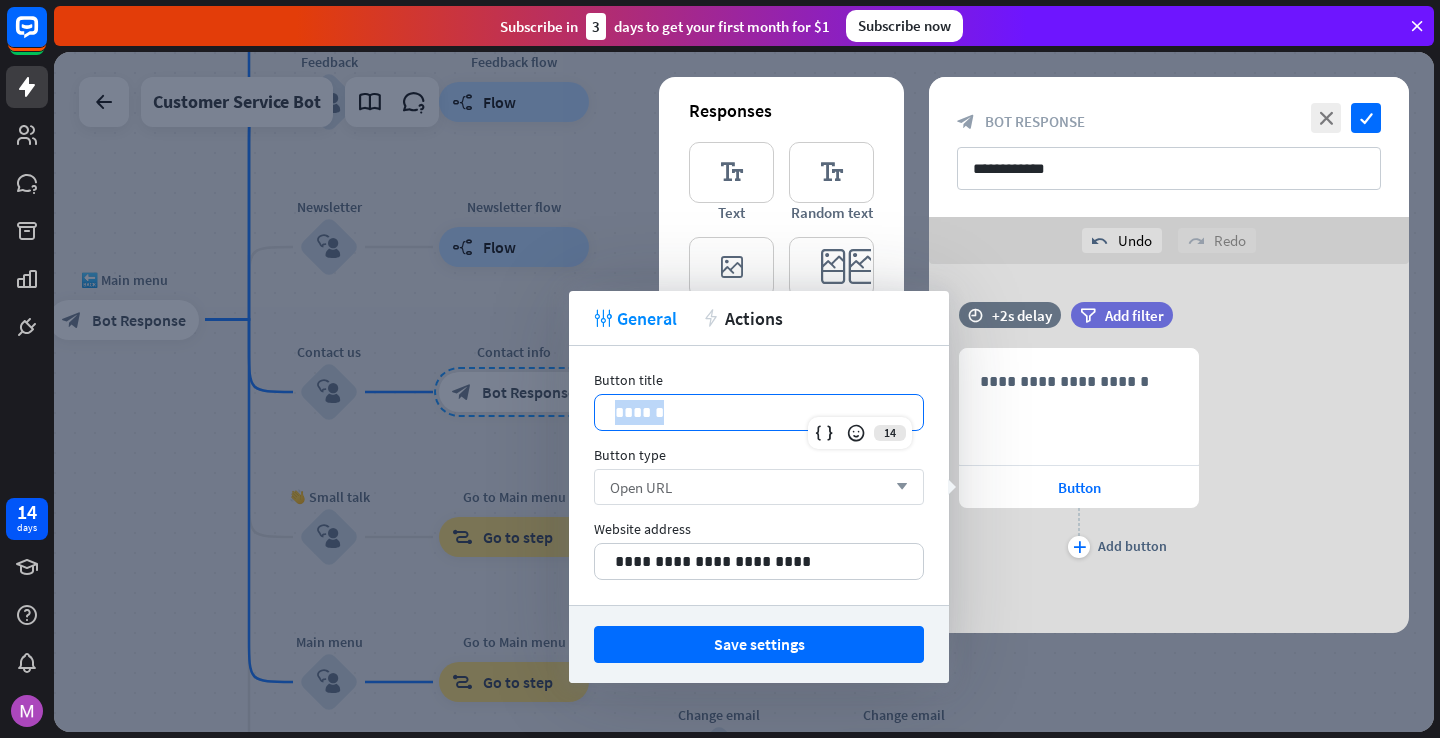 type 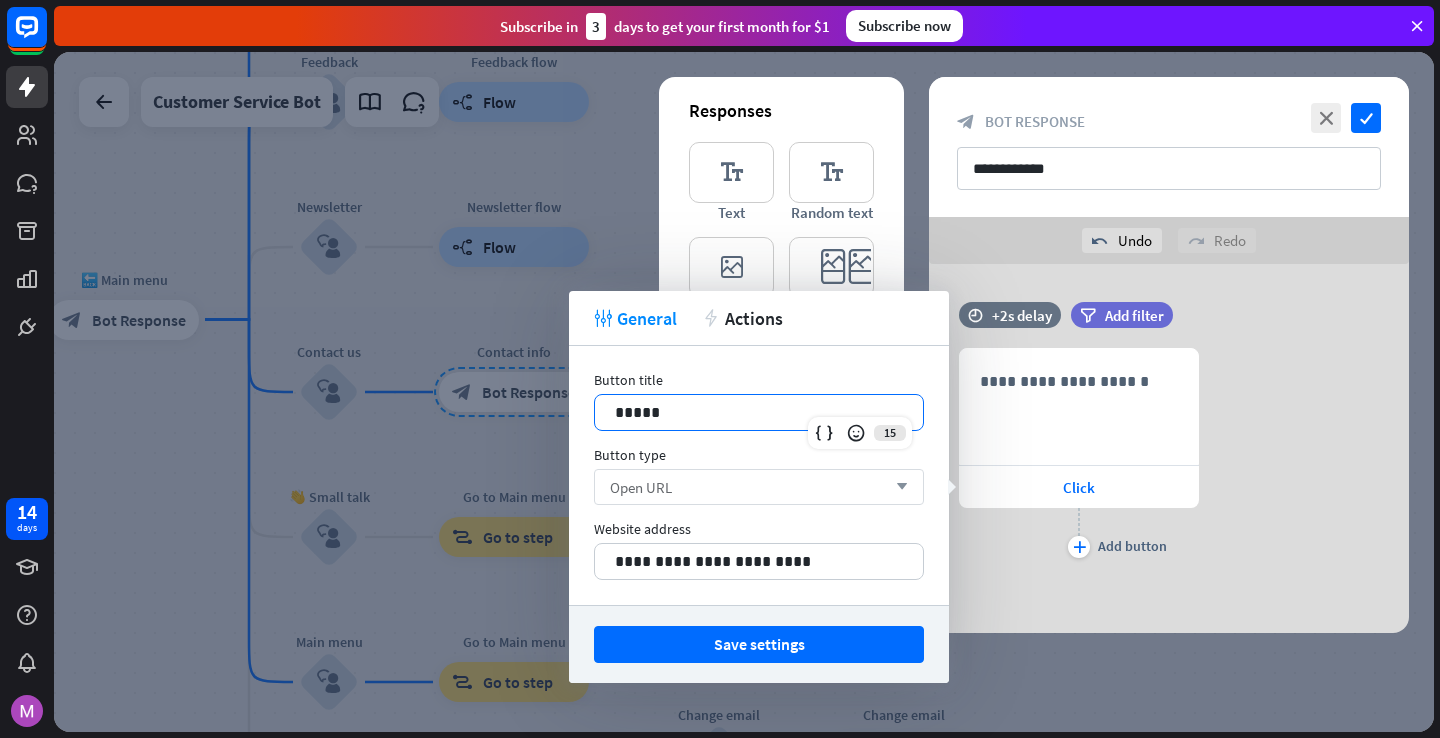 click on "**********" at bounding box center [1169, 455] 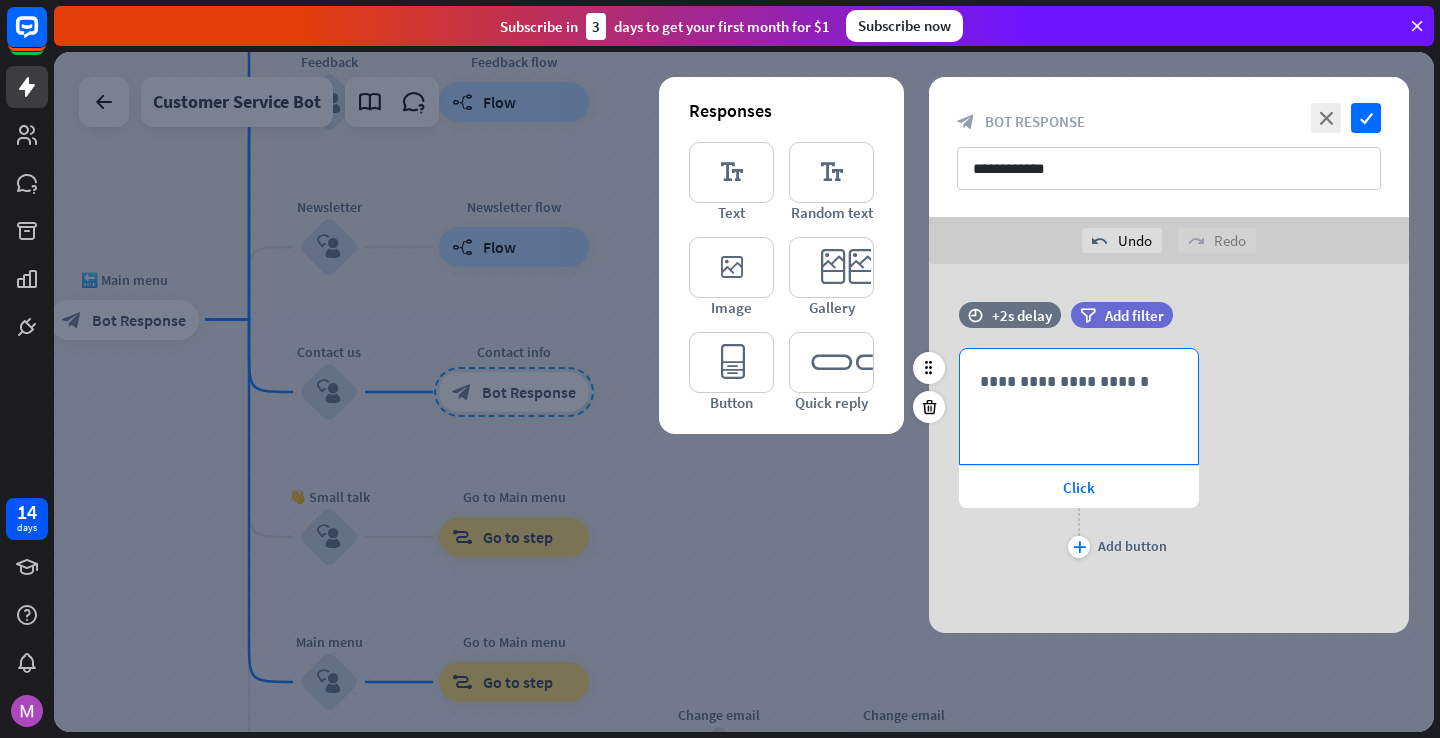 click on "**********" at bounding box center [1079, 381] 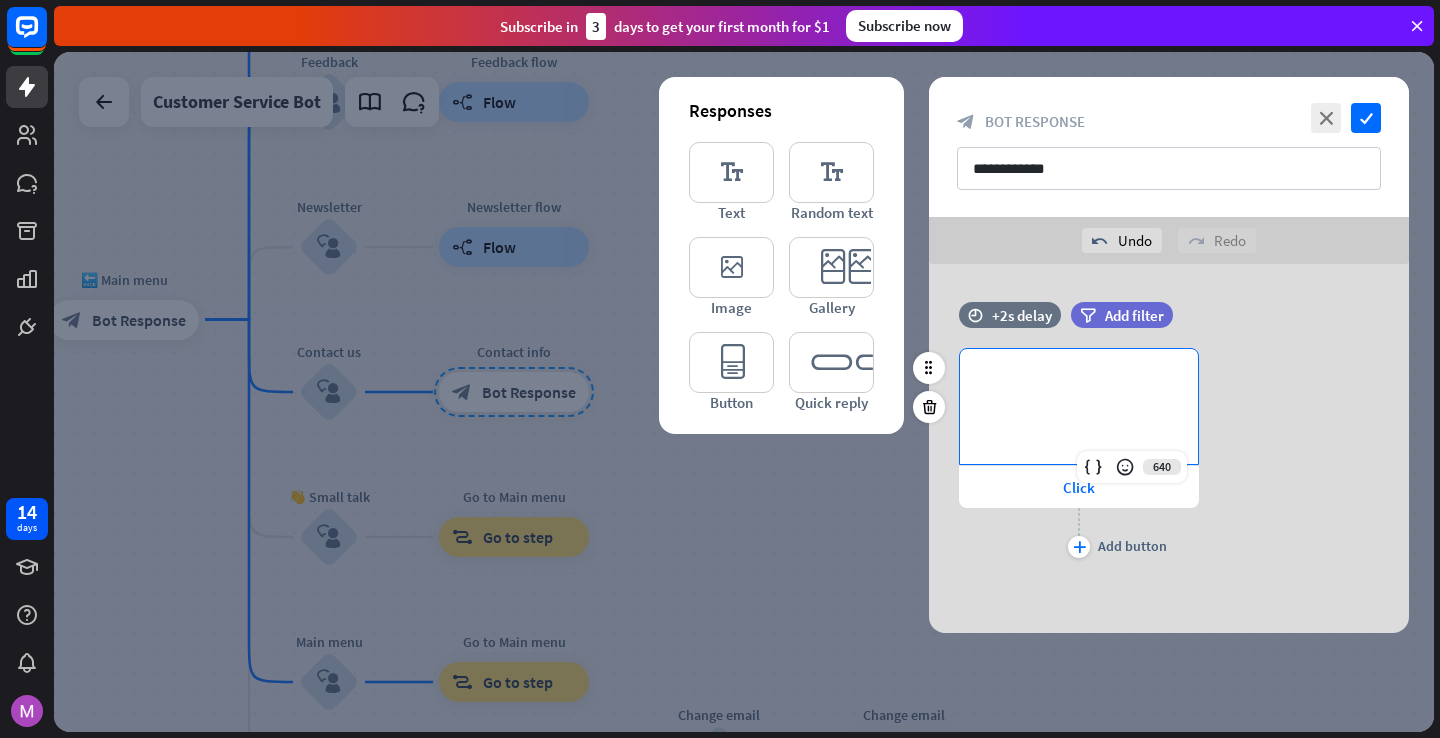 type 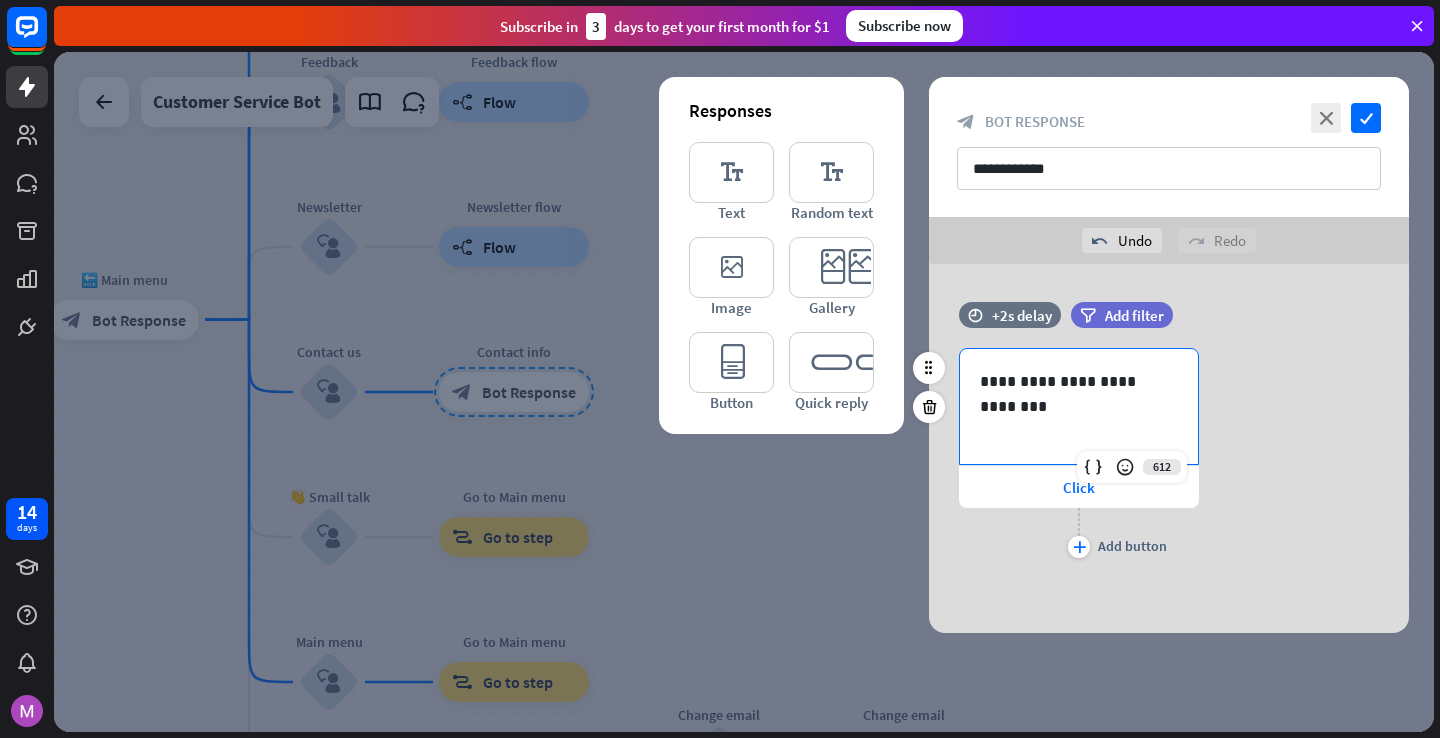 click on "612" at bounding box center (1132, 467) 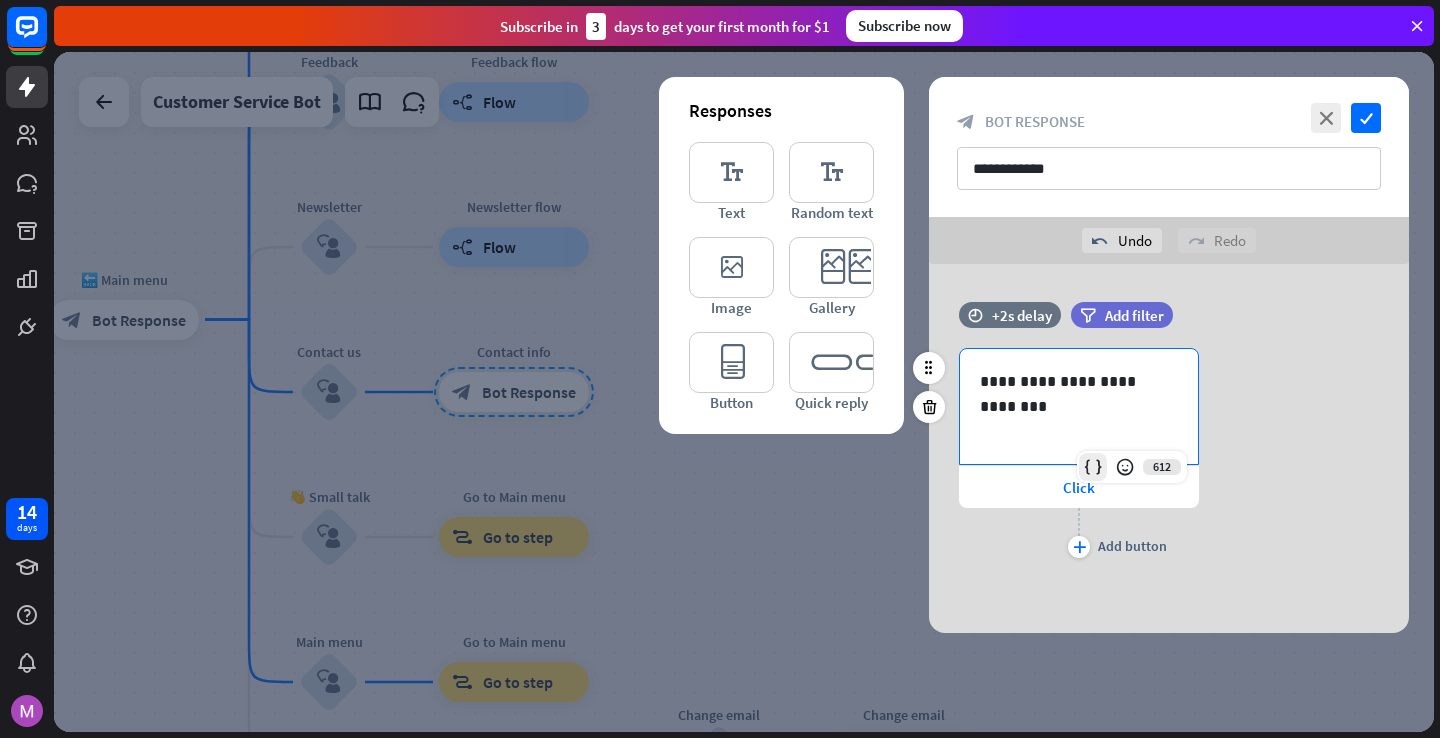 click at bounding box center [1093, 467] 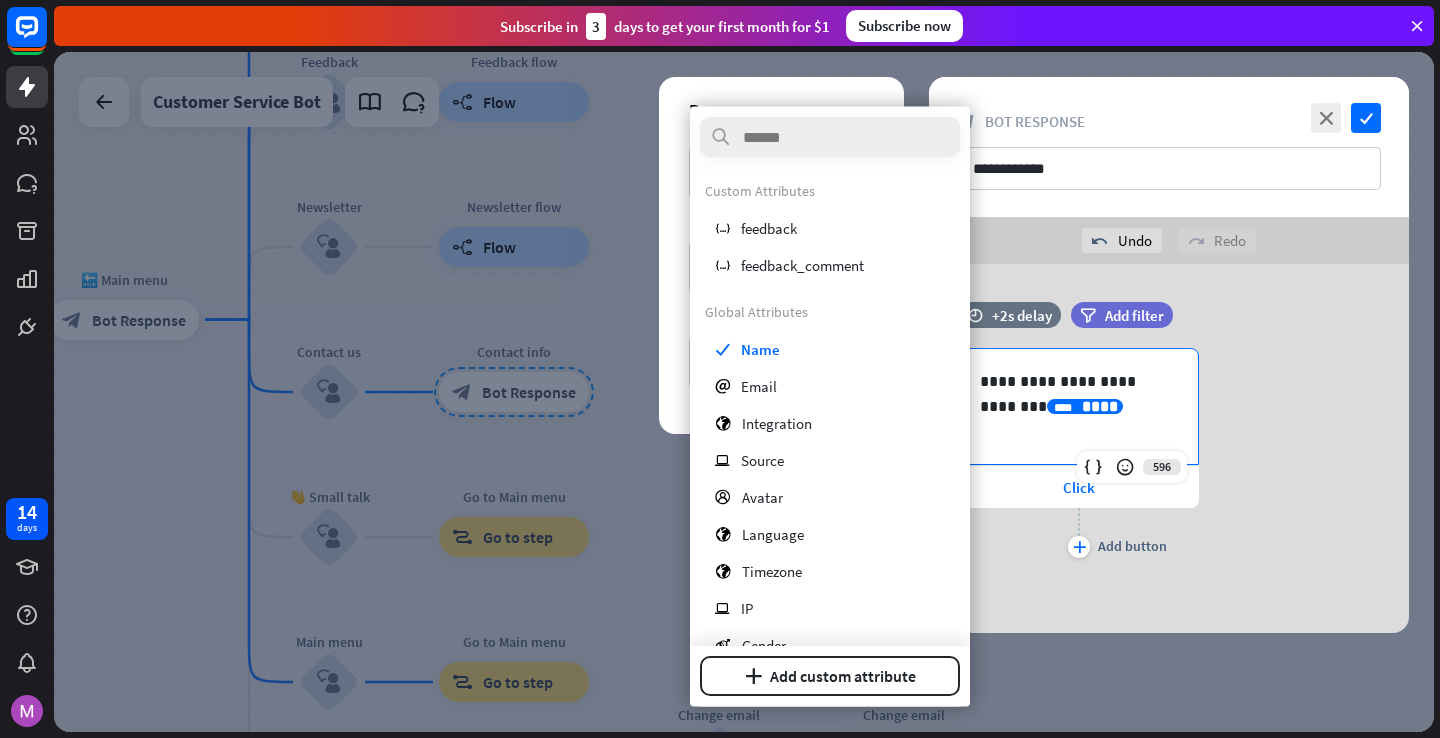 click on "**********" at bounding box center [1079, 394] 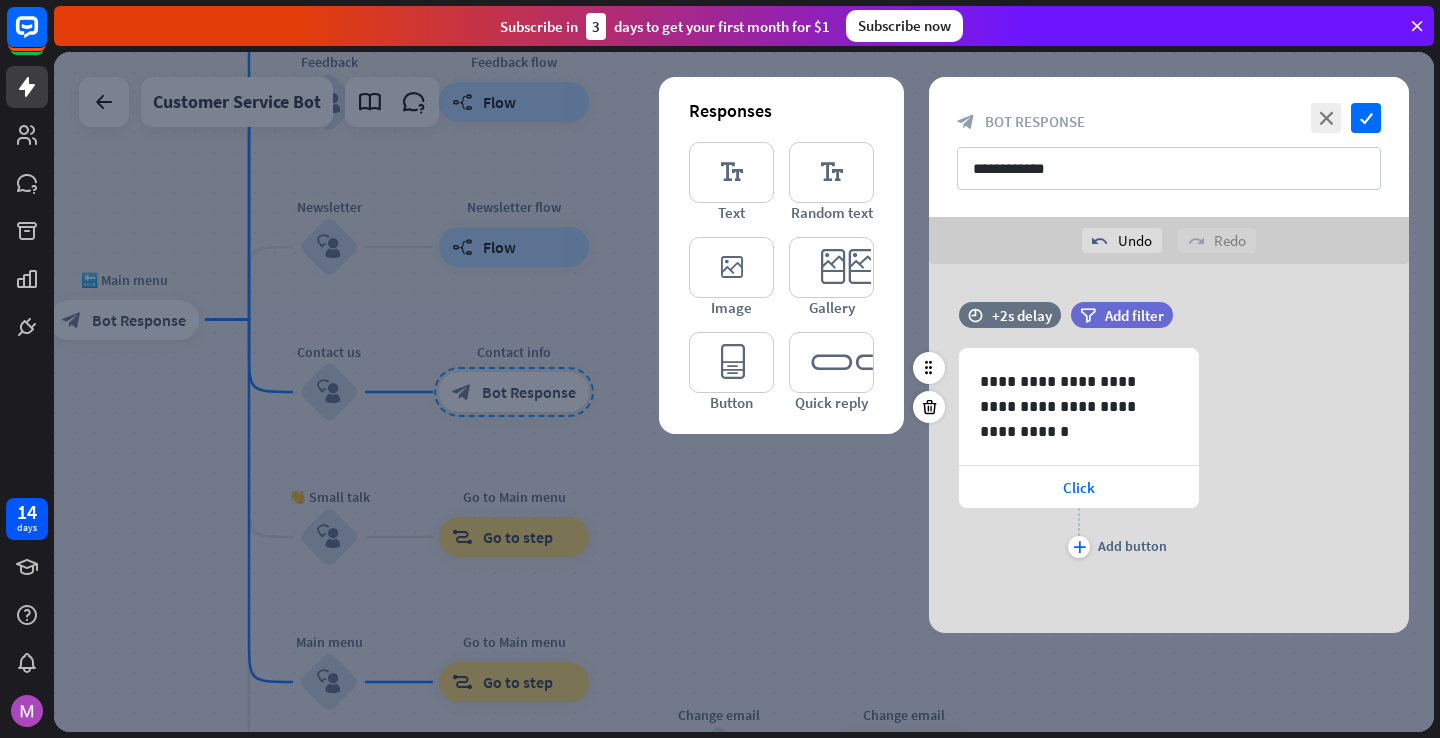 click on "**********" at bounding box center (1169, 455) 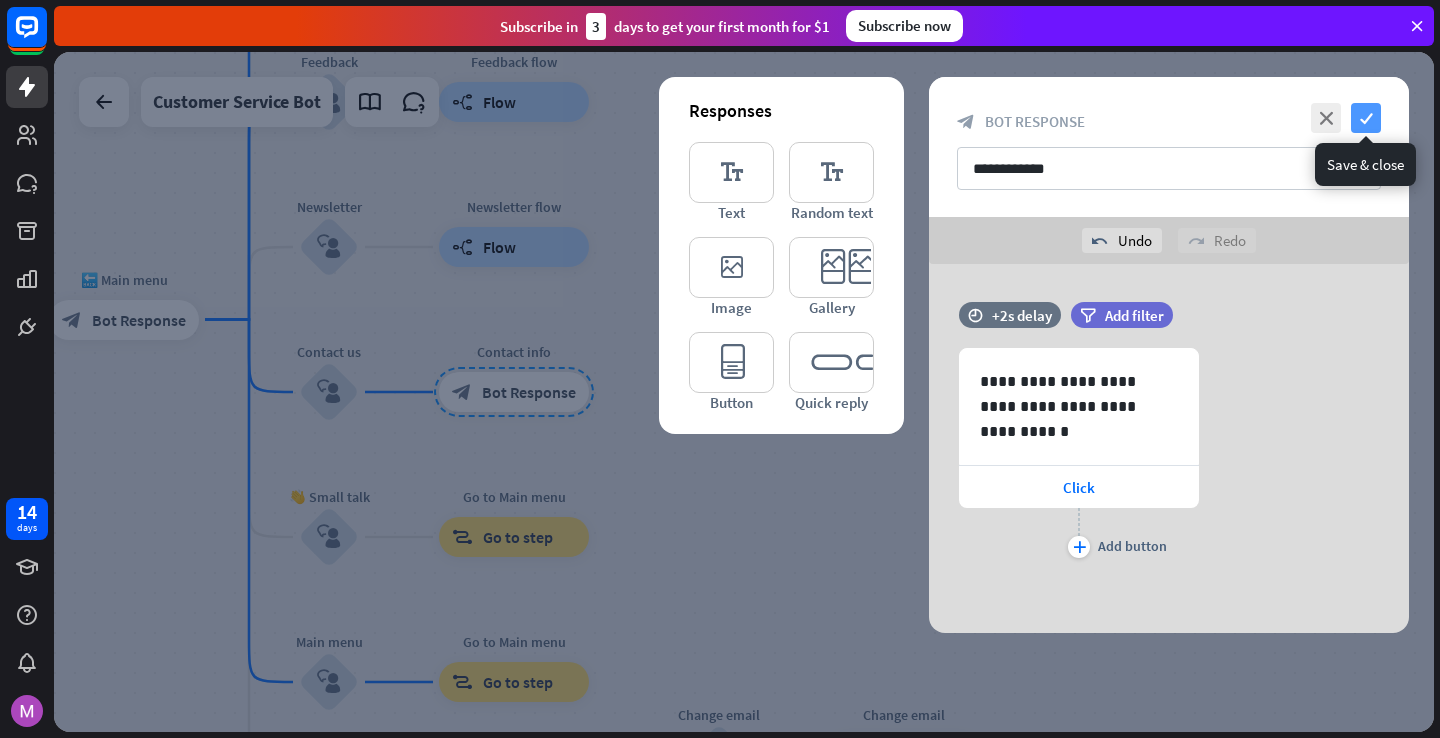 click on "check" at bounding box center (1366, 118) 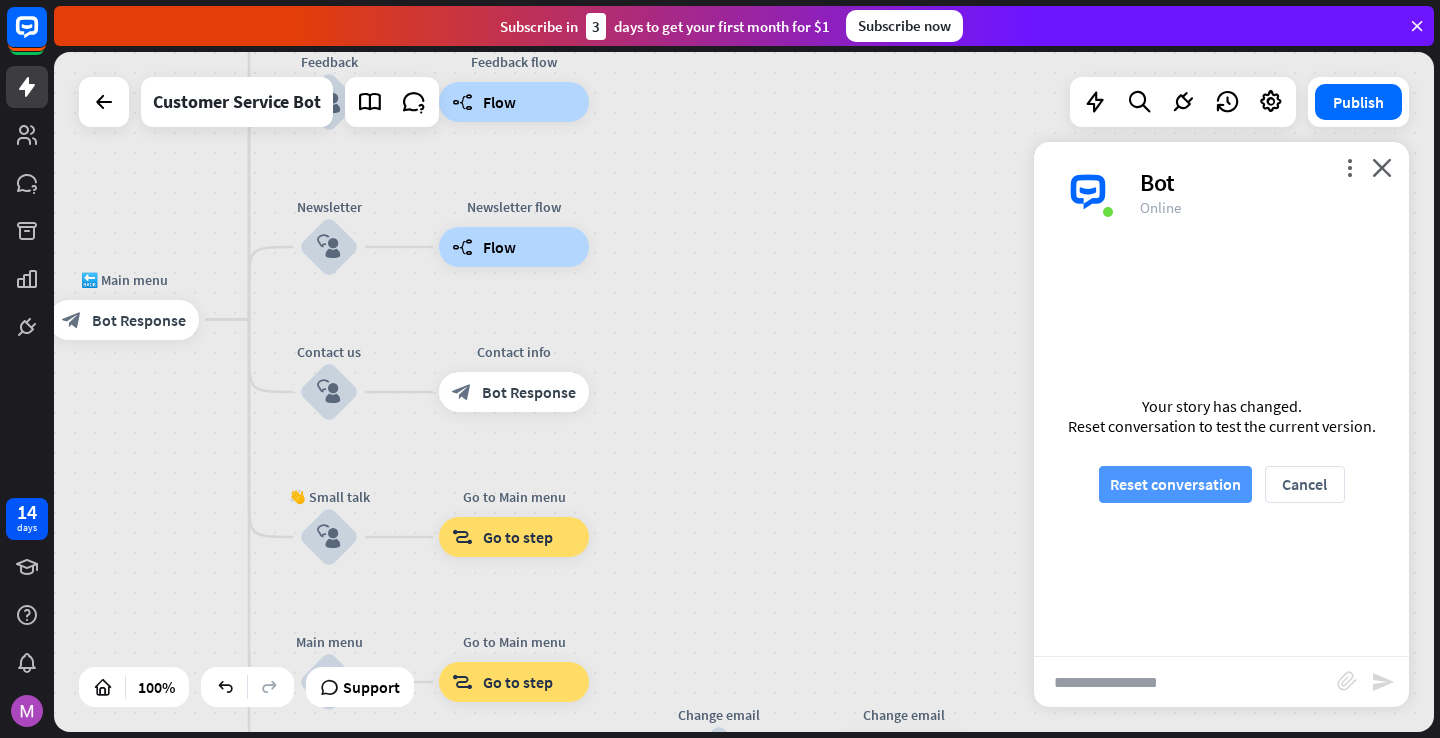click on "Reset conversation" at bounding box center (1175, 484) 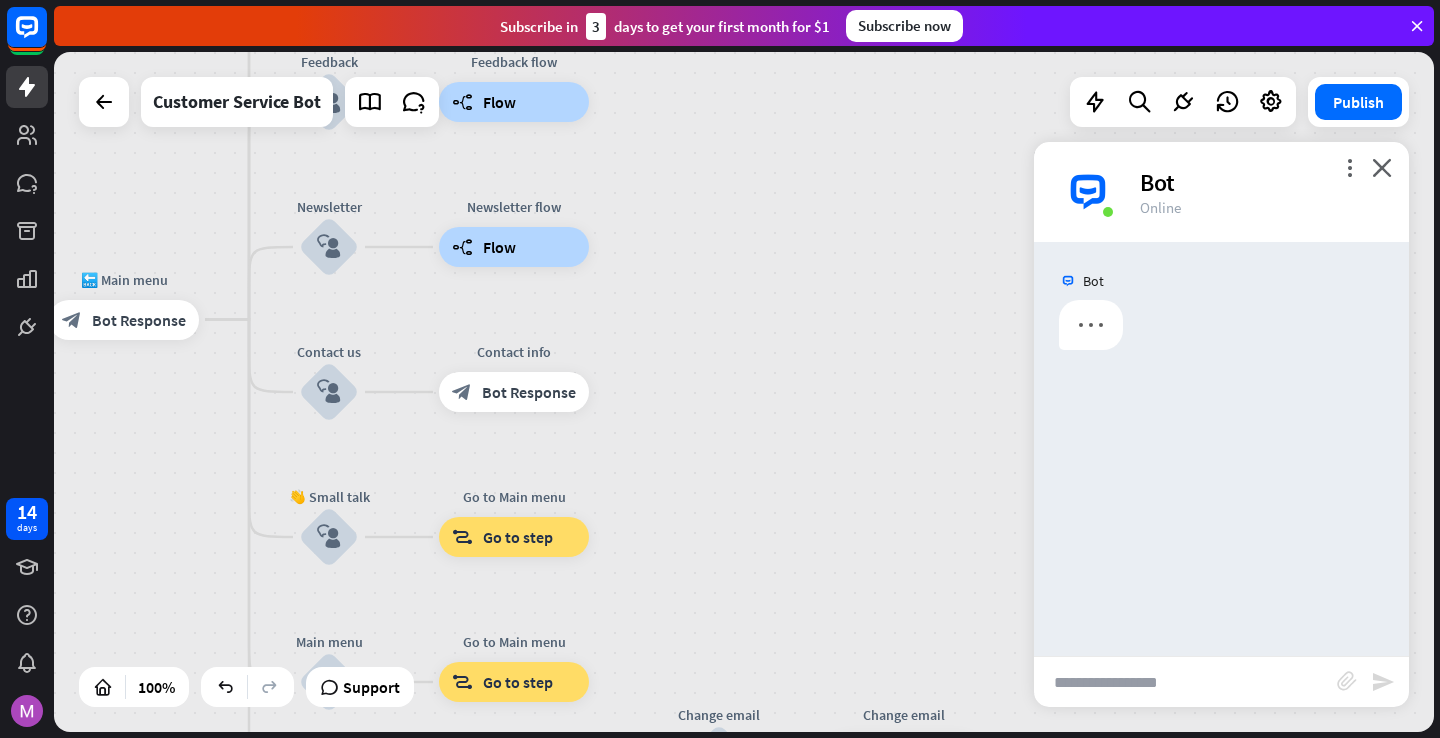 scroll, scrollTop: 0, scrollLeft: 0, axis: both 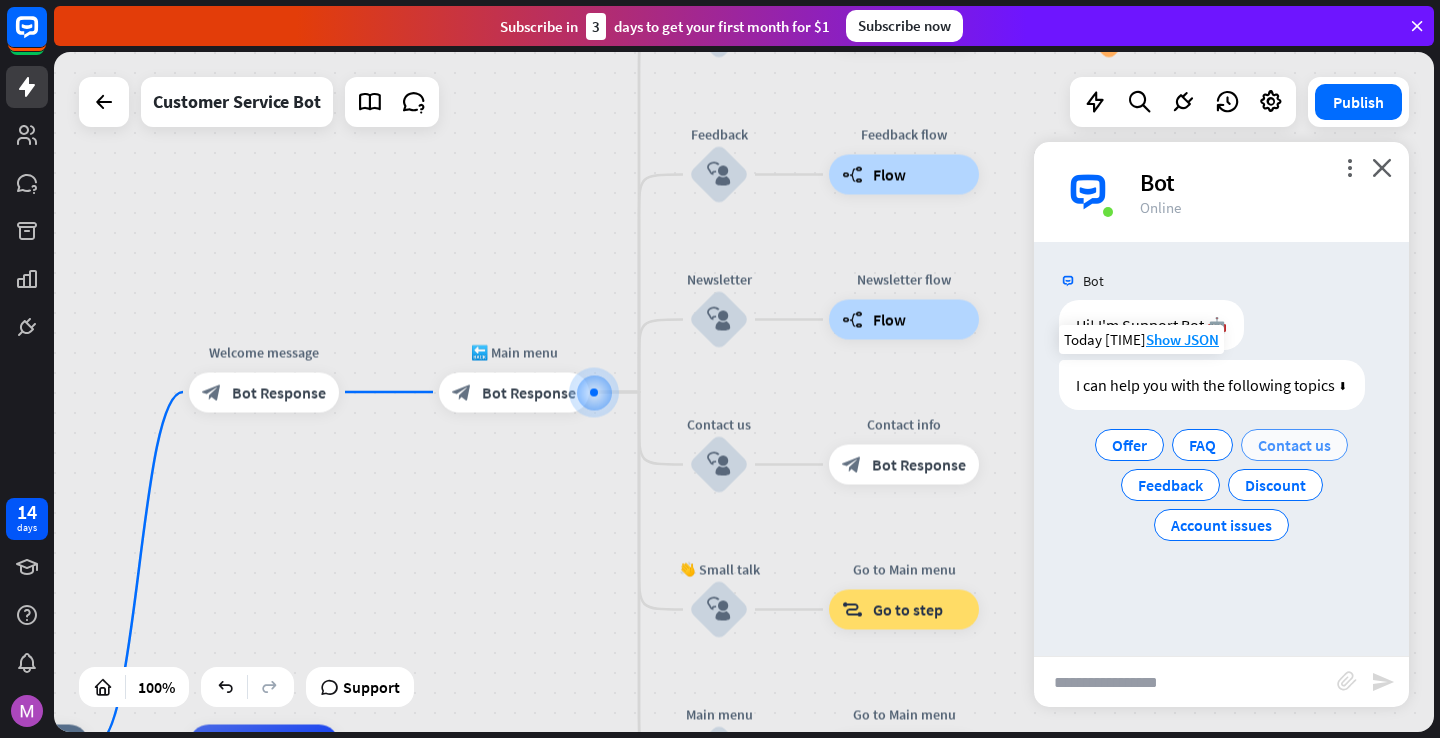 click on "Contact us" at bounding box center (1294, 445) 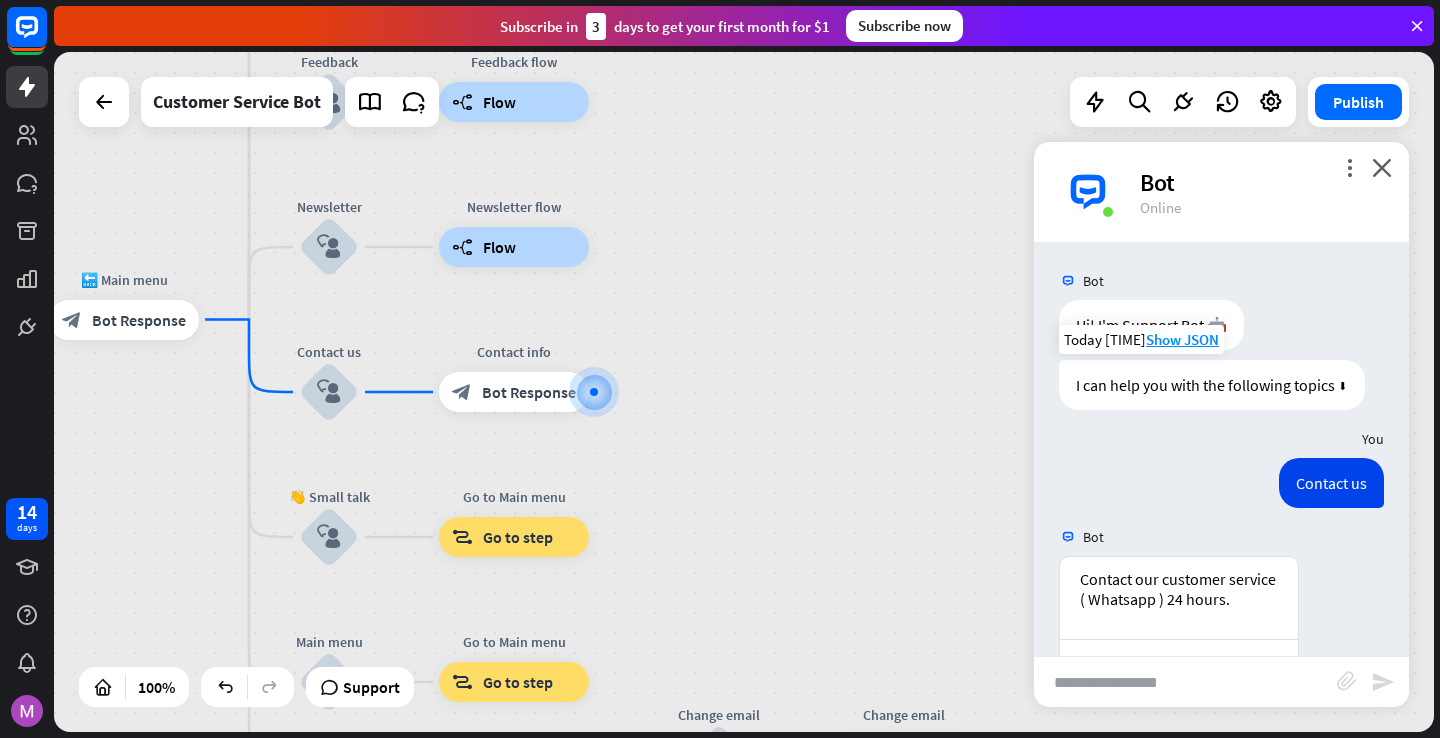 scroll, scrollTop: 59, scrollLeft: 0, axis: vertical 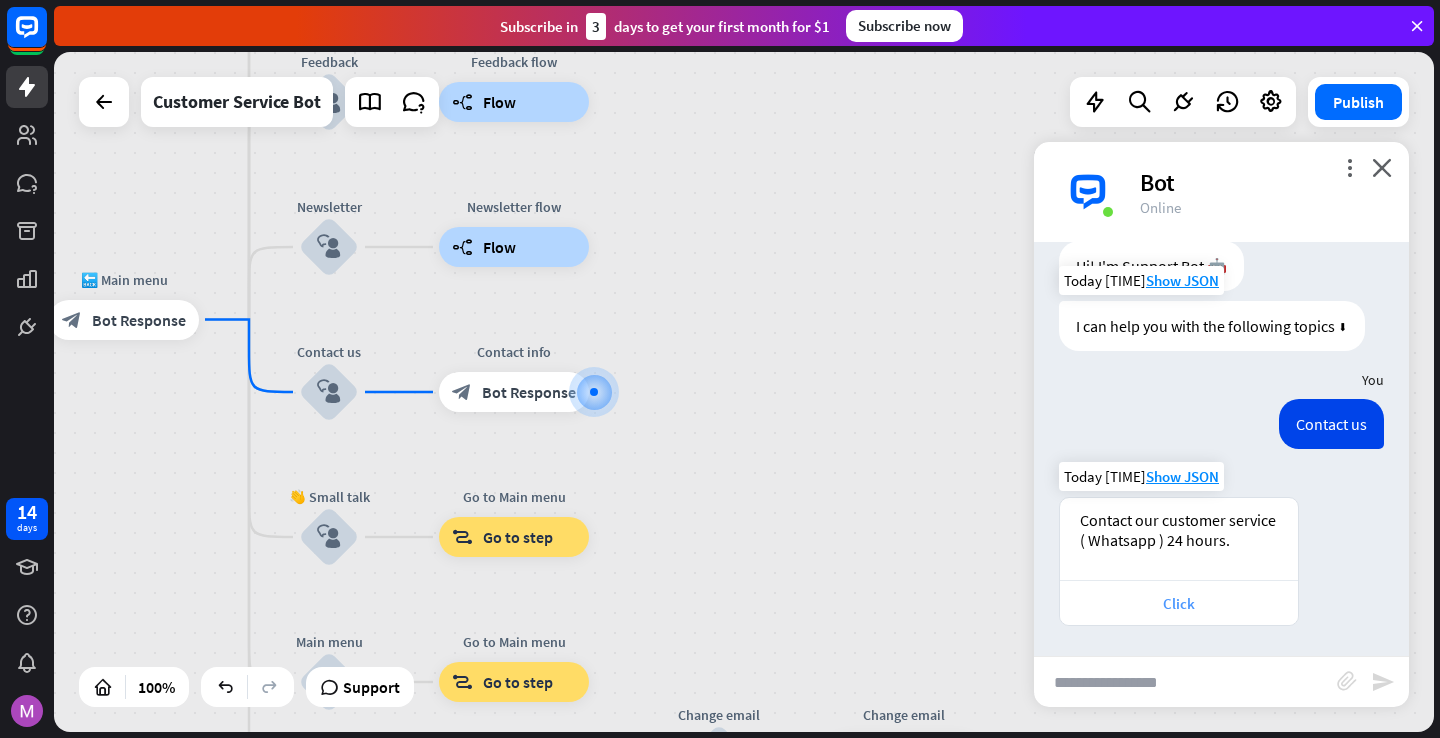 click on "Click" at bounding box center (1179, 602) 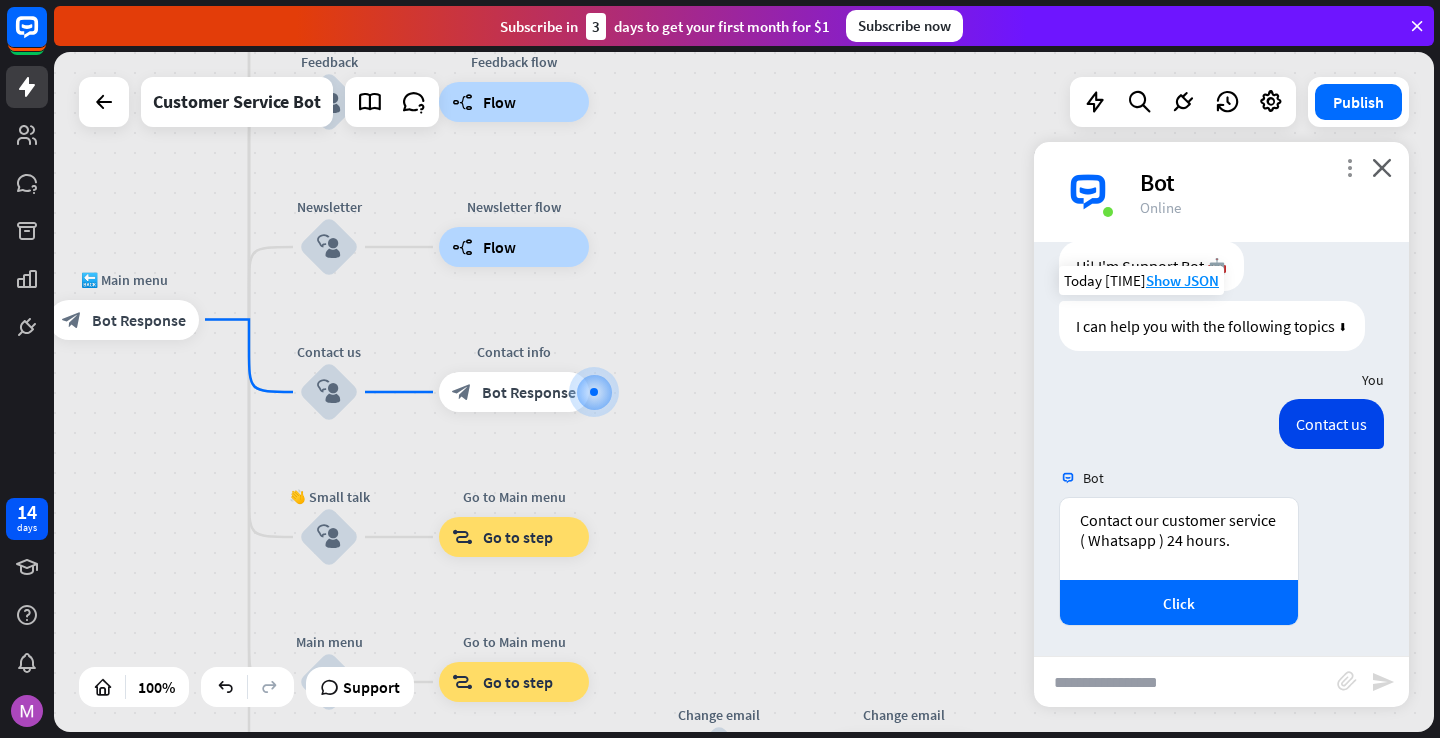 click on "more_vert" at bounding box center (1349, 167) 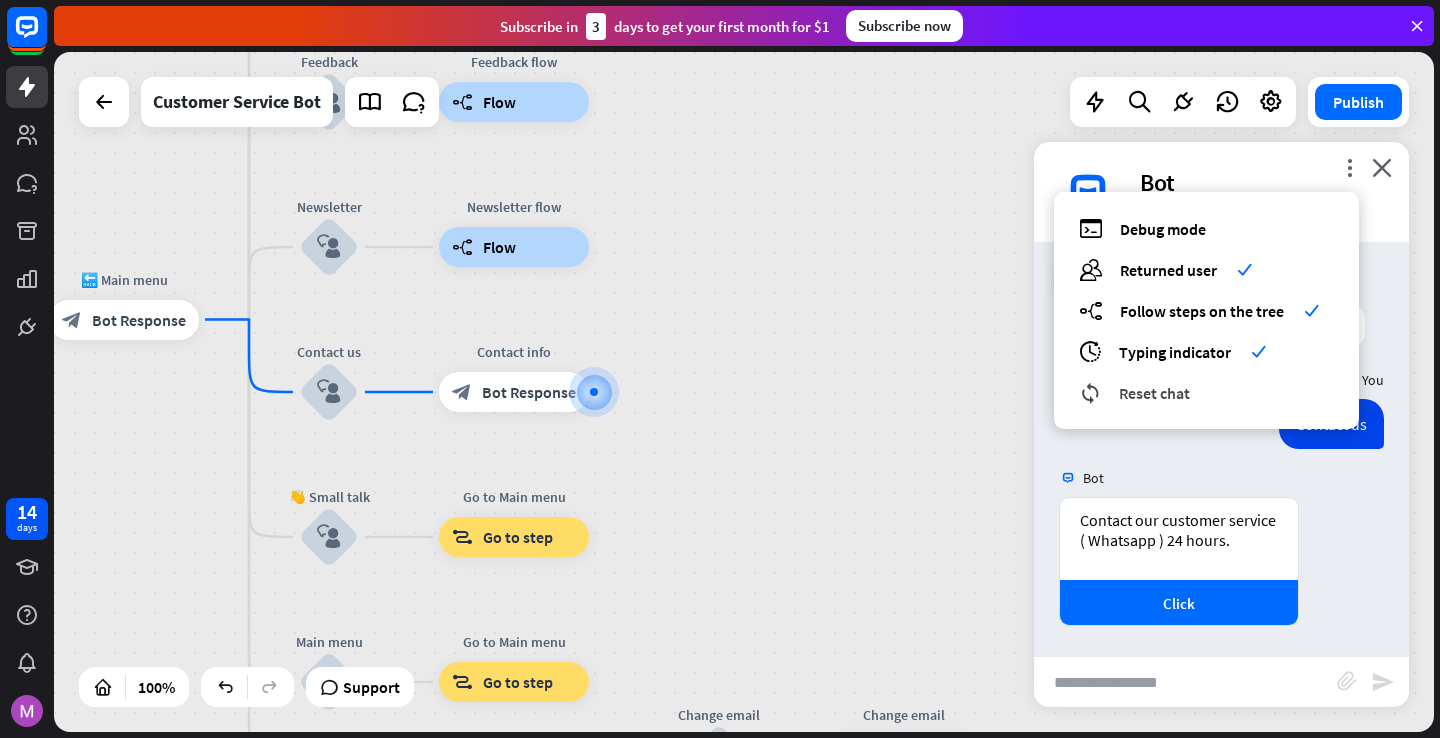 click on "Reset chat" at bounding box center [1154, 393] 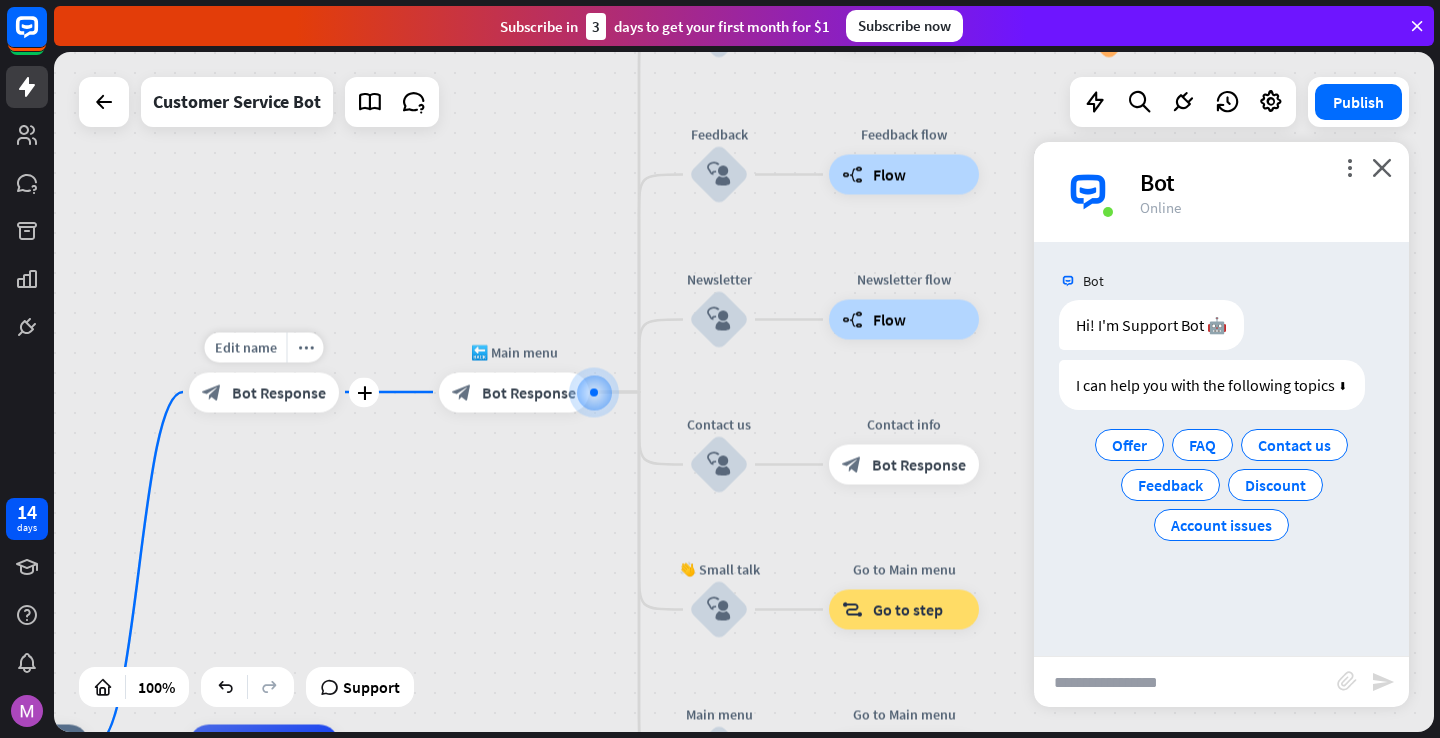click on "Bot Response" at bounding box center (279, 392) 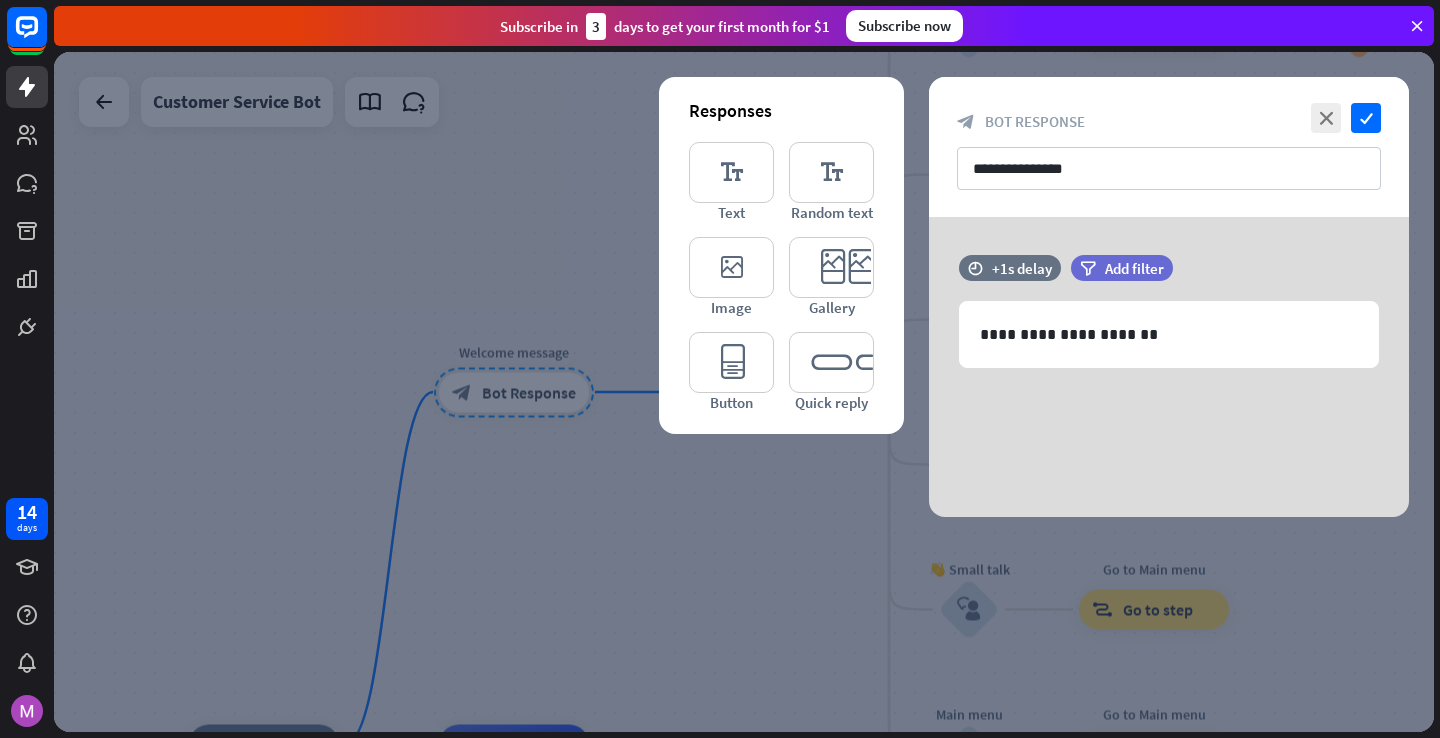 click at bounding box center [744, 392] 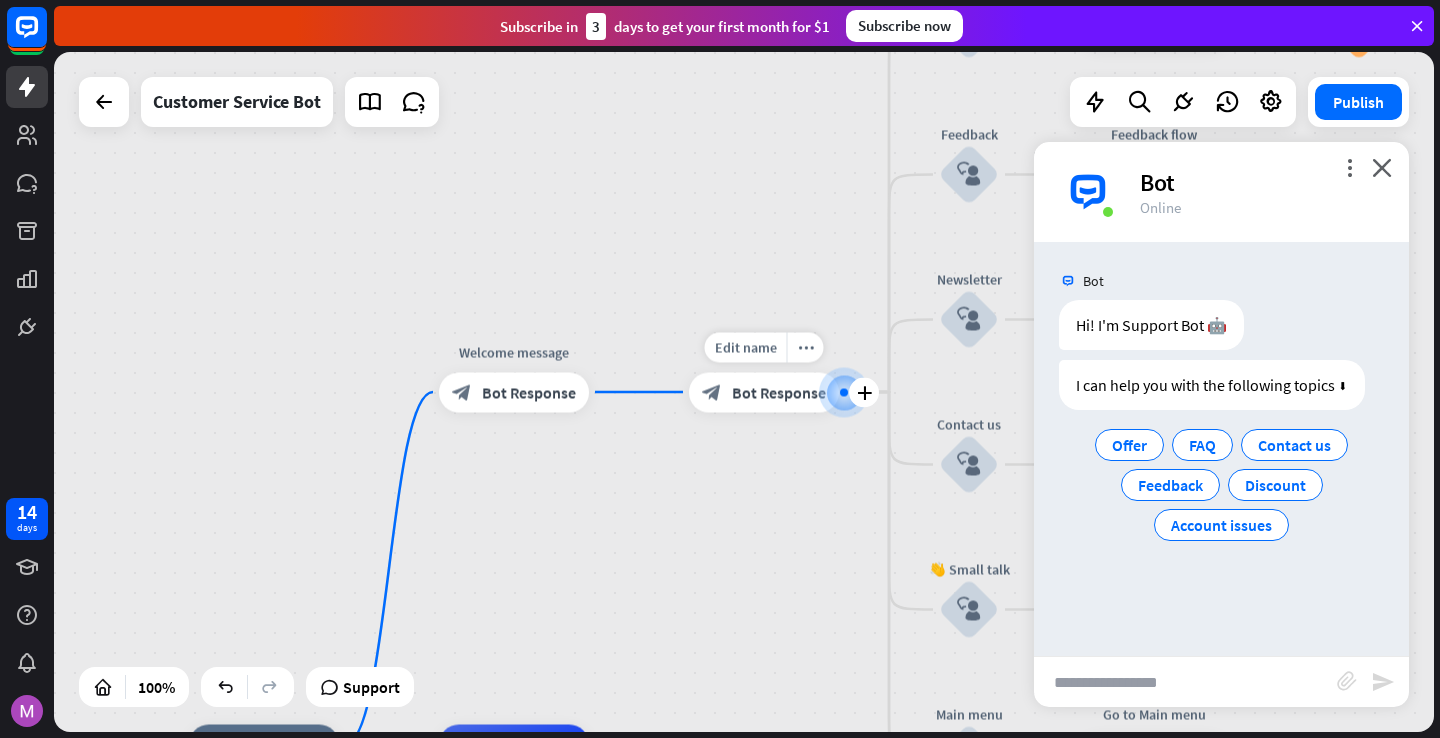 click on "Bot Response" at bounding box center [779, 392] 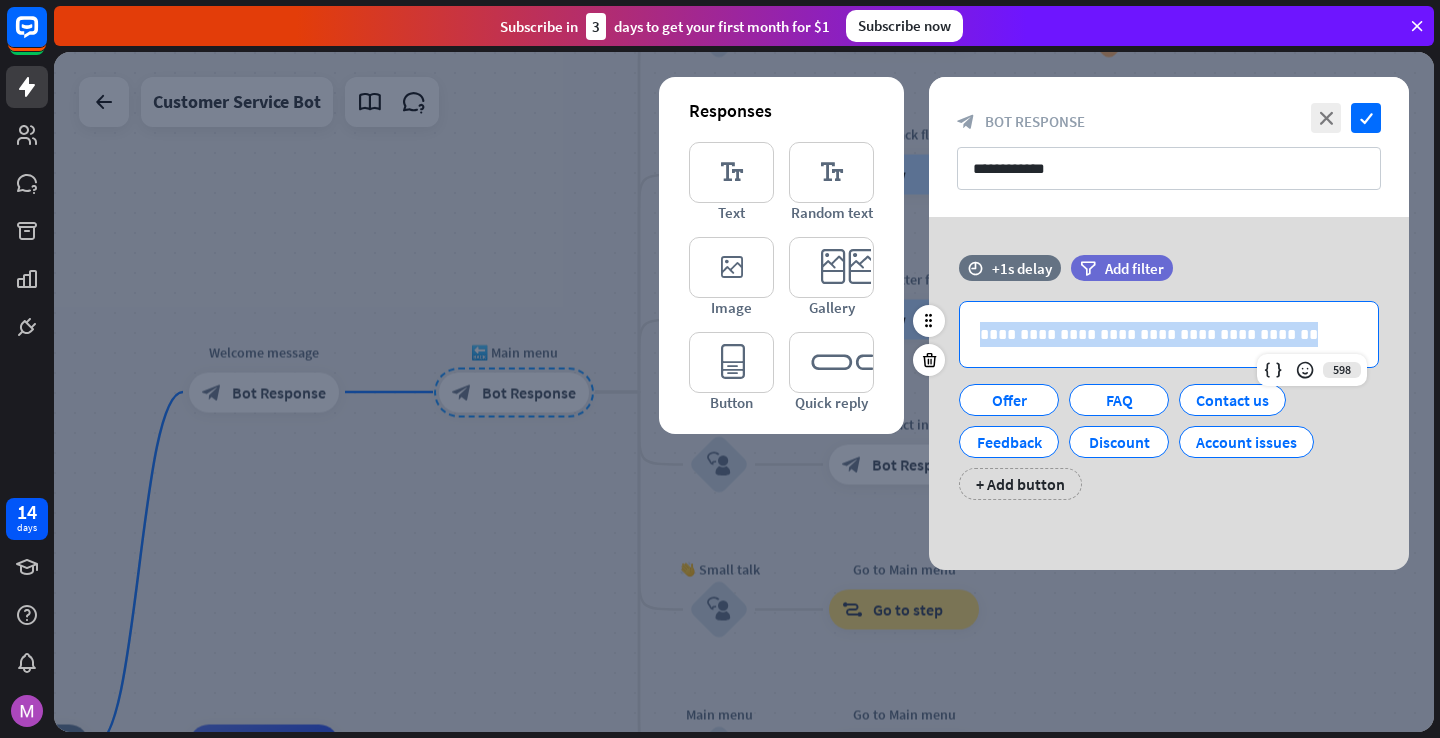 drag, startPoint x: 1272, startPoint y: 331, endPoint x: 949, endPoint y: 336, distance: 323.0387 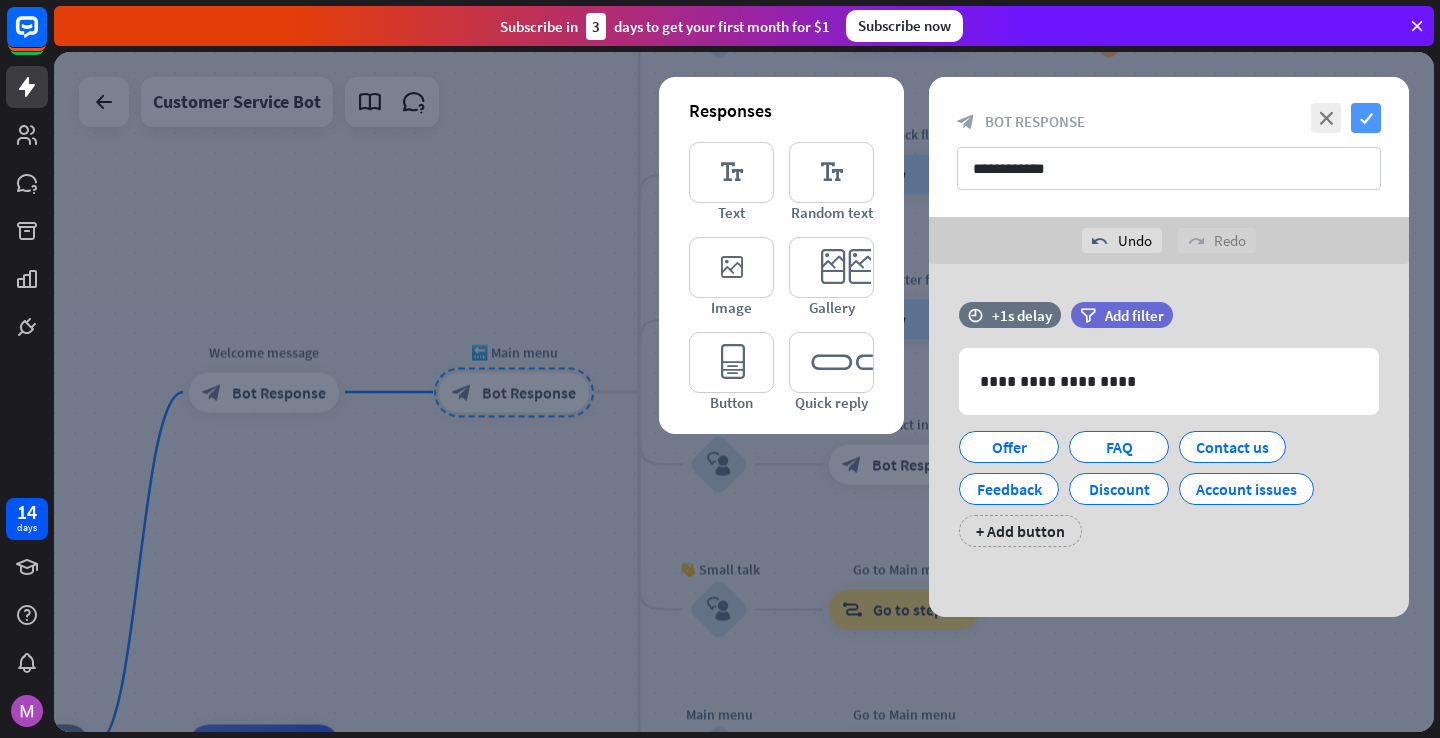 click on "check" at bounding box center (1366, 118) 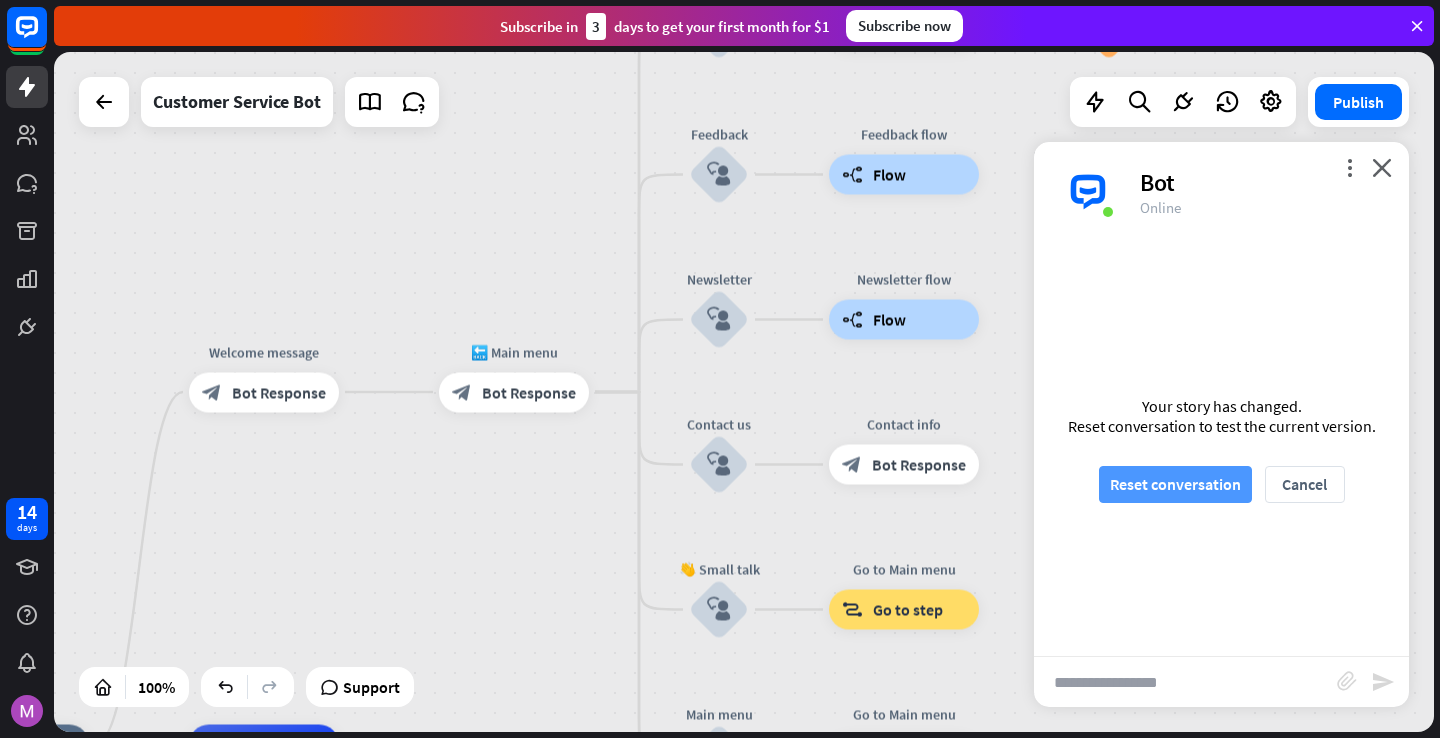 click on "Reset conversation" at bounding box center (1175, 484) 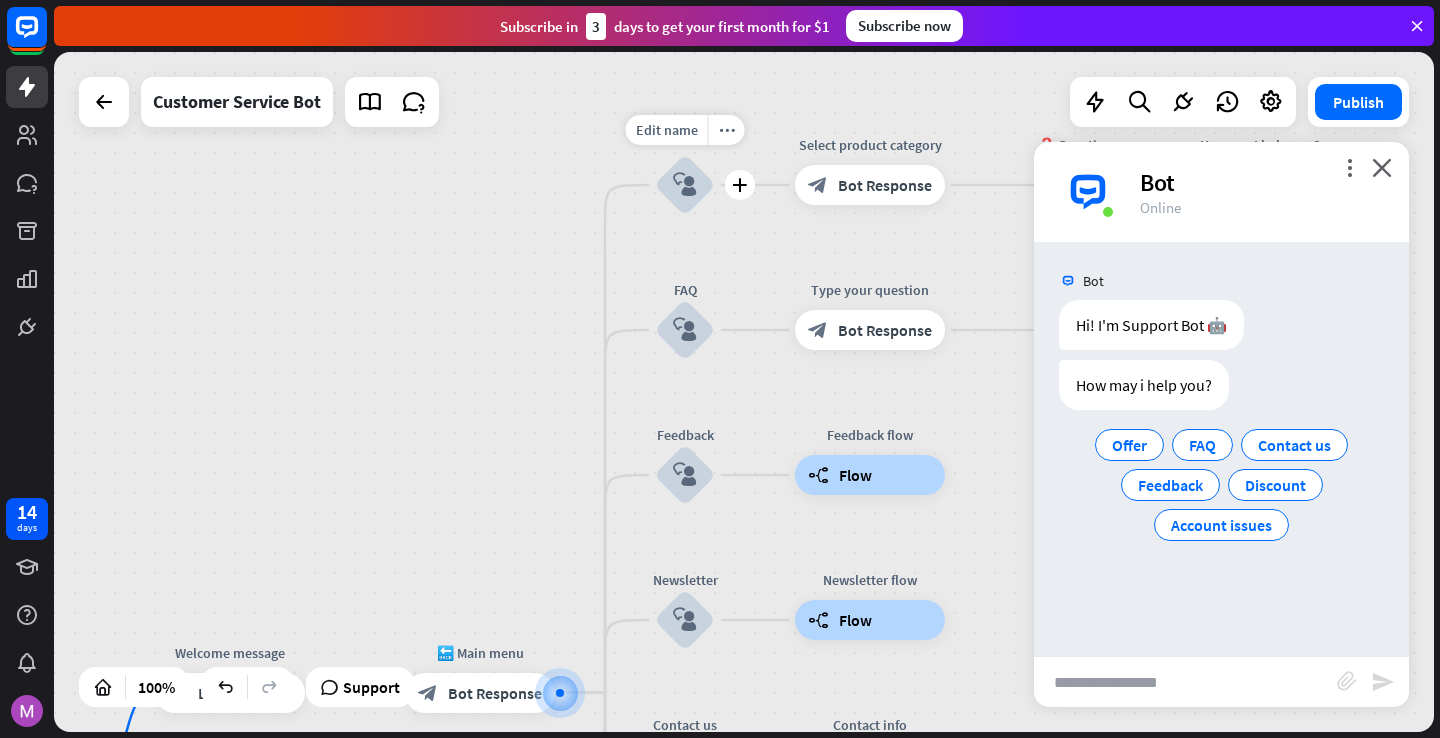 click on "block_user_input" at bounding box center (685, 185) 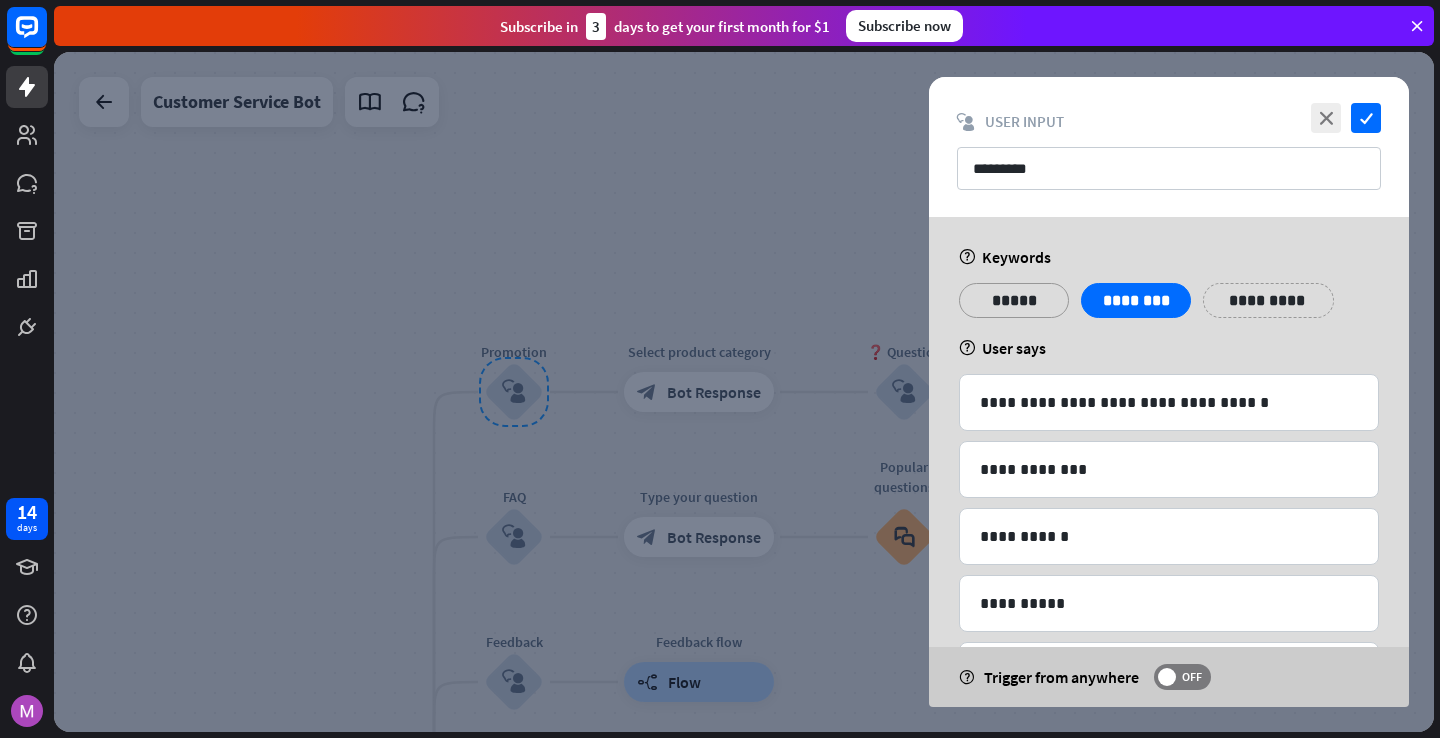 click on "*****" at bounding box center (1014, 300) 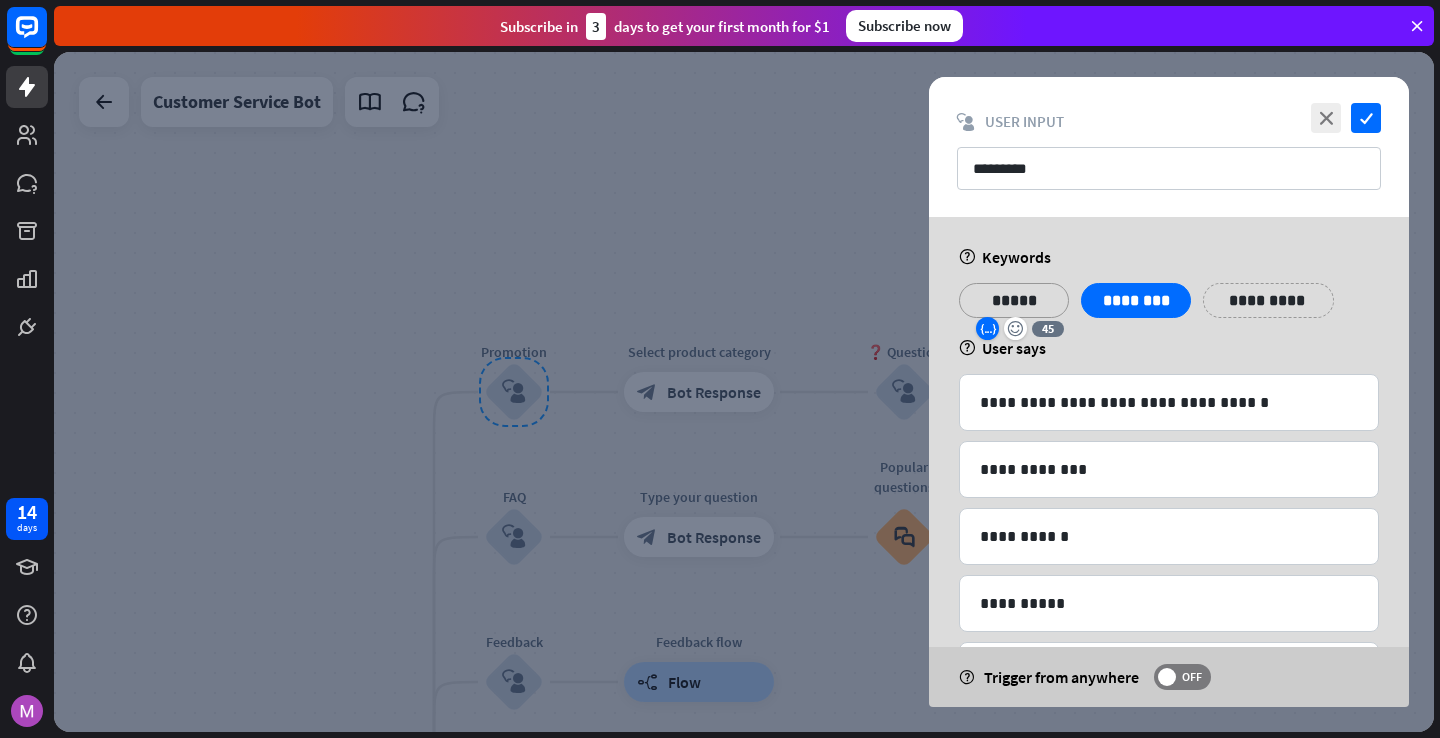 click on "variable" at bounding box center (988, 329) 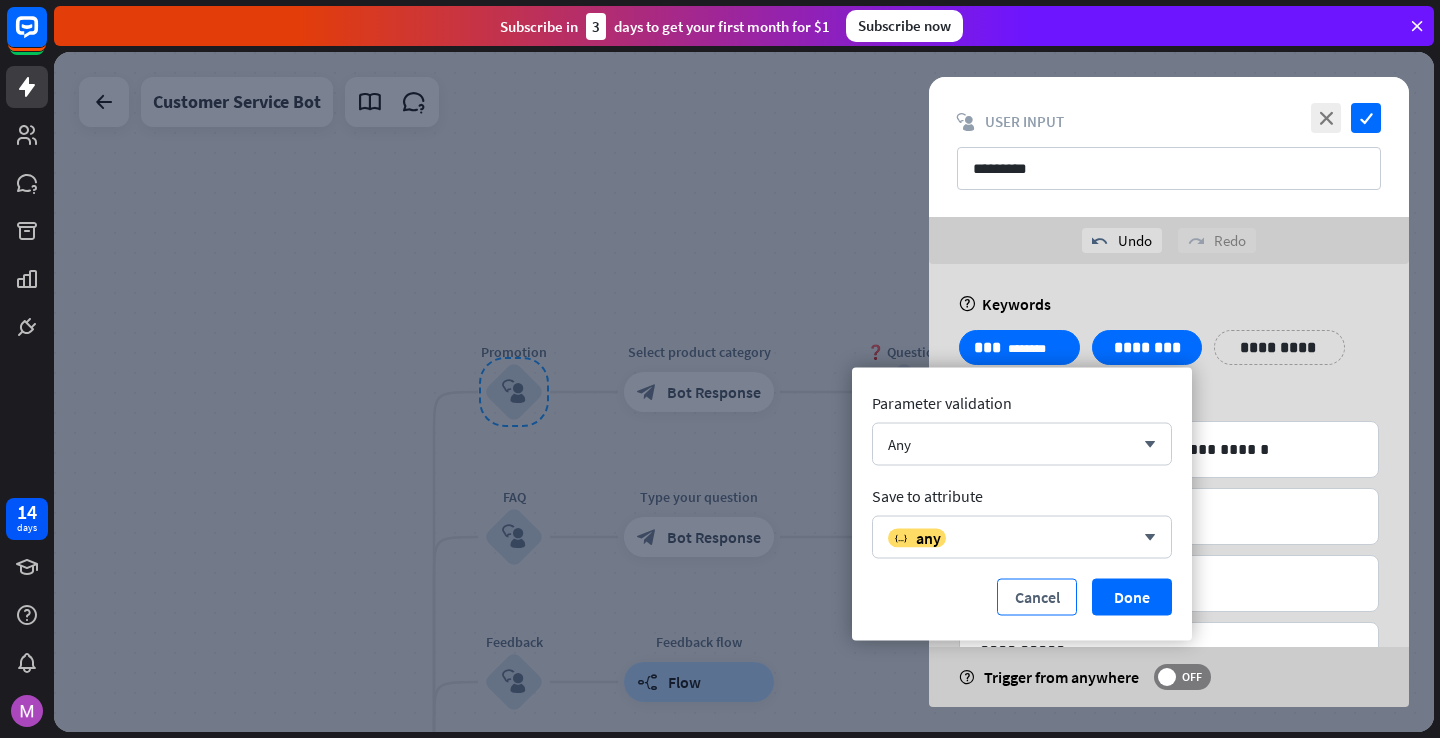 click on "Cancel" at bounding box center (1037, 597) 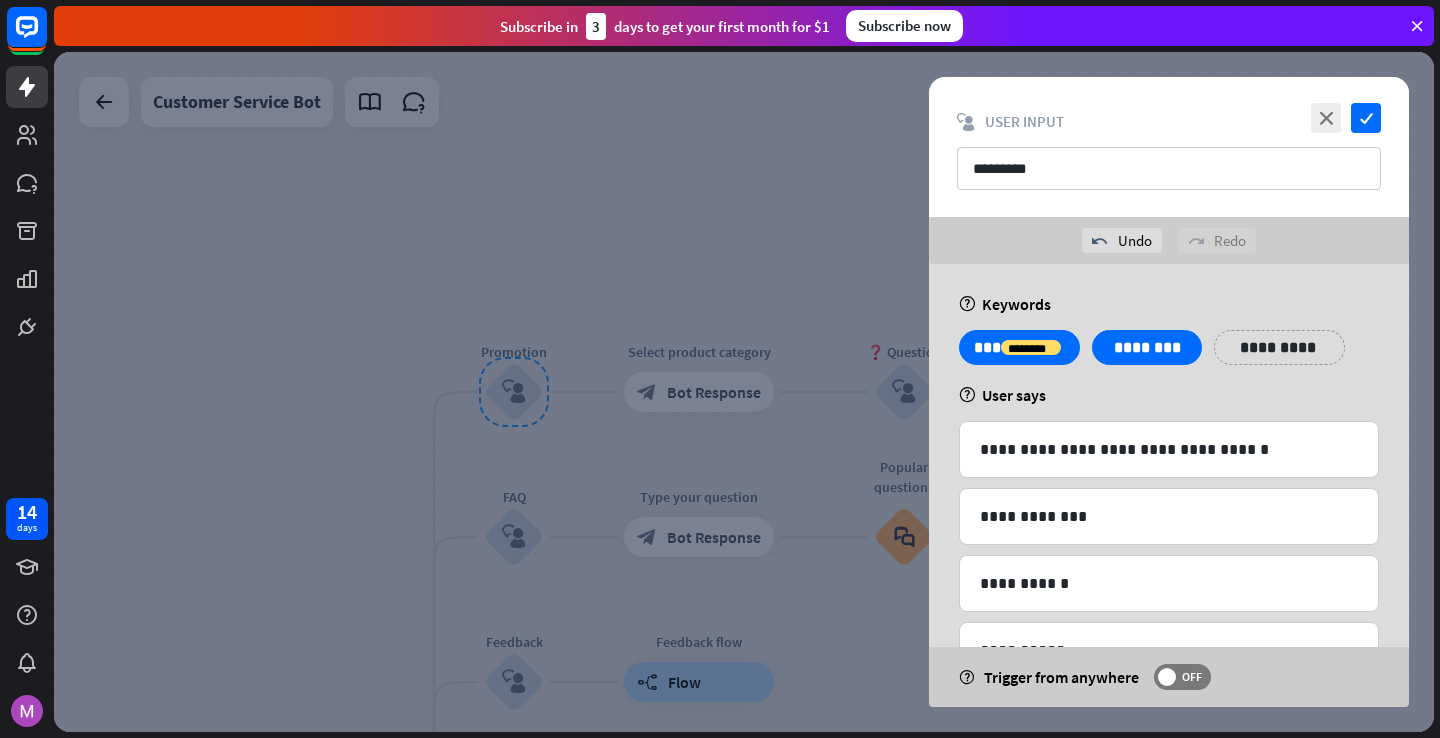 click on "**********" at bounding box center [1169, 622] 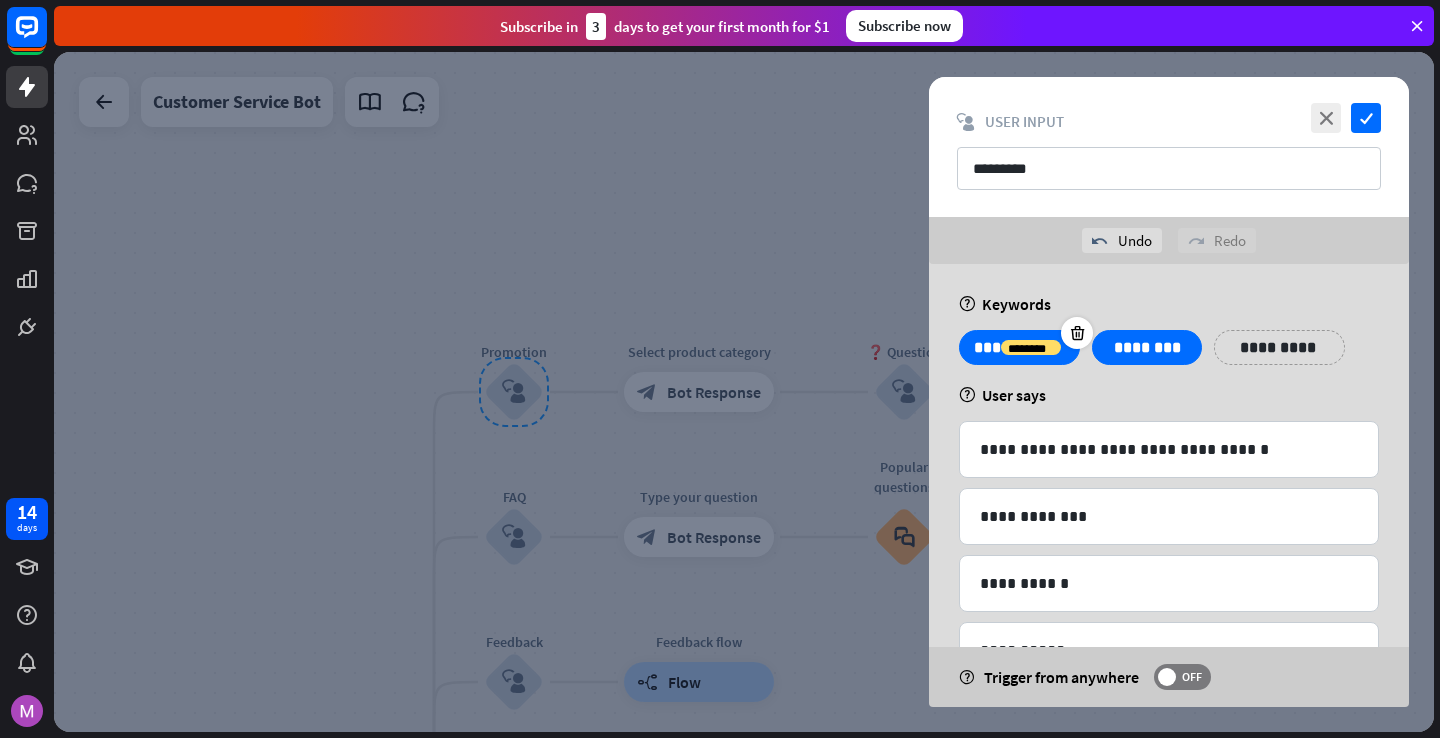 click on "**********" at bounding box center (1019, 347) 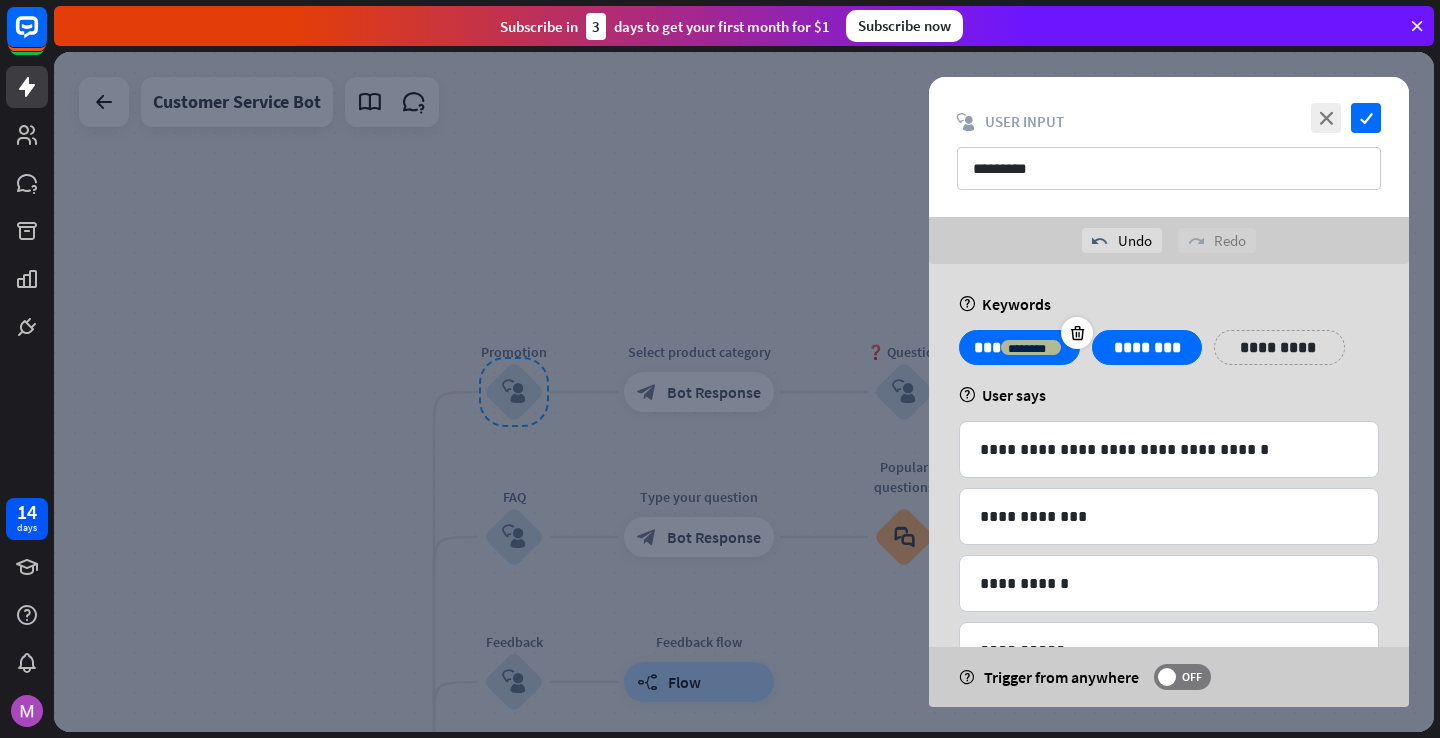 click on "***" at bounding box center (1010, 372) 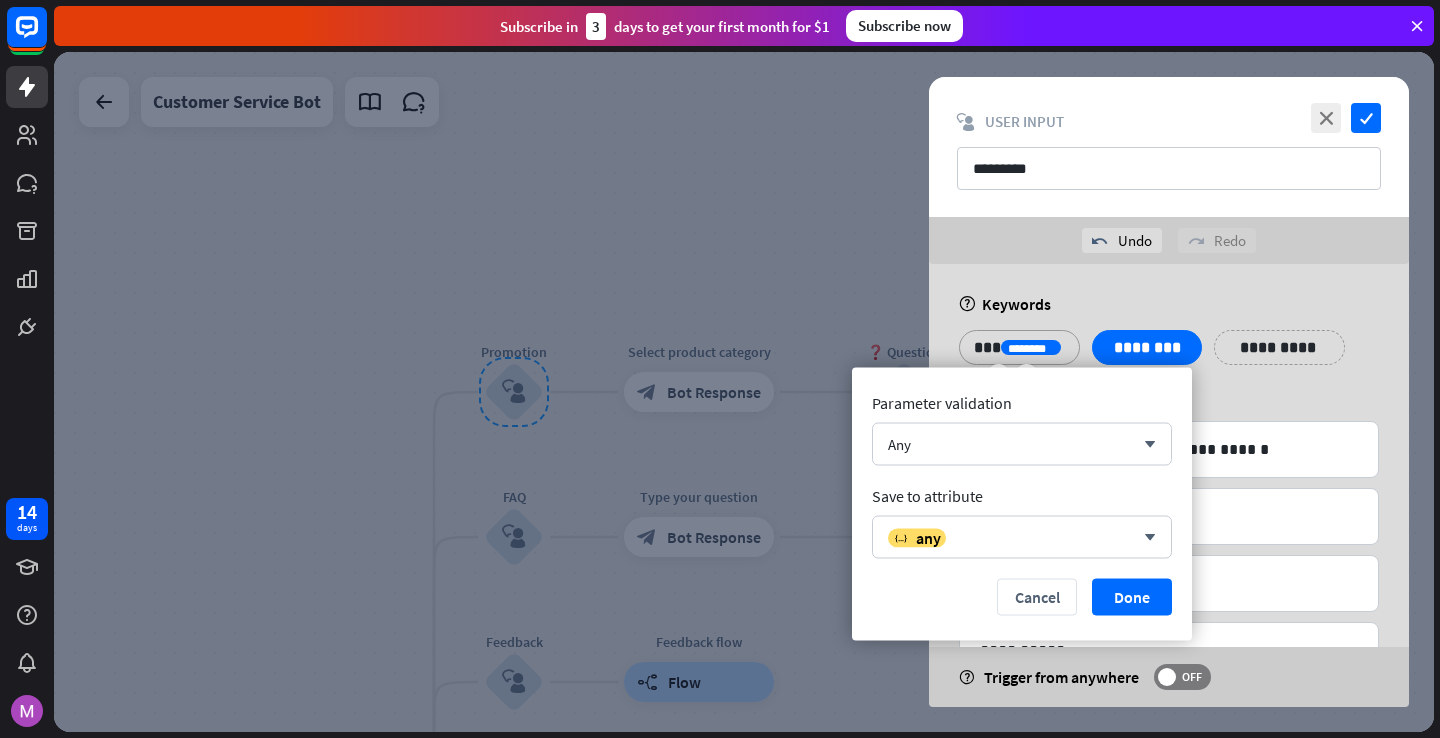 click on "***" at bounding box center [1010, 372] 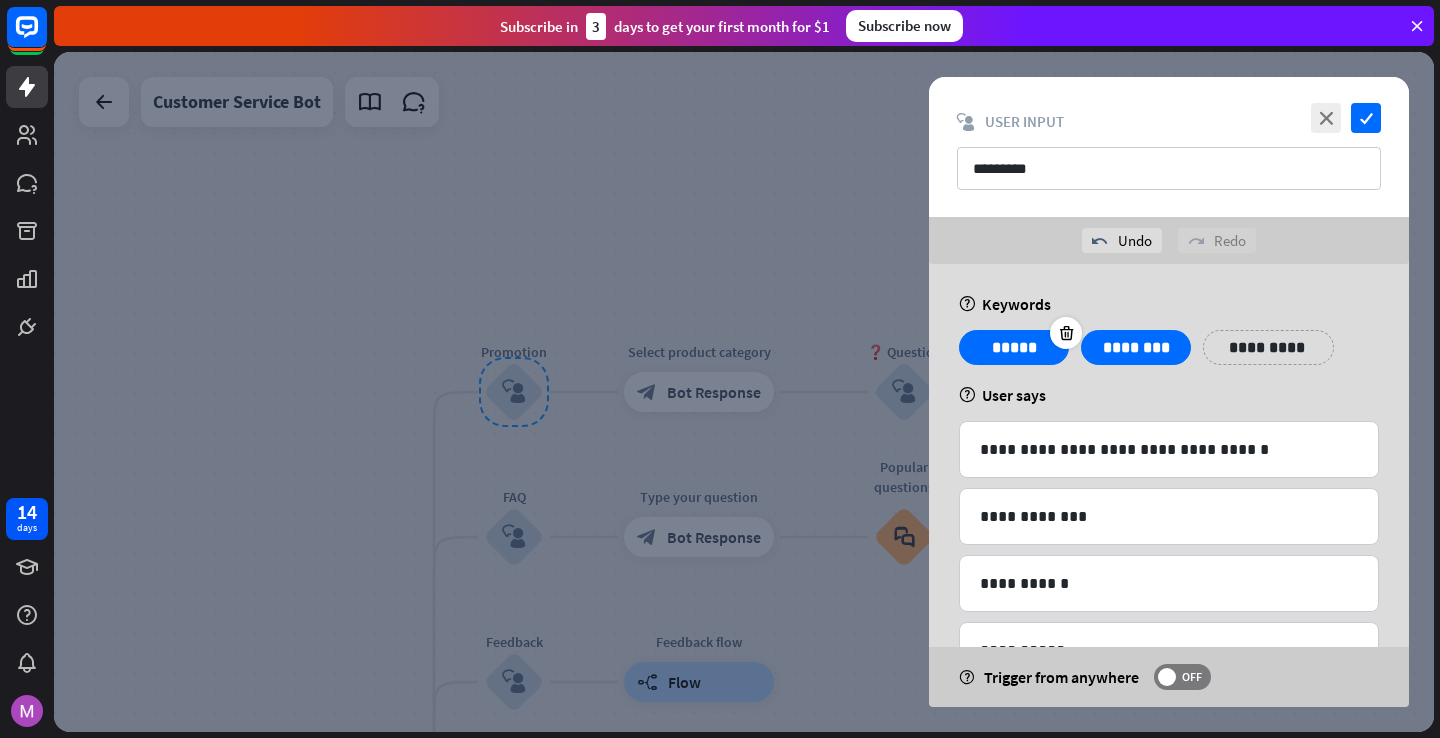 click at bounding box center (744, 392) 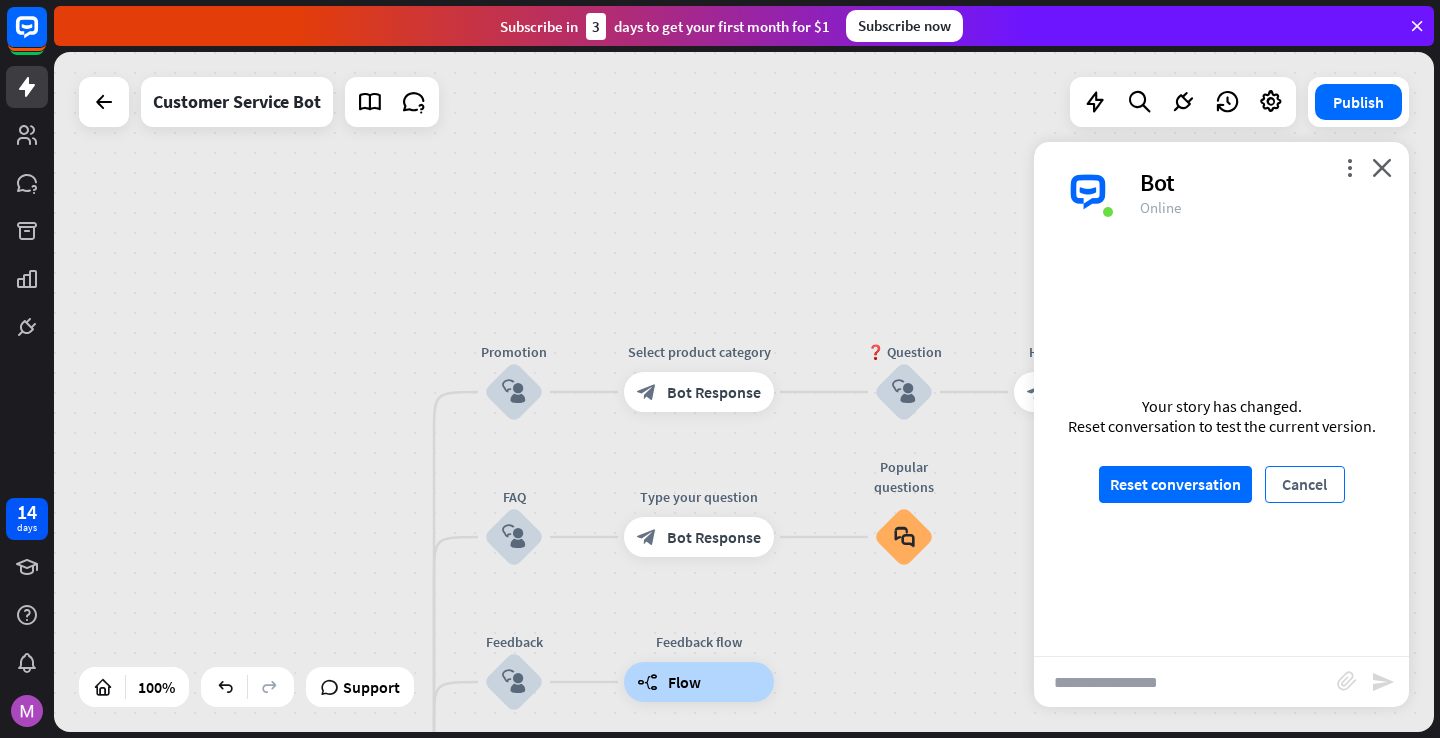click on "Cancel" at bounding box center (1305, 484) 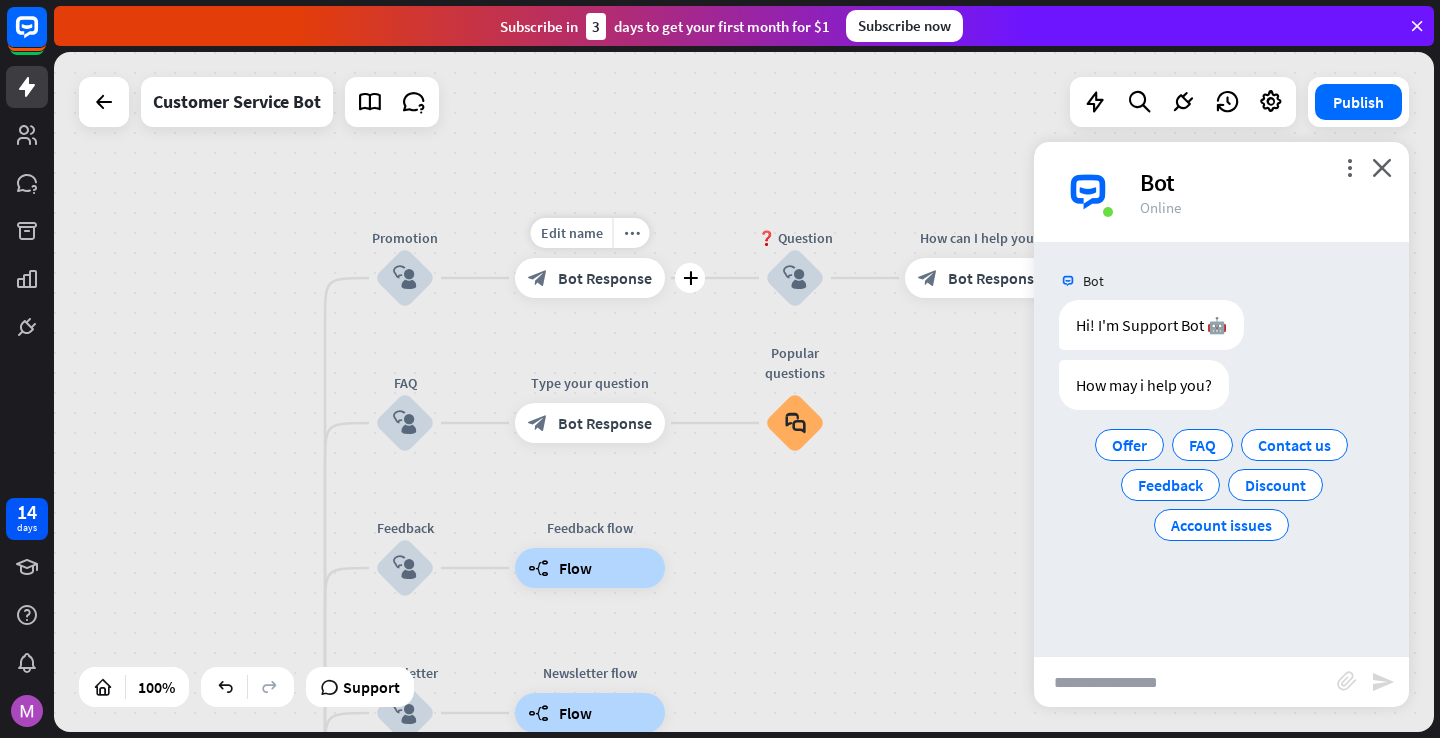 click on "Bot Response" at bounding box center (605, 278) 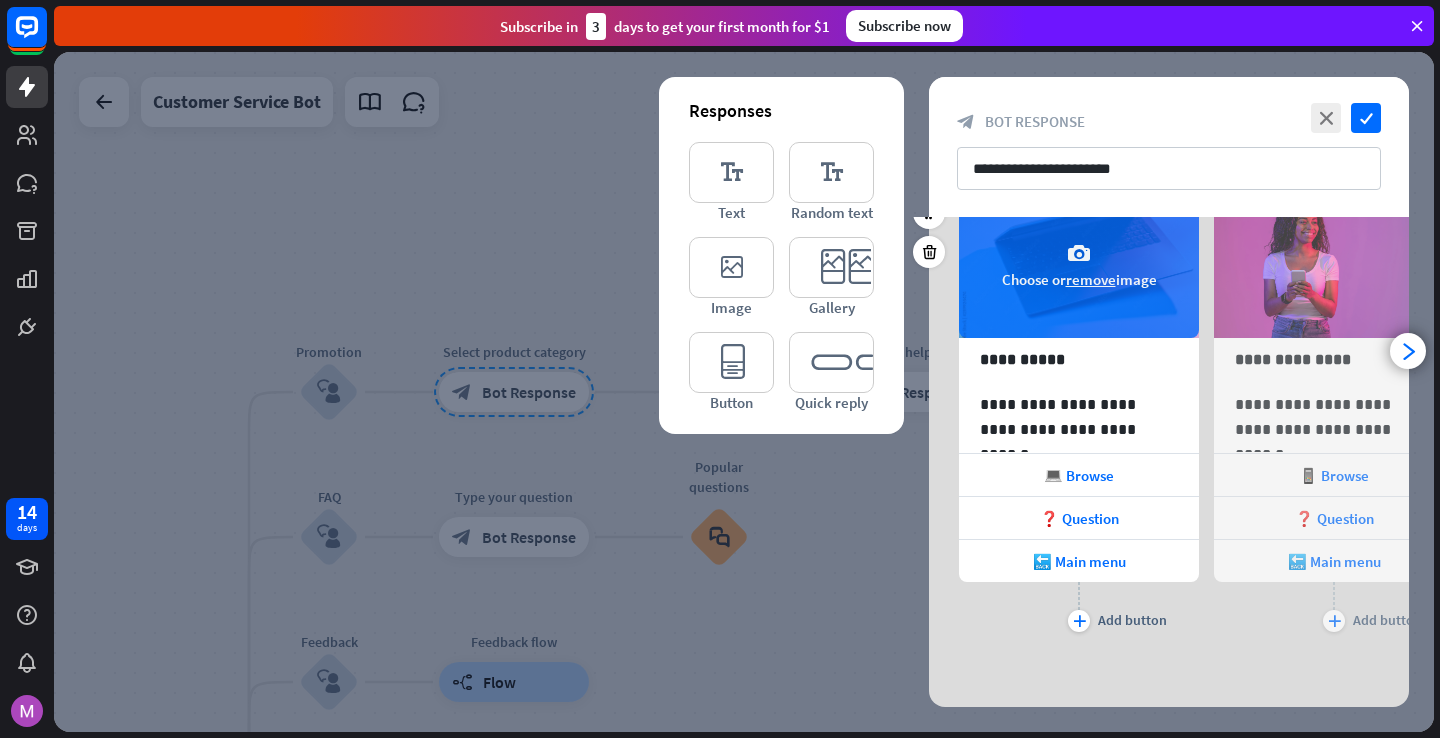 scroll, scrollTop: 0, scrollLeft: 0, axis: both 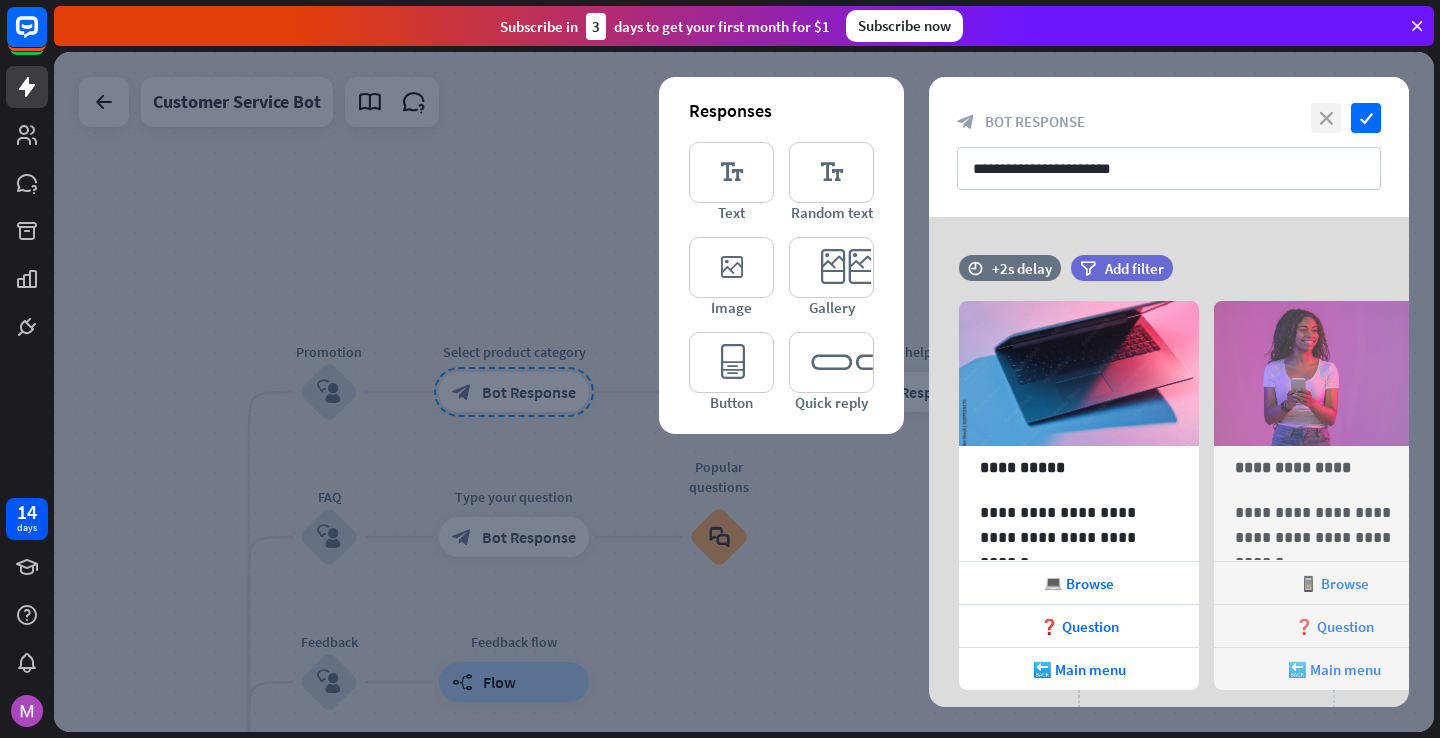 click on "close" at bounding box center [1326, 118] 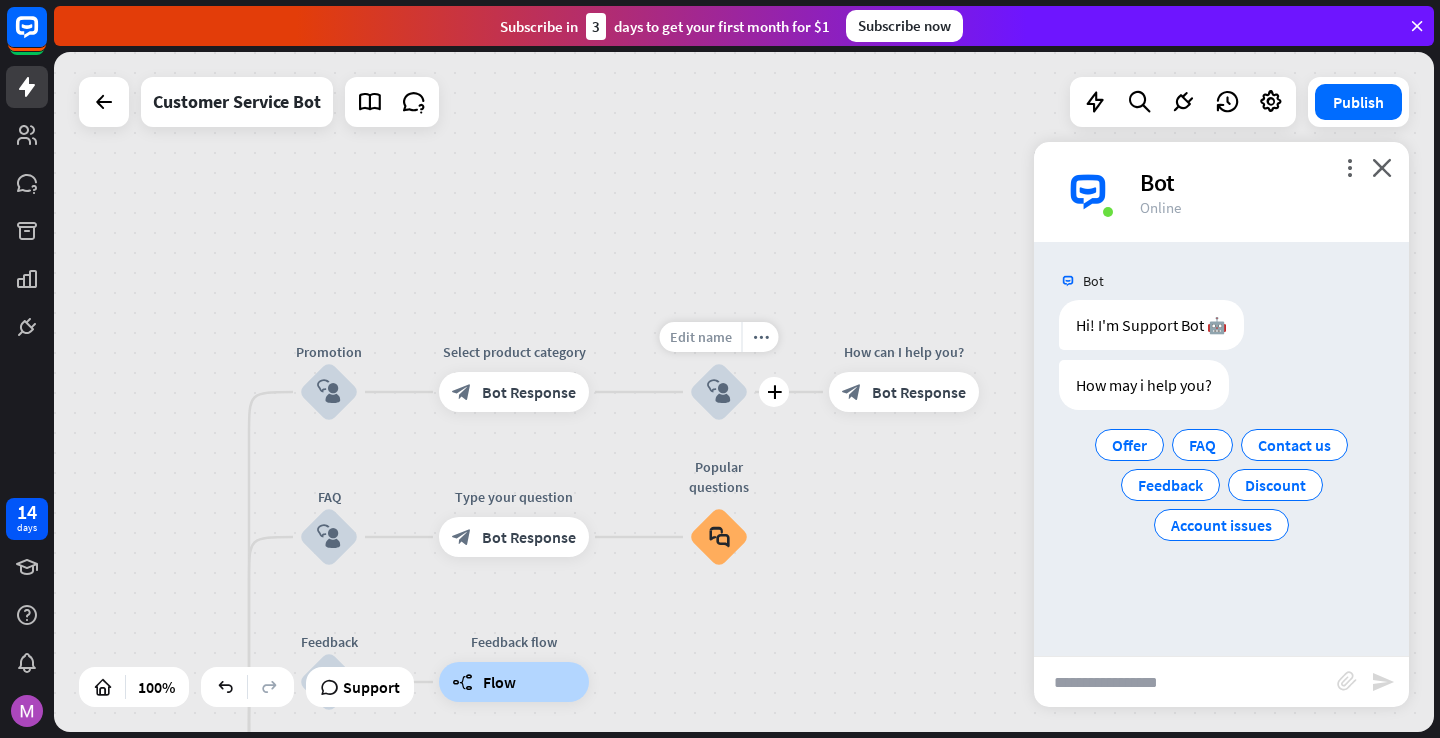 click on "Edit name" at bounding box center (701, 337) 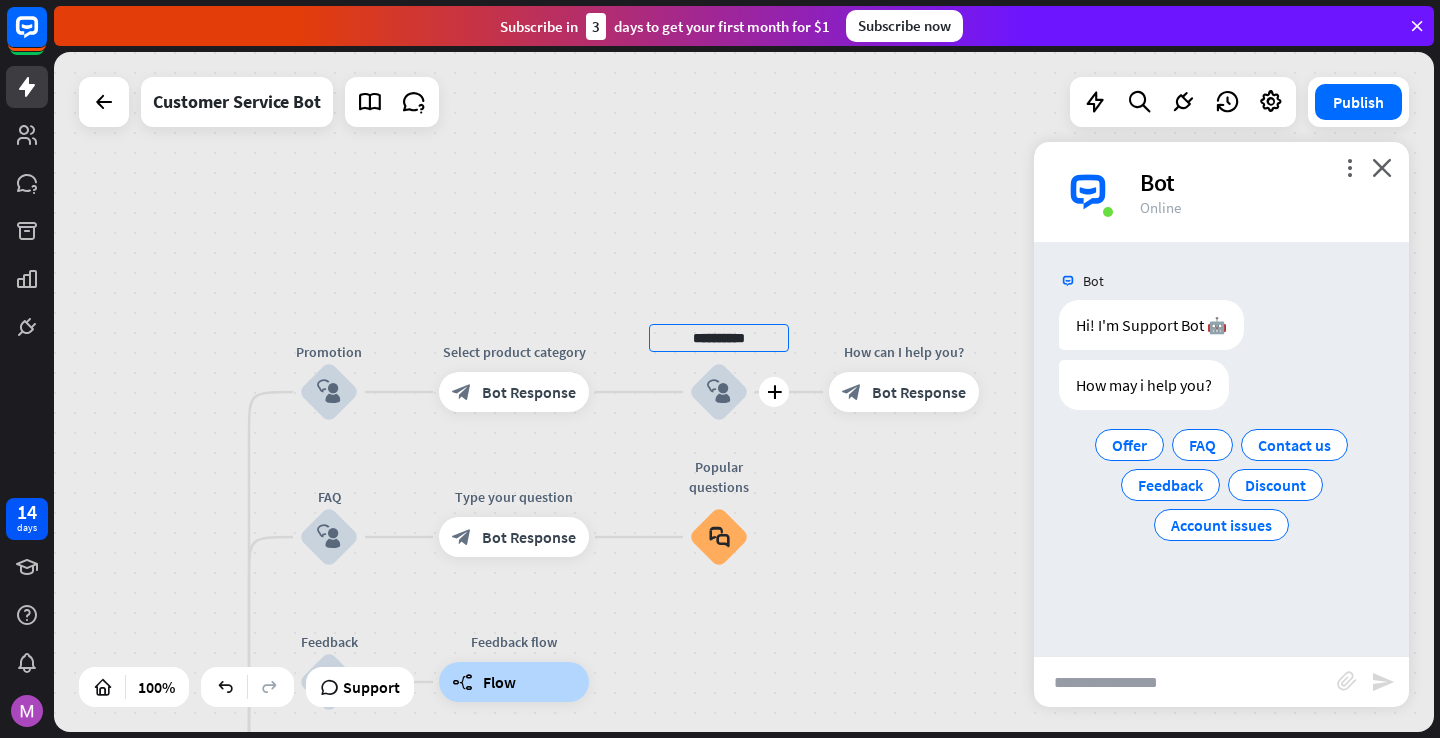 click on "block_user_input" at bounding box center (719, 392) 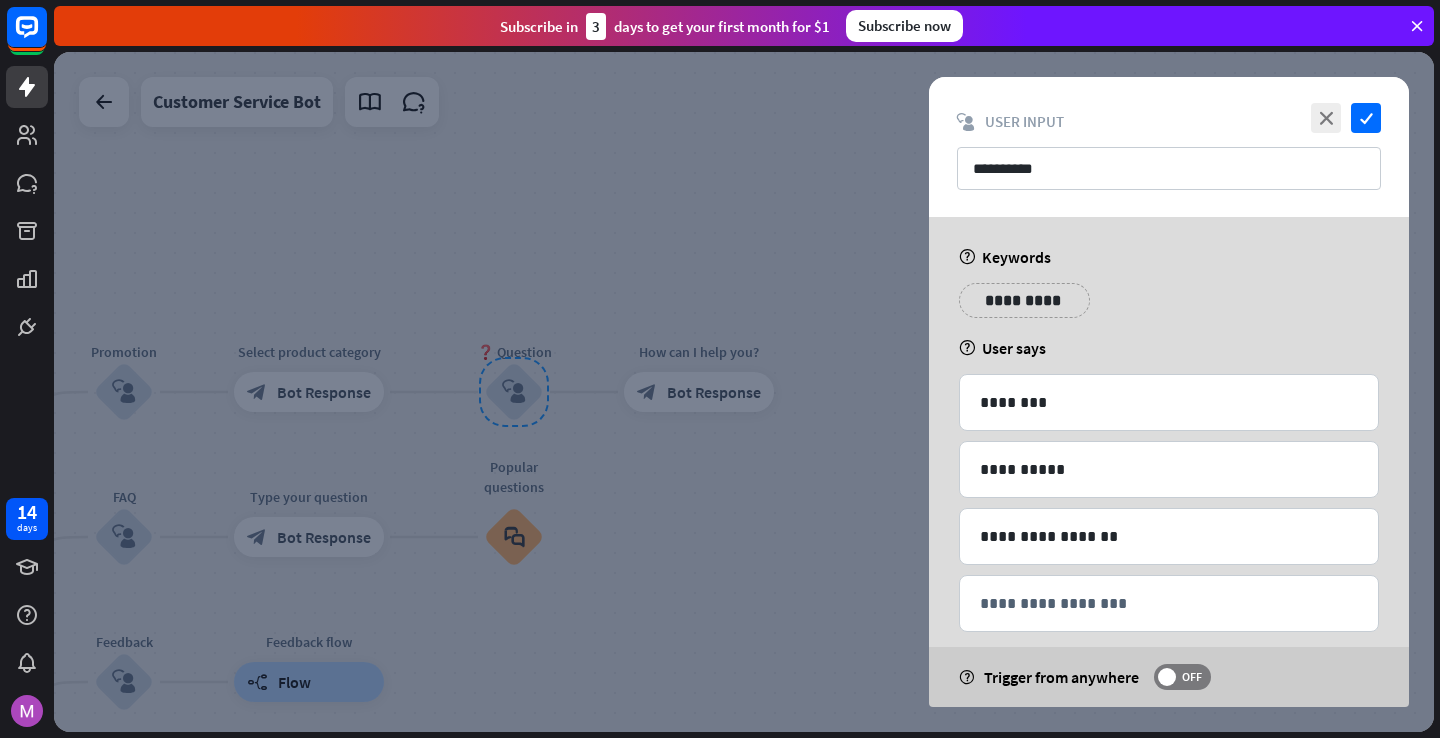 click at bounding box center [744, 392] 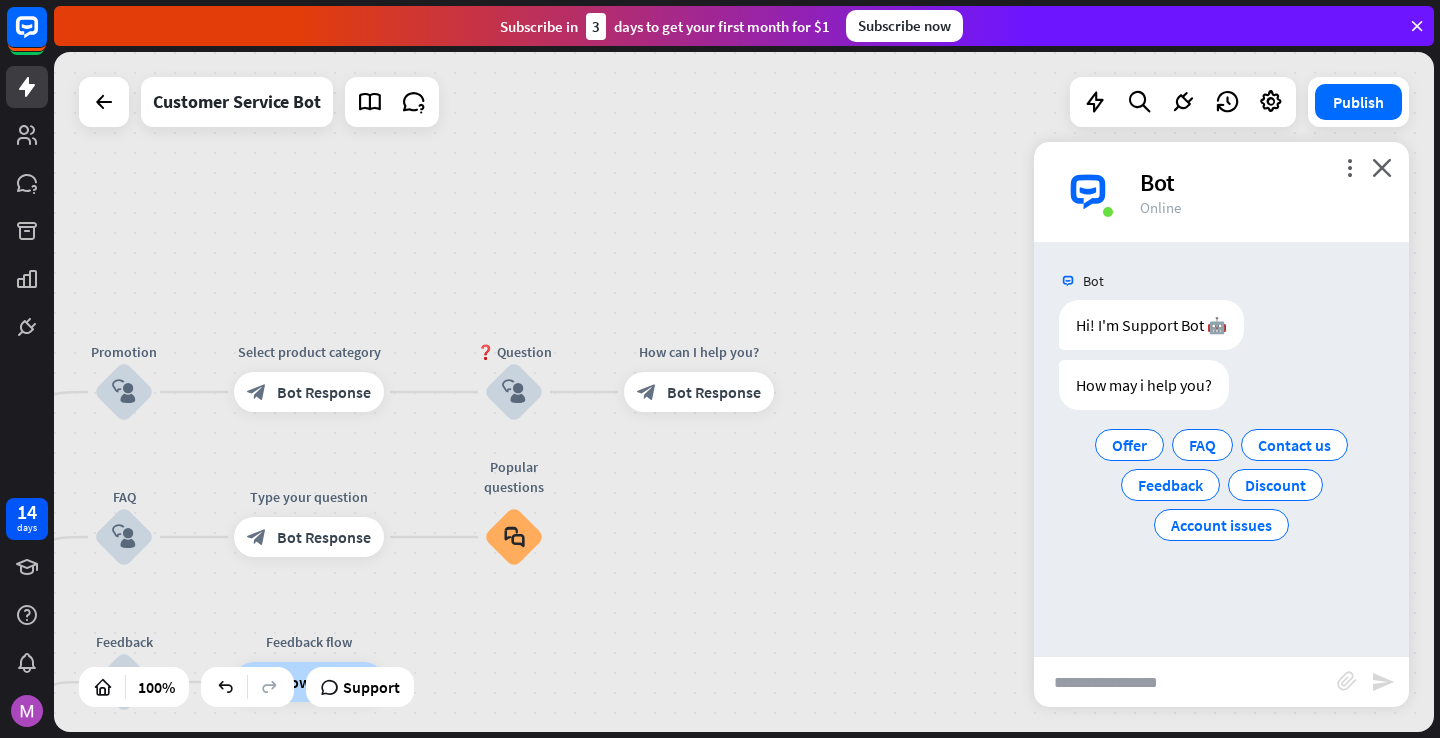 click on "more_vert
close
Bot
Online" at bounding box center (1221, 192) 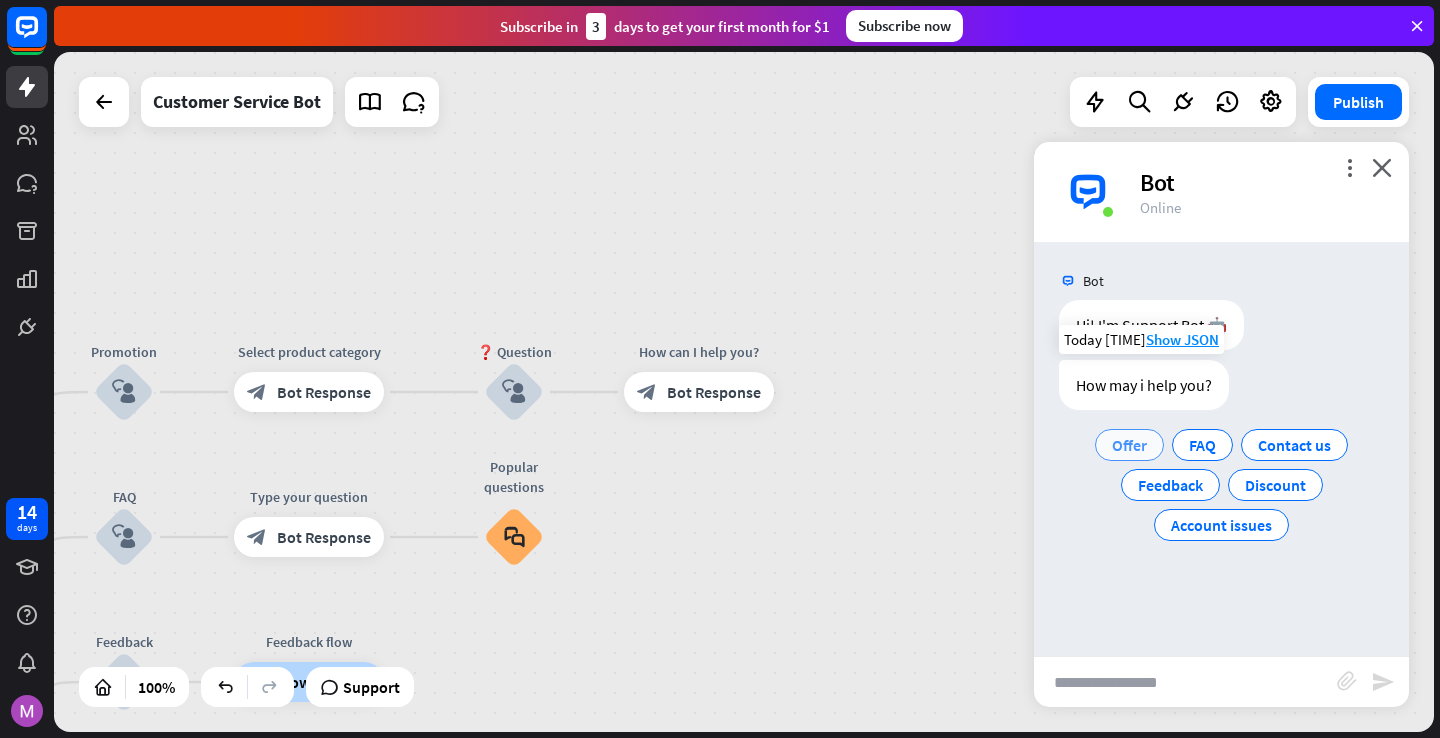 click on "Offer" at bounding box center [1129, 445] 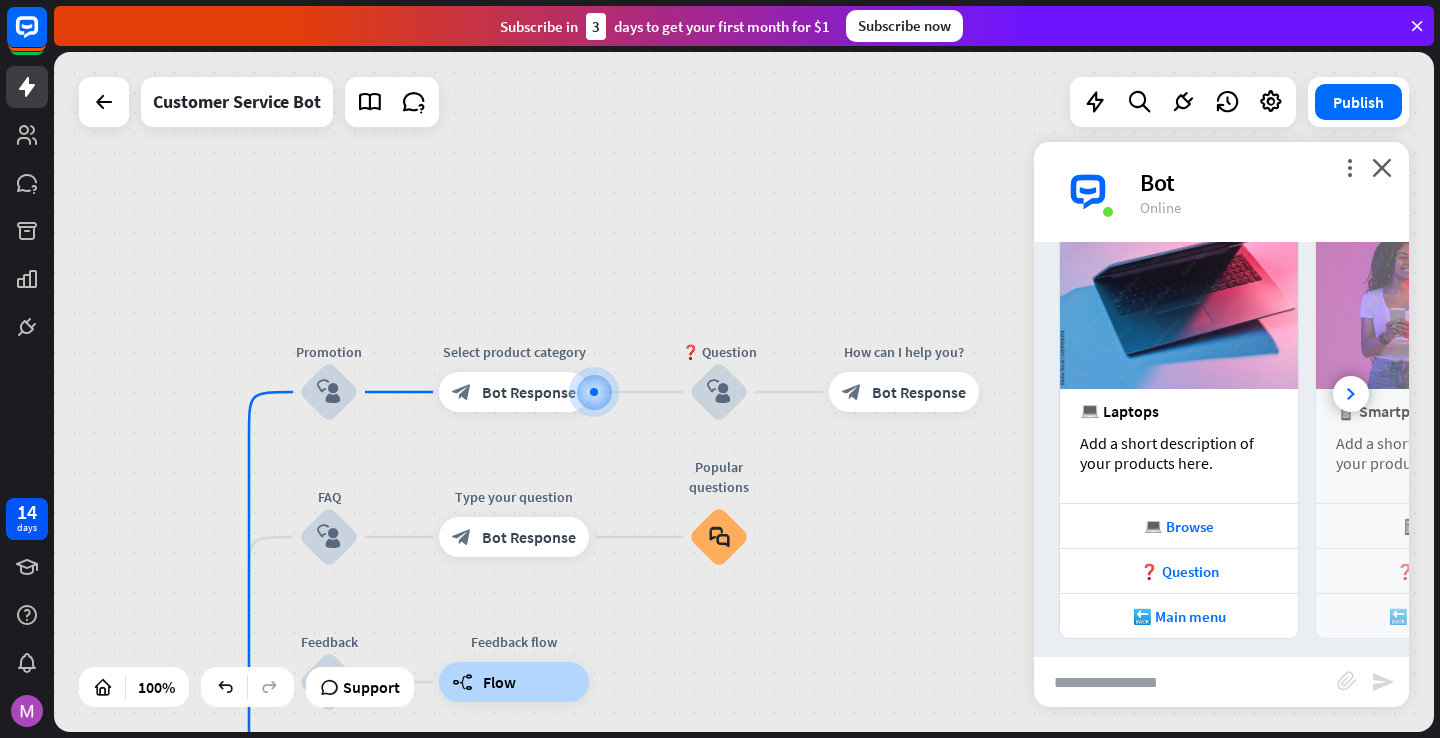 scroll, scrollTop: 351, scrollLeft: 0, axis: vertical 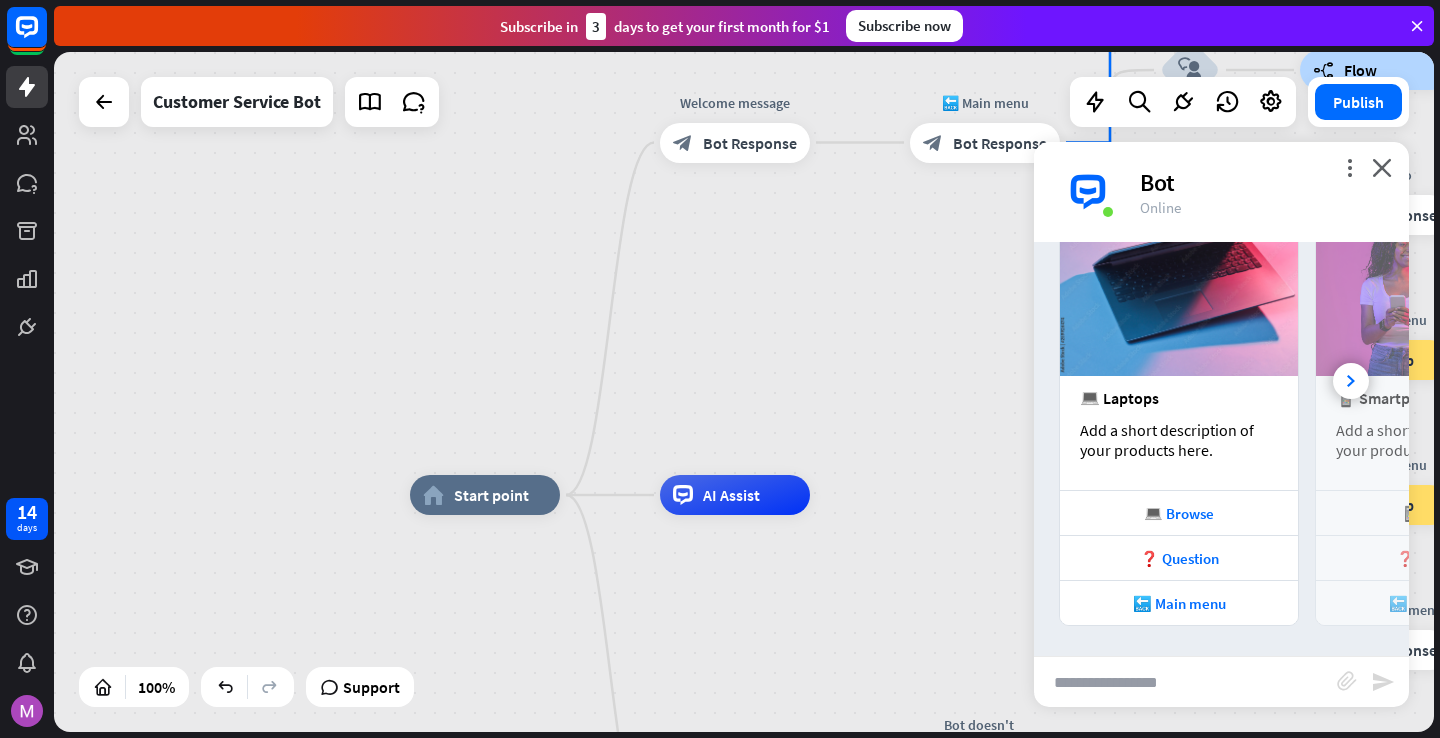 click at bounding box center (104, 102) 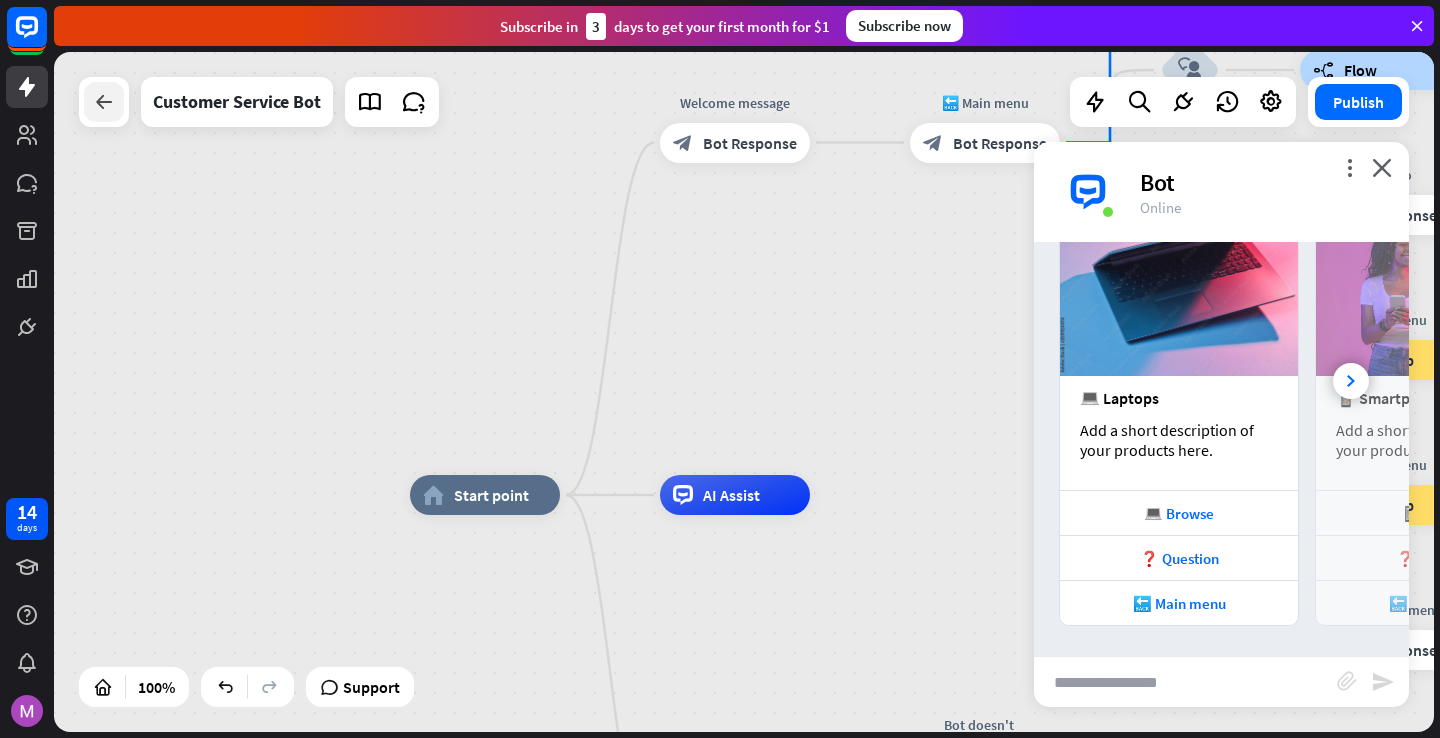 click at bounding box center (104, 102) 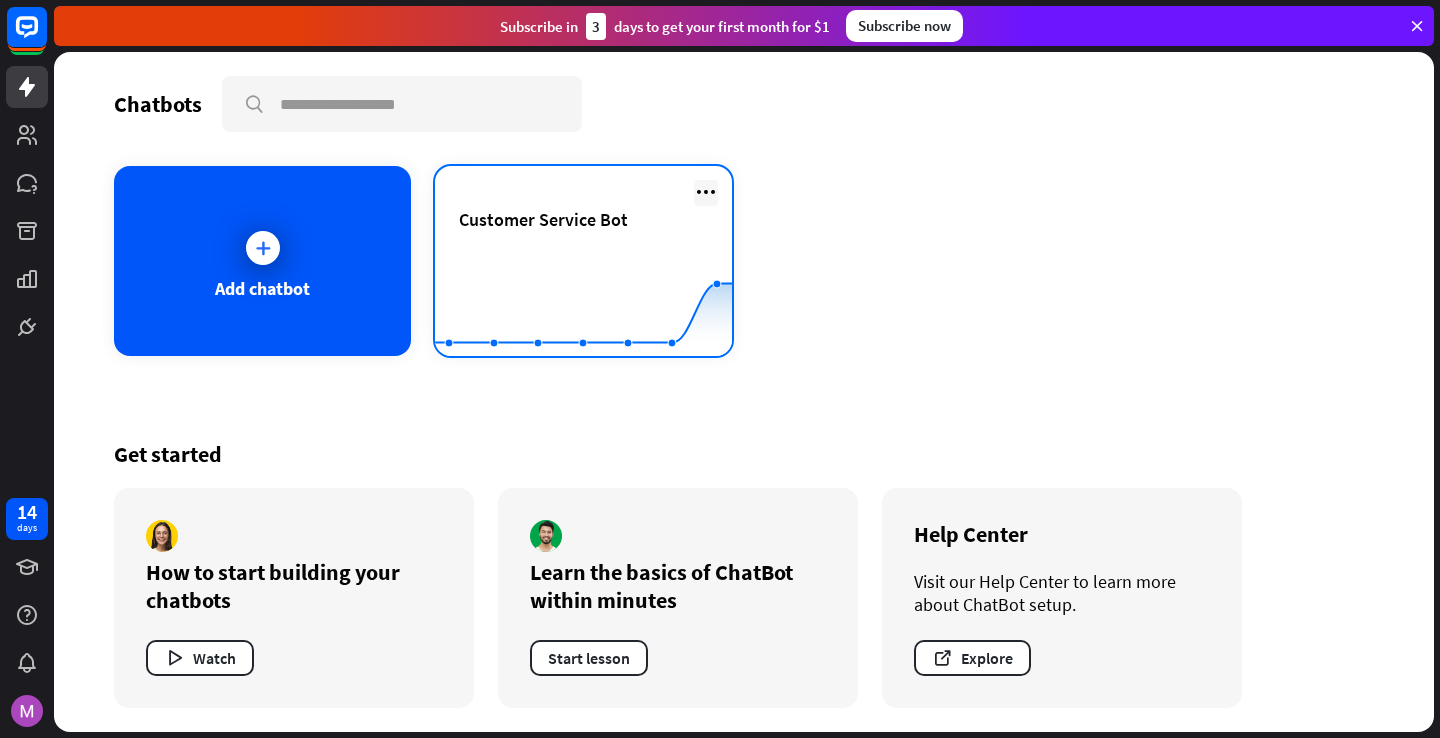 click at bounding box center (706, 192) 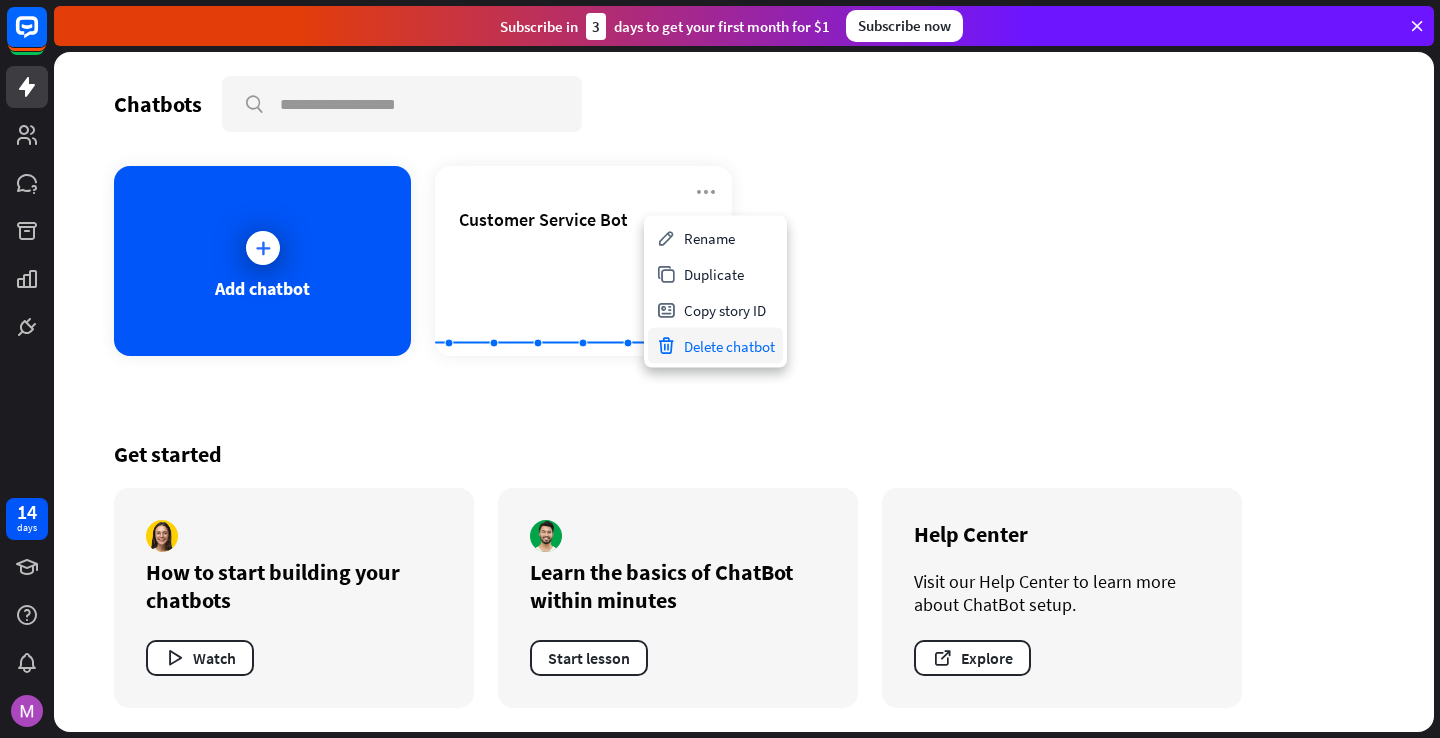 click on "Delete chatbot" at bounding box center (715, 346) 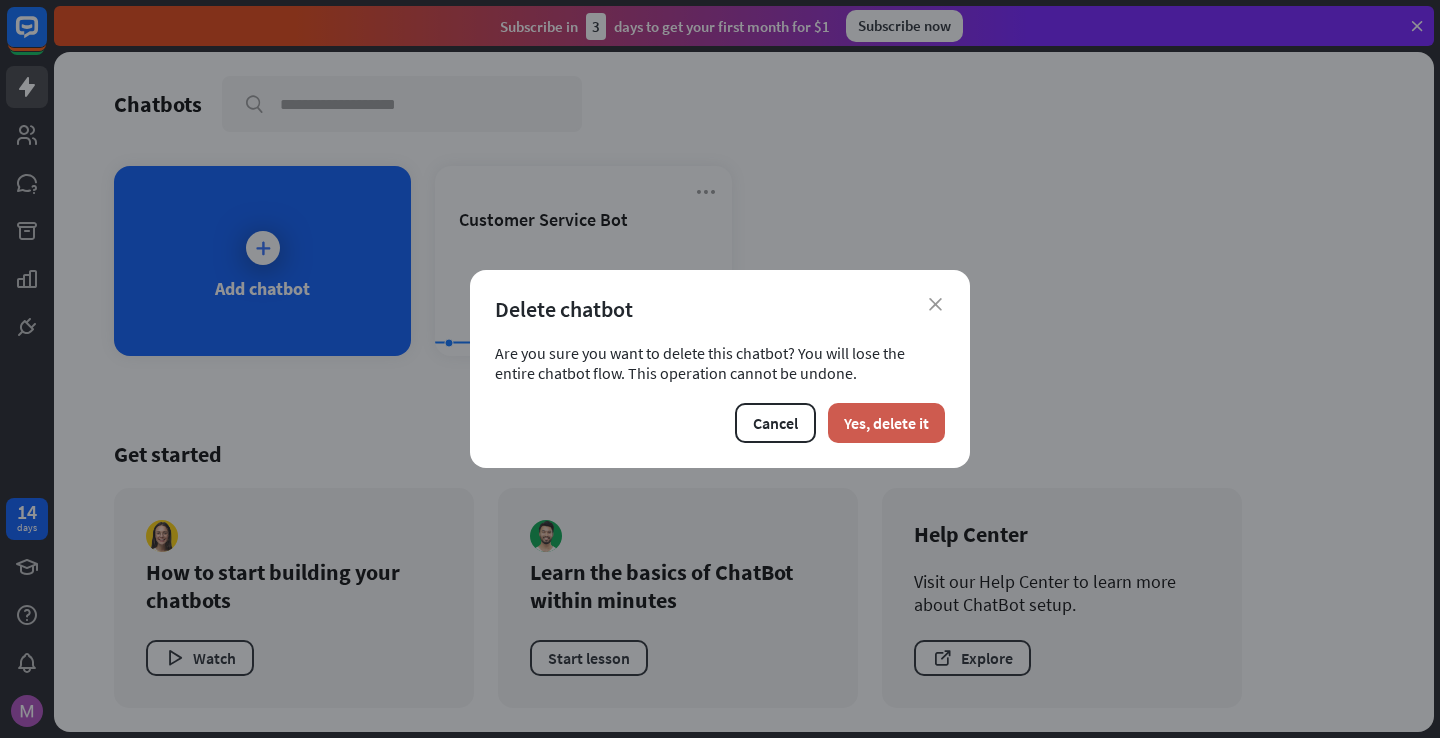 click on "Yes, delete it" at bounding box center (886, 423) 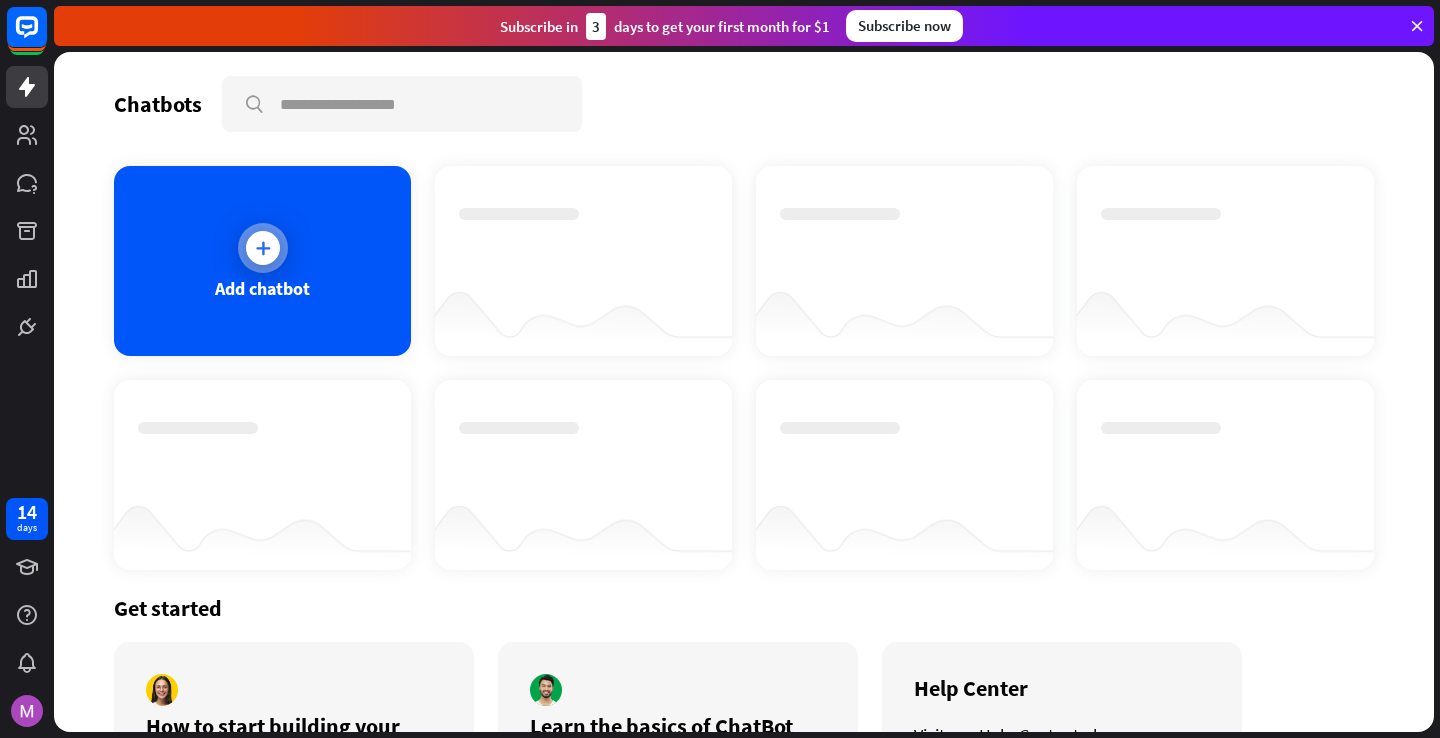 click at bounding box center [263, 248] 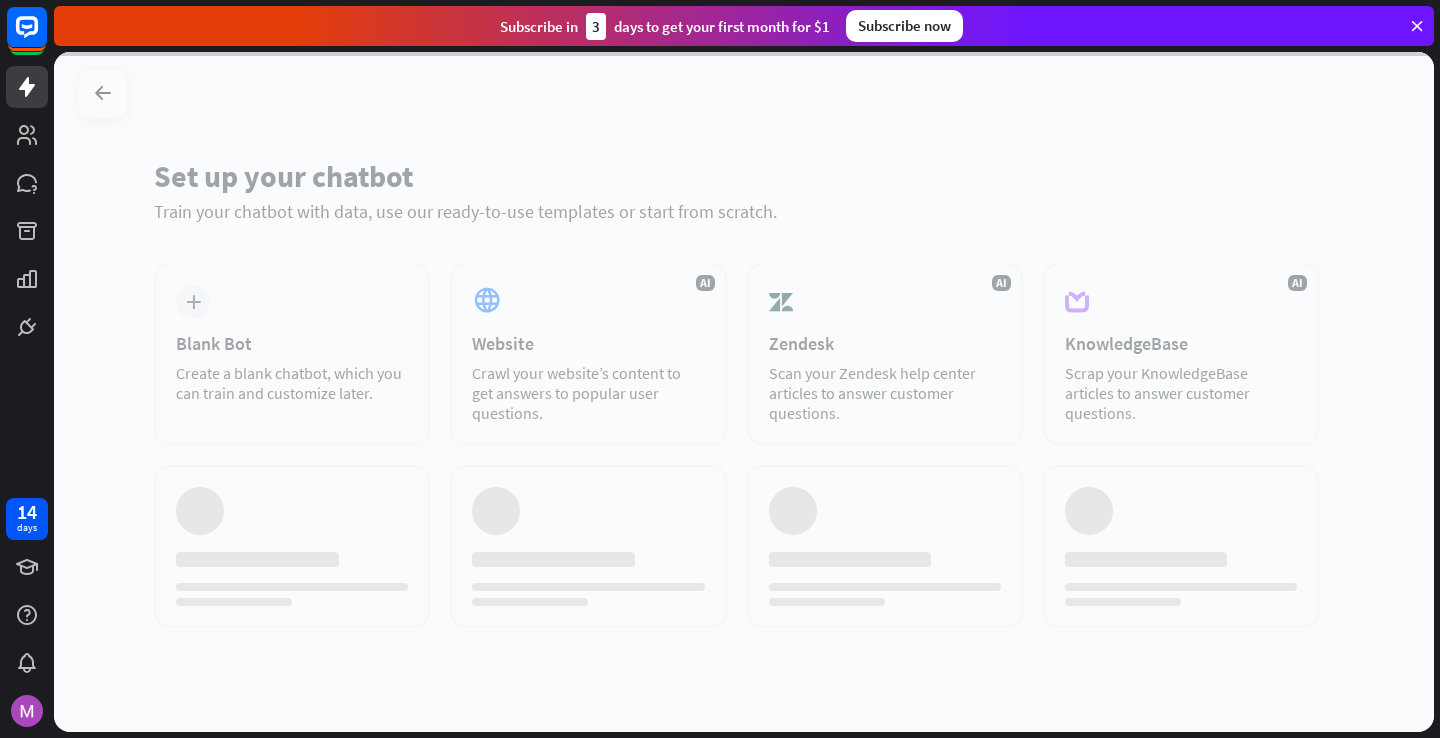 click at bounding box center (744, 392) 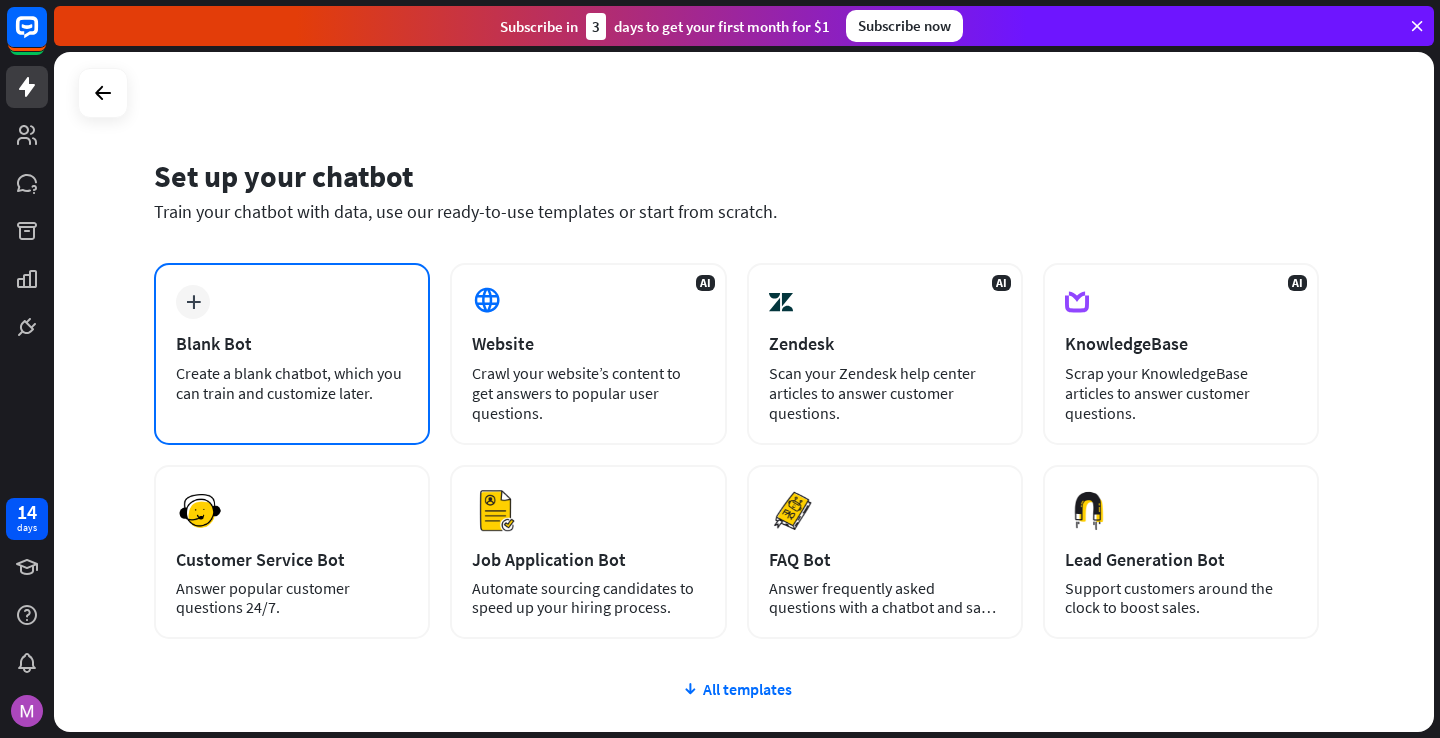 click on "plus" at bounding box center [193, 302] 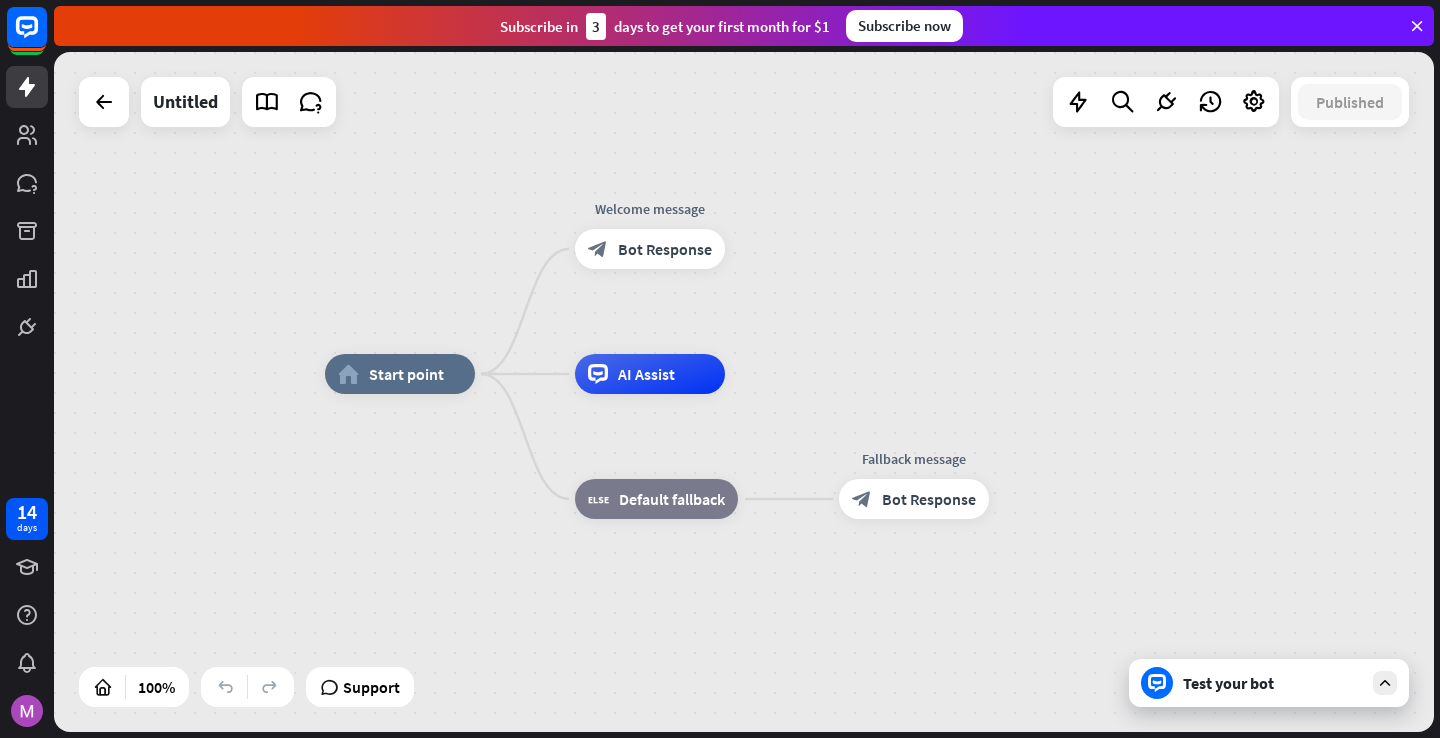 click on "Test your bot" at bounding box center (1269, 683) 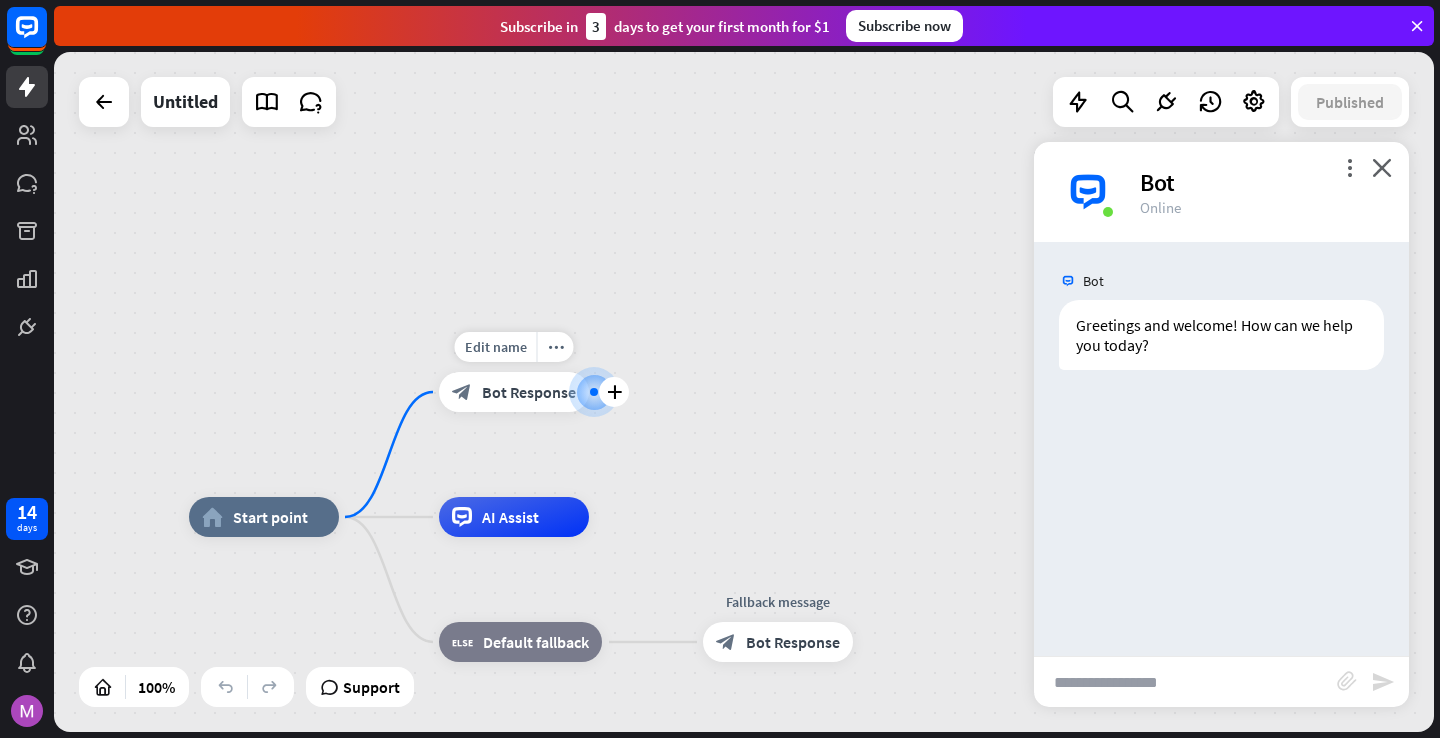 click on "Bot Response" at bounding box center [529, 392] 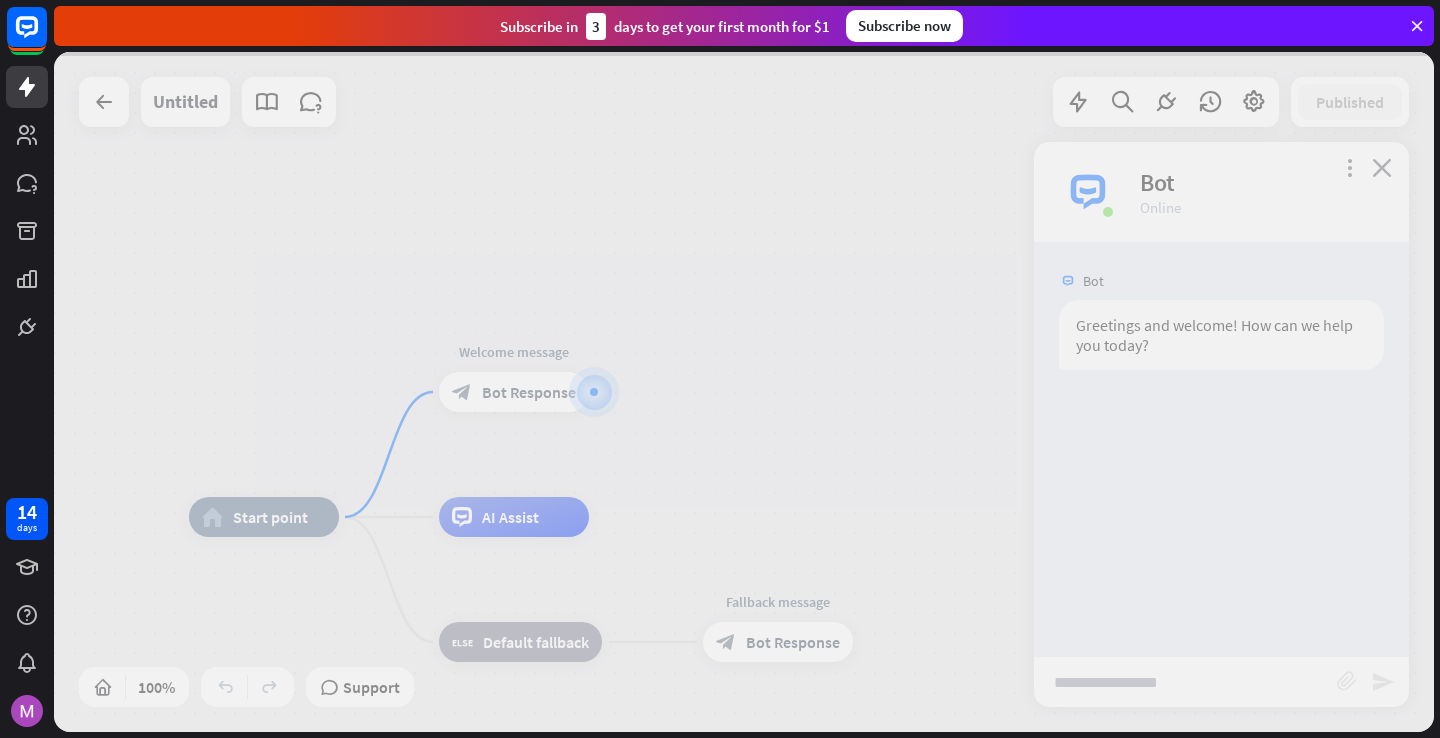 click at bounding box center (744, 392) 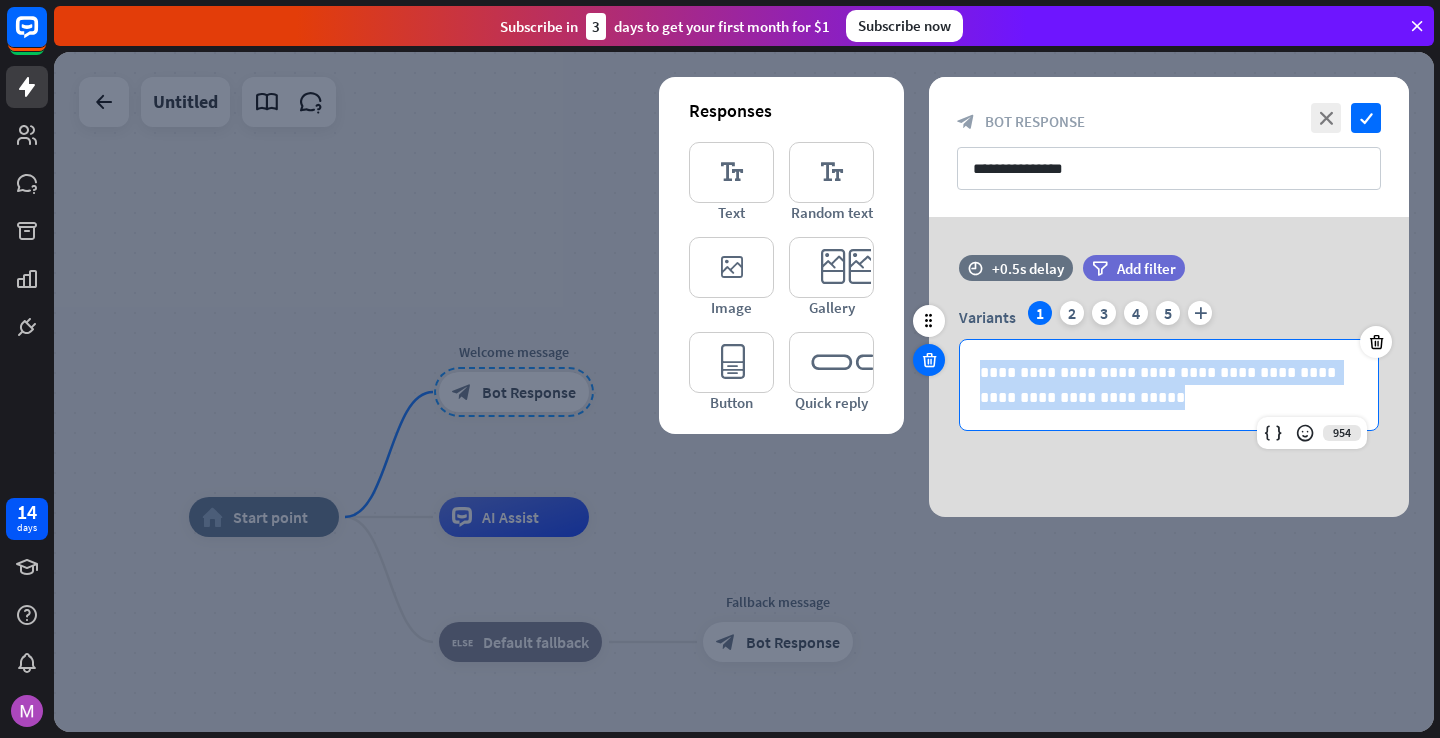 drag, startPoint x: 1110, startPoint y: 401, endPoint x: 935, endPoint y: 351, distance: 182.00275 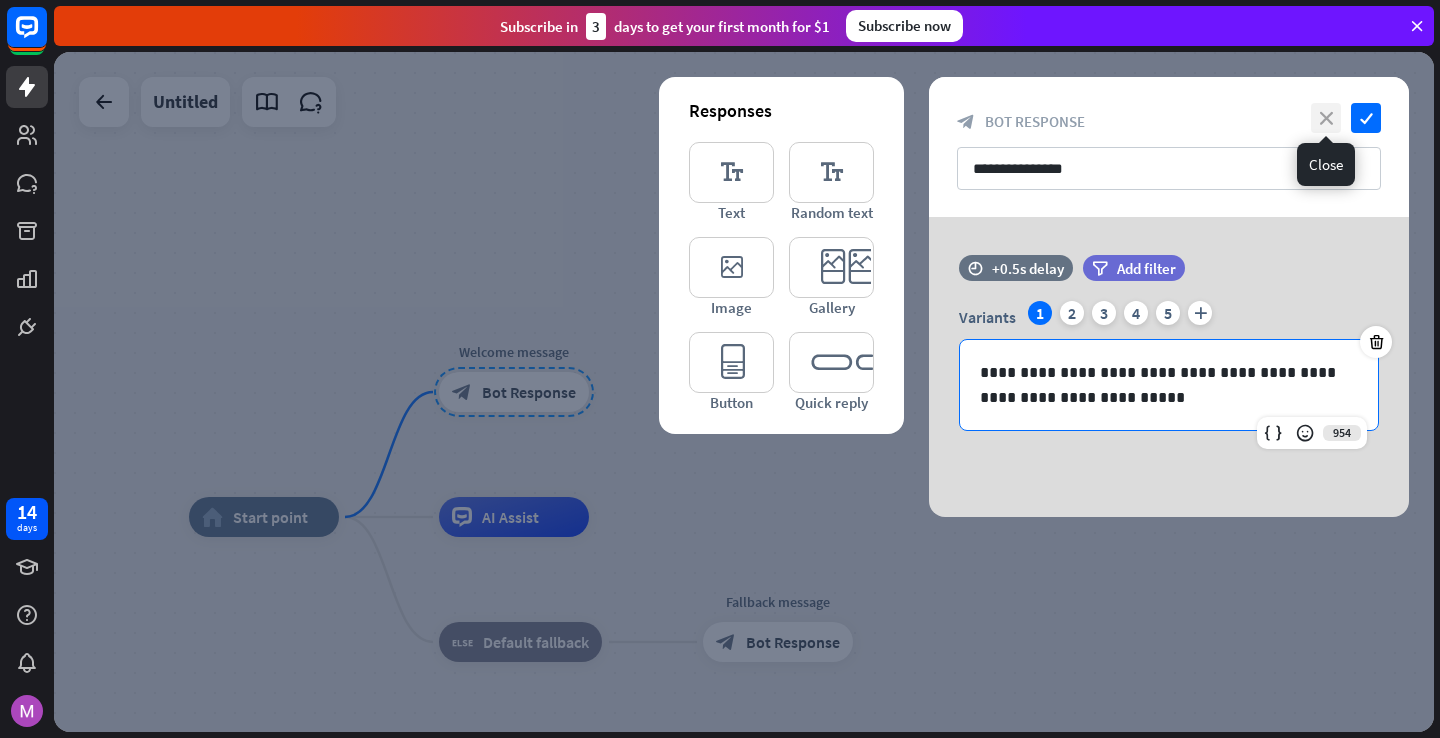 click on "close" at bounding box center [1326, 118] 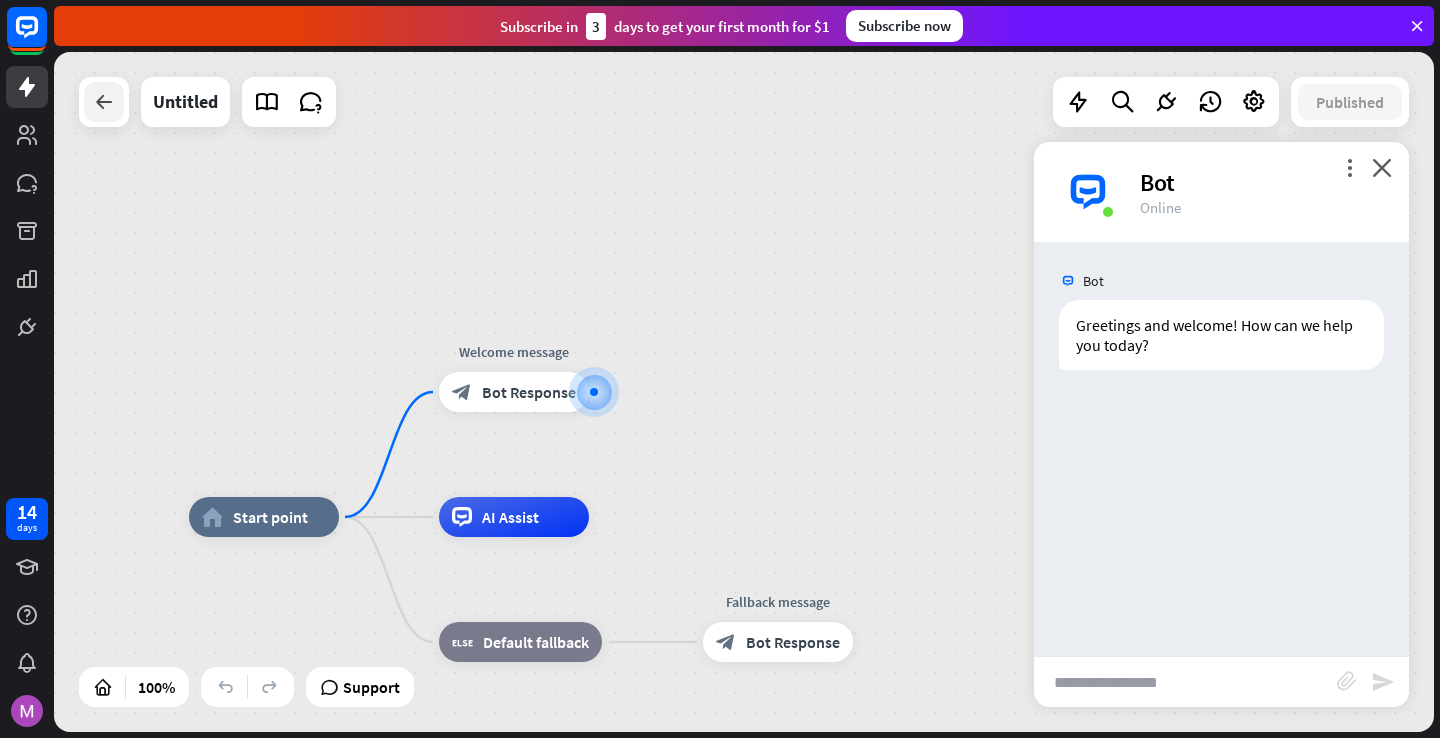 click at bounding box center [104, 102] 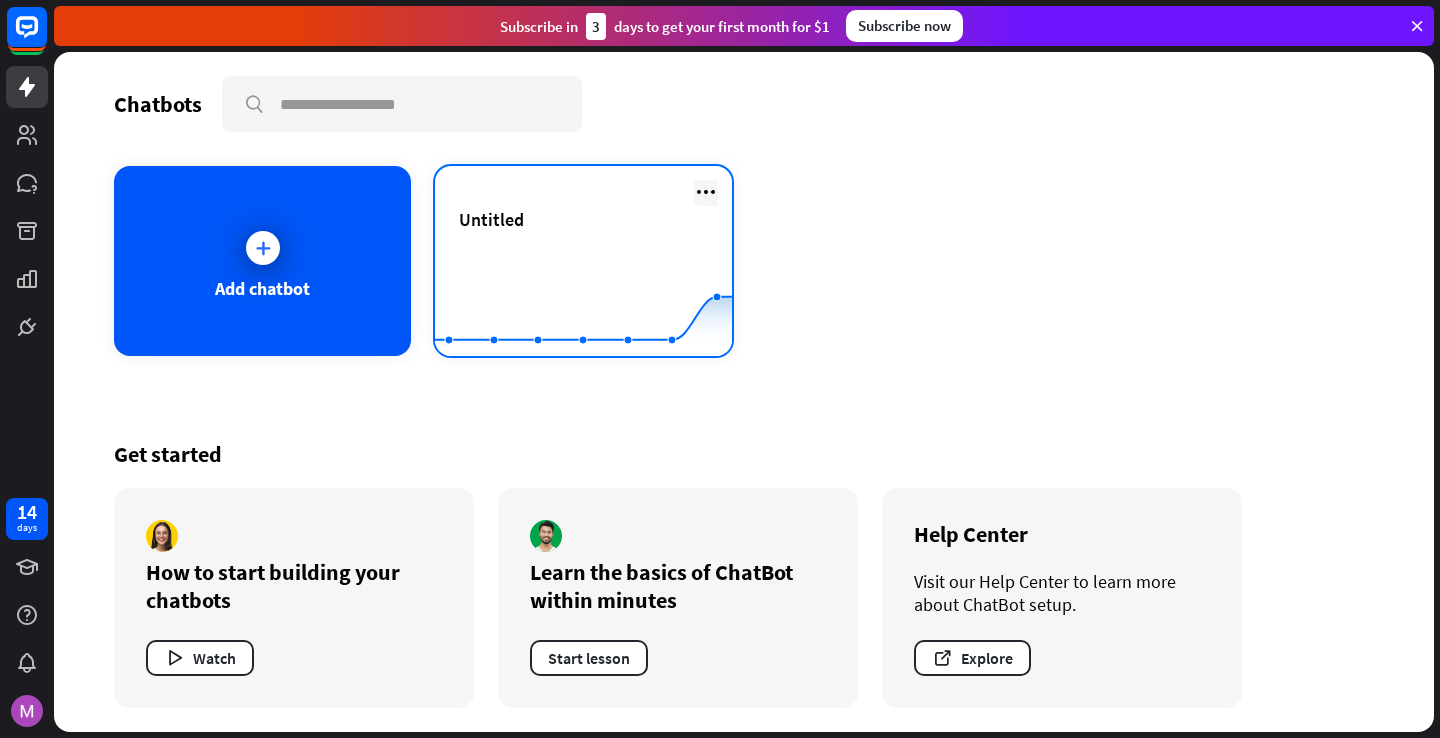 click at bounding box center (706, 192) 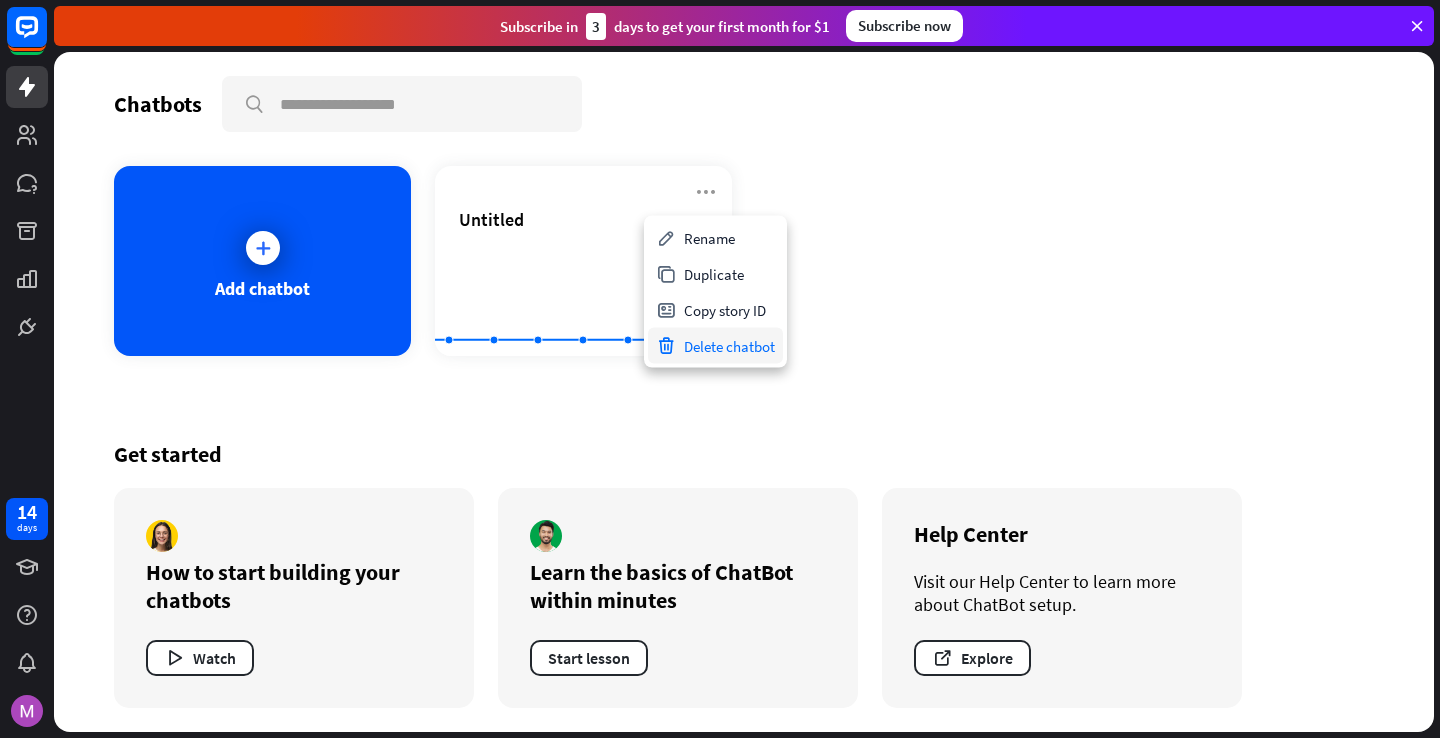 click on "Delete chatbot" at bounding box center [715, 346] 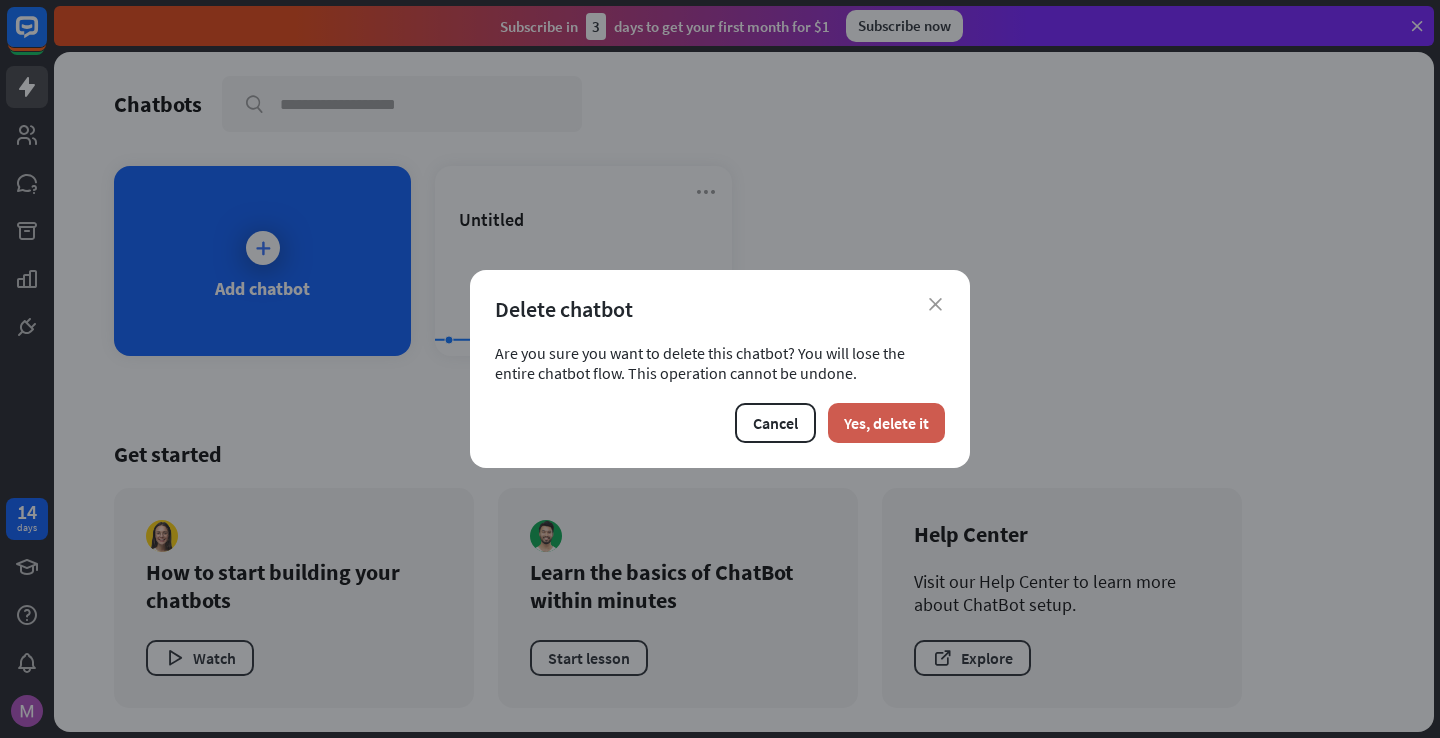 click on "Yes, delete it" at bounding box center [886, 423] 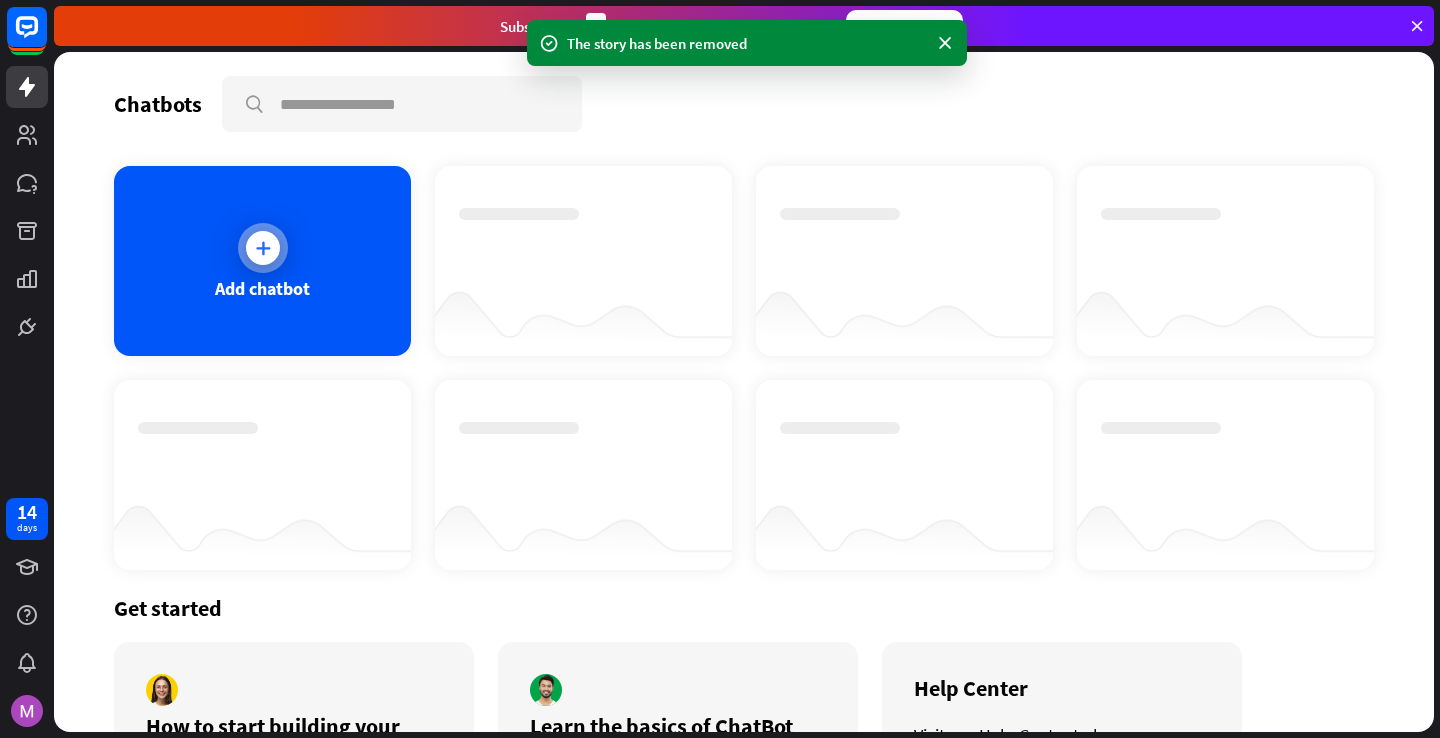 click at bounding box center (263, 248) 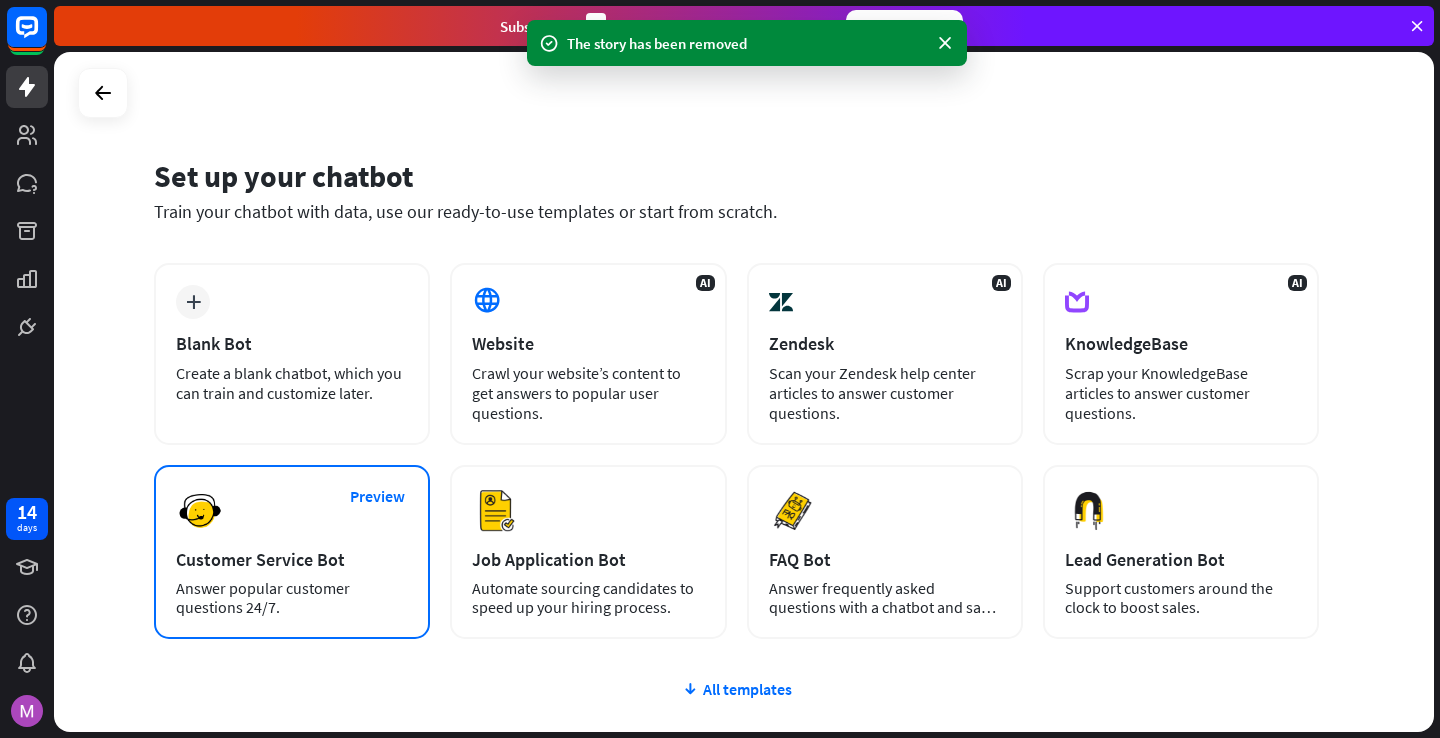 click on "Preview
Customer Service Bot
Answer popular customer questions 24/7." at bounding box center (292, 552) 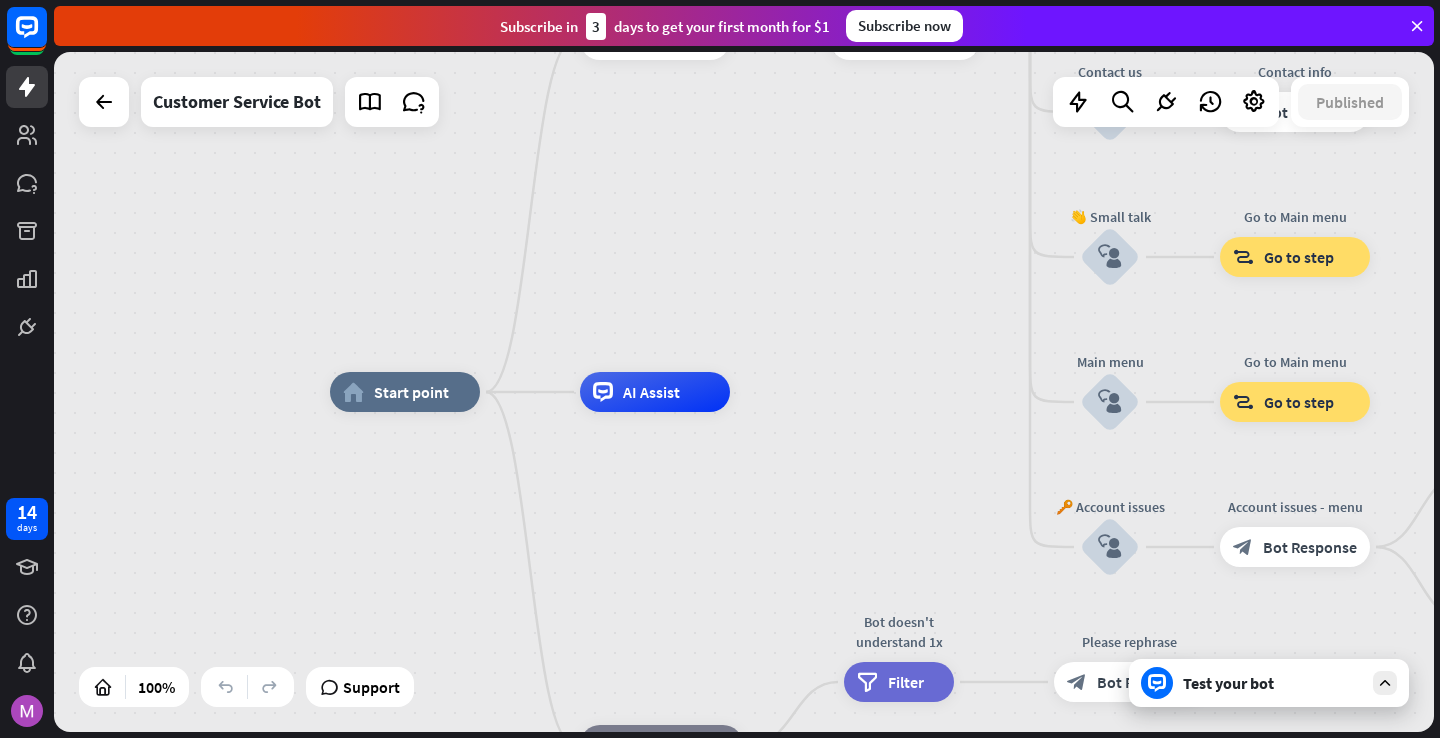 click on "home_2   Start point       Edit name   more_horiz           Welcome message   block_bot_response   Bot Response                 🔙 Main menu   block_bot_response   Bot Response                 Our offer   block_user_input                 Select product category   block_bot_response   Bot Response                 ❓ Question   block_user_input                 How can I help you?   block_bot_response   Bot Response                 FAQ   block_user_input                 Type your question   block_bot_response   Bot Response                 Popular questions   block_faq                 Feedback   block_user_input                 Feedback flow   builder_tree   Flow                 Newsletter   block_user_input                 Newsletter flow   builder_tree   Flow                 Contact us   block_user_input                 Contact info   block_bot_response   Bot Response                 👋 Small talk   block_user_input                 Go to Main menu   block_goto   Go to step" at bounding box center (744, 392) 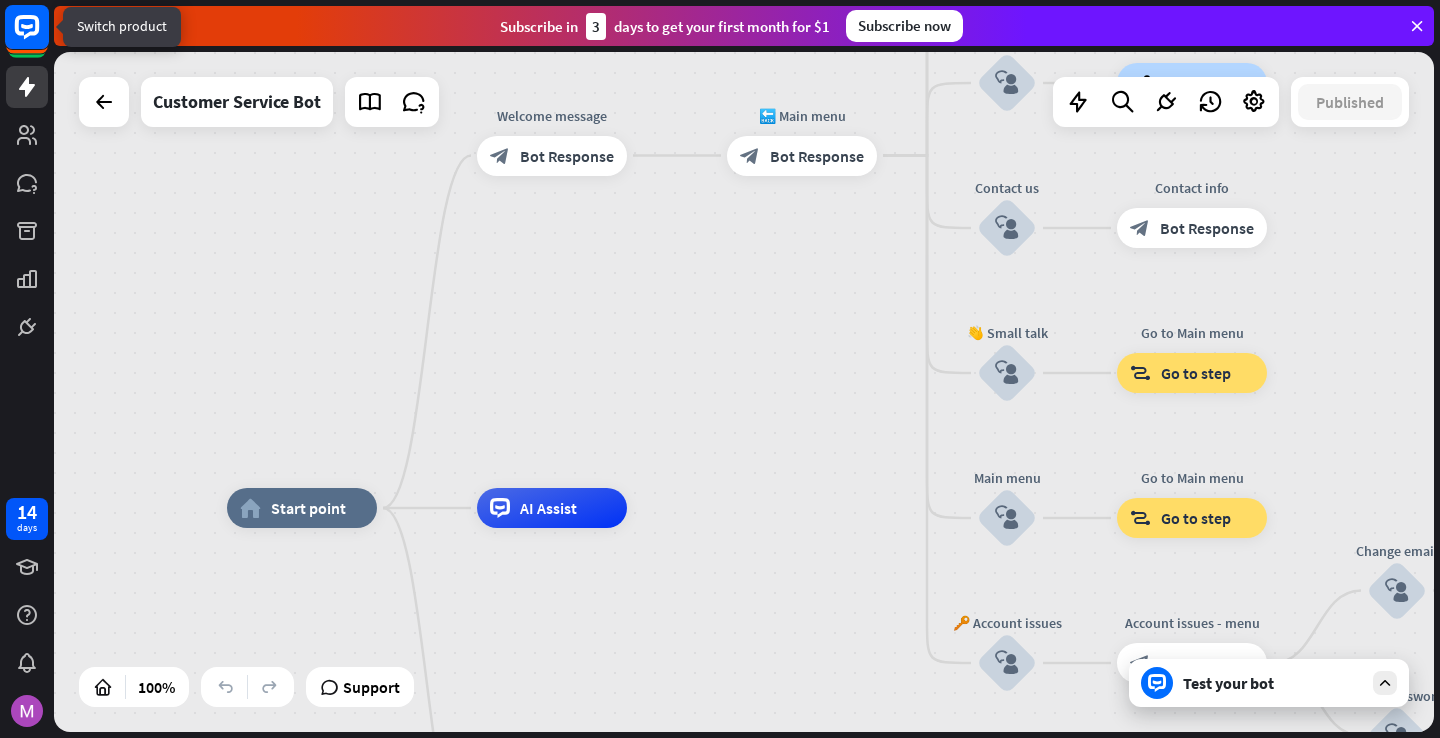 click 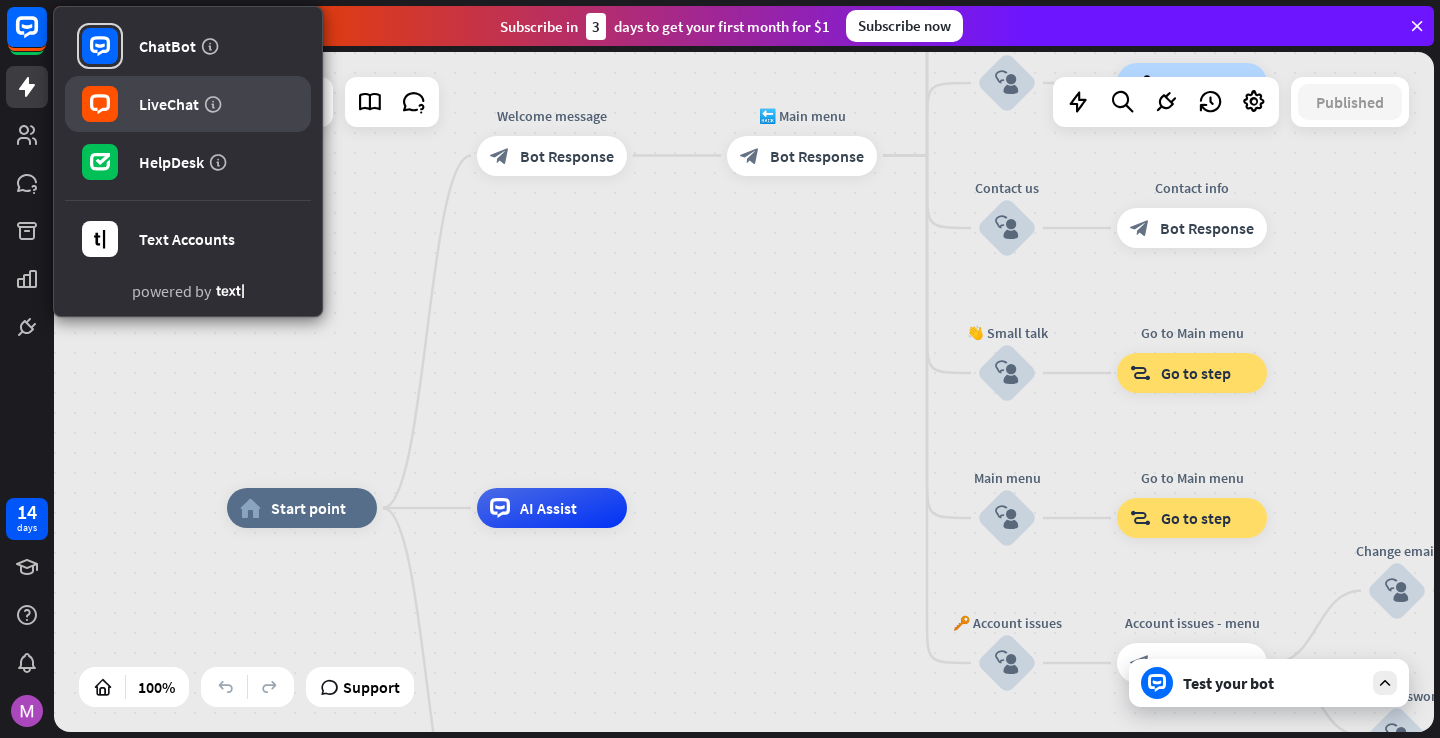 click 